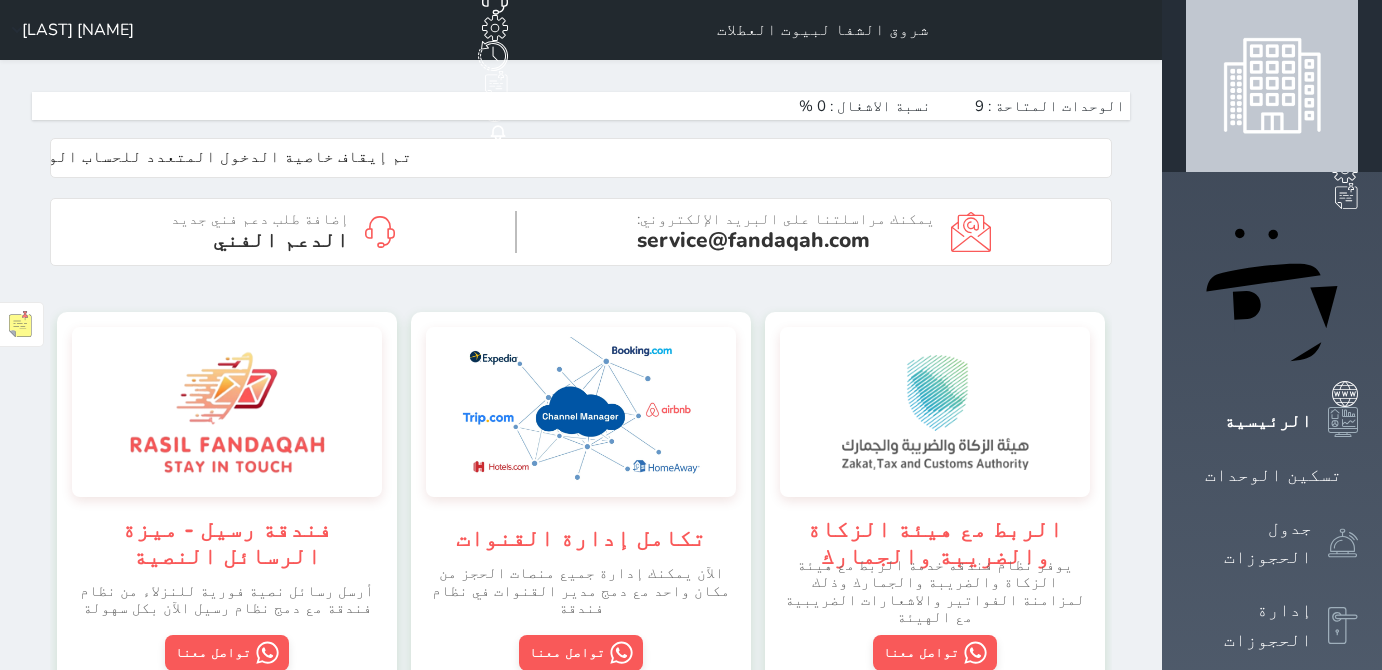 scroll, scrollTop: 0, scrollLeft: 0, axis: both 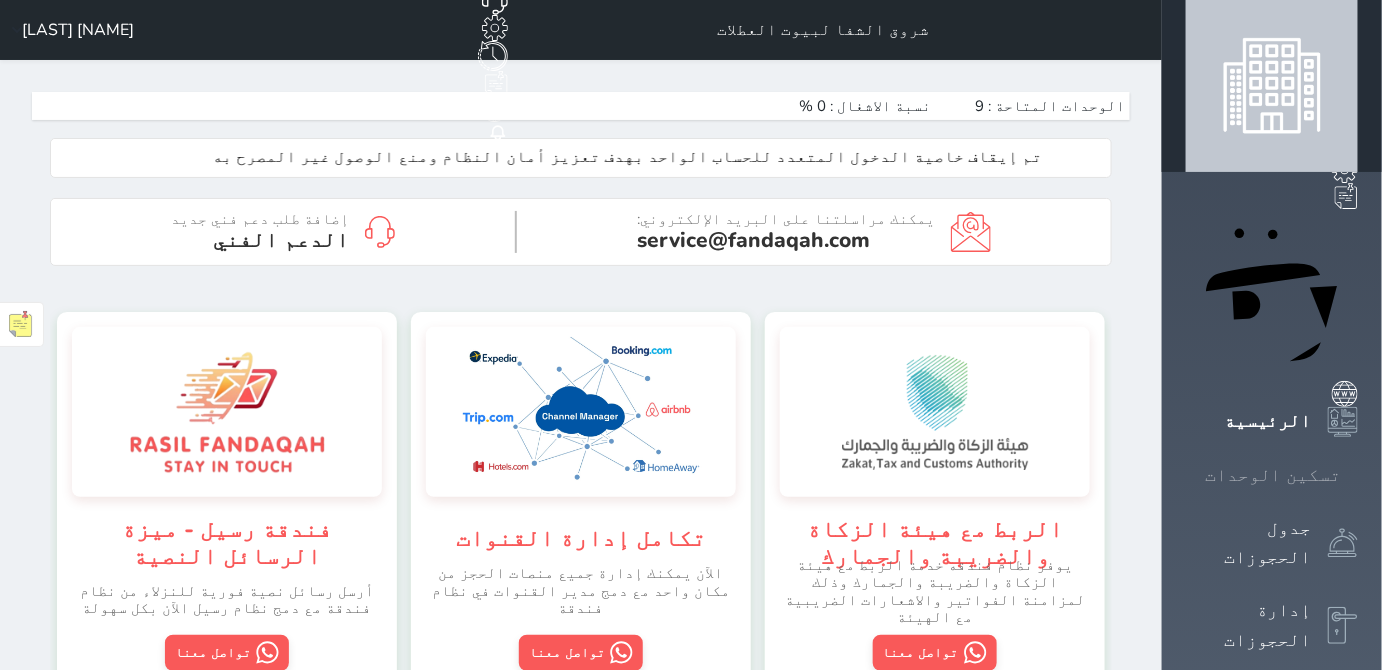 click on "تسكين الوحدات" at bounding box center [1273, 475] 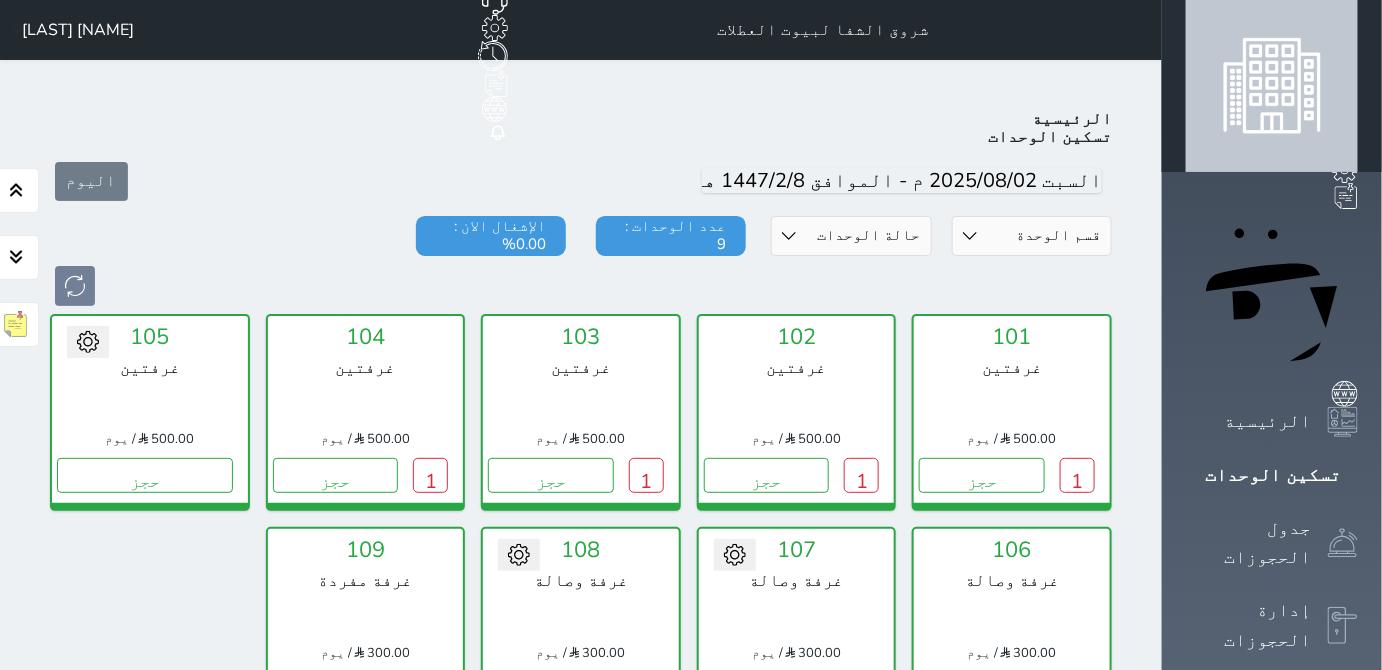 scroll, scrollTop: 77, scrollLeft: 0, axis: vertical 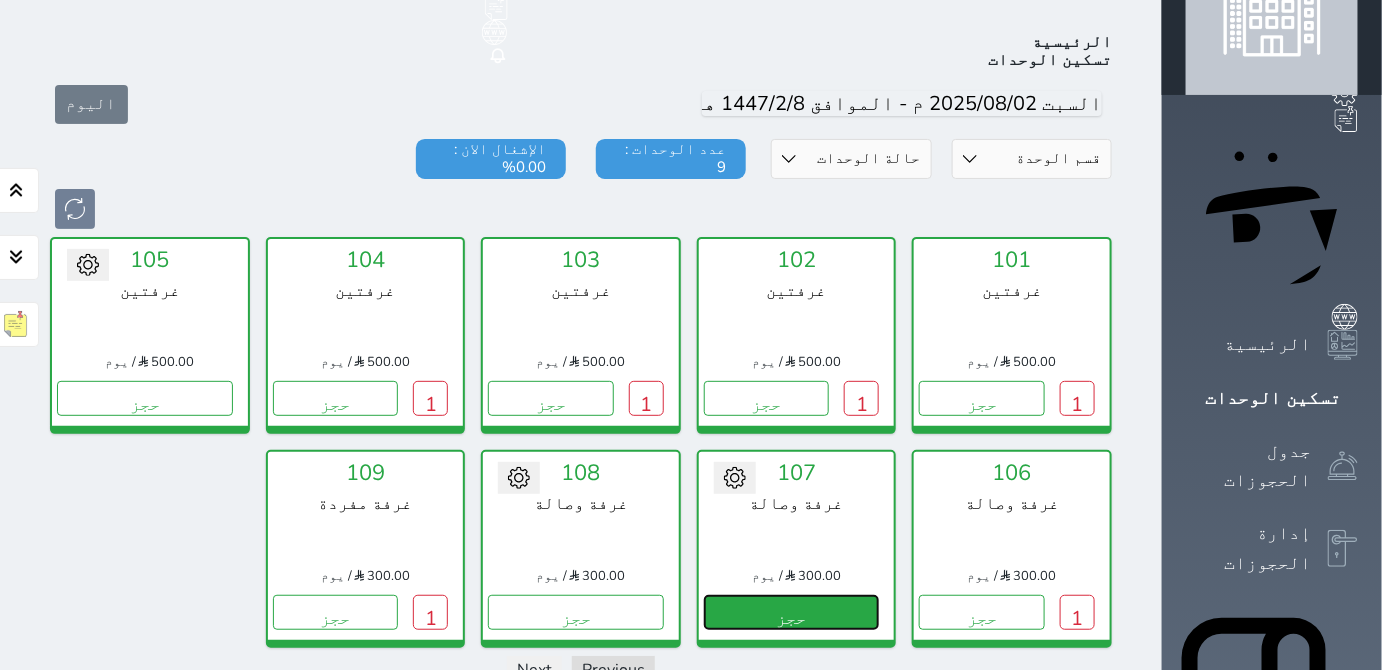 click on "حجز" at bounding box center [792, 612] 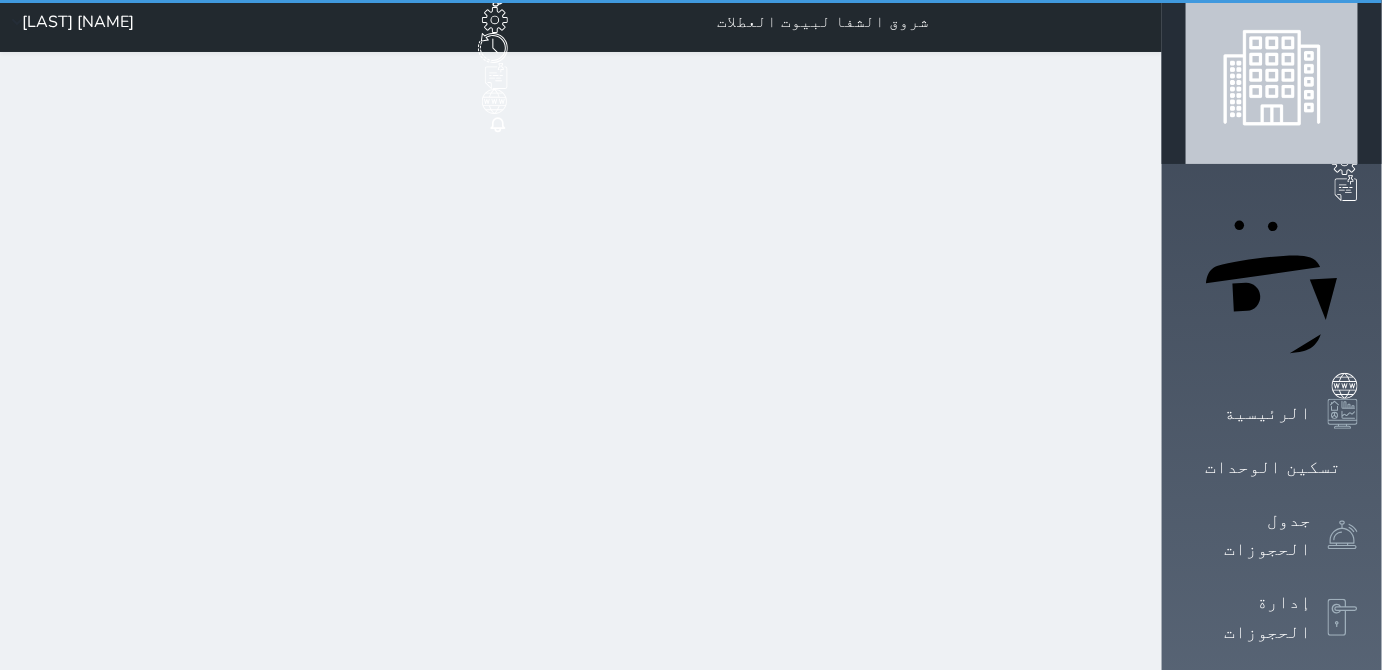 scroll, scrollTop: 0, scrollLeft: 0, axis: both 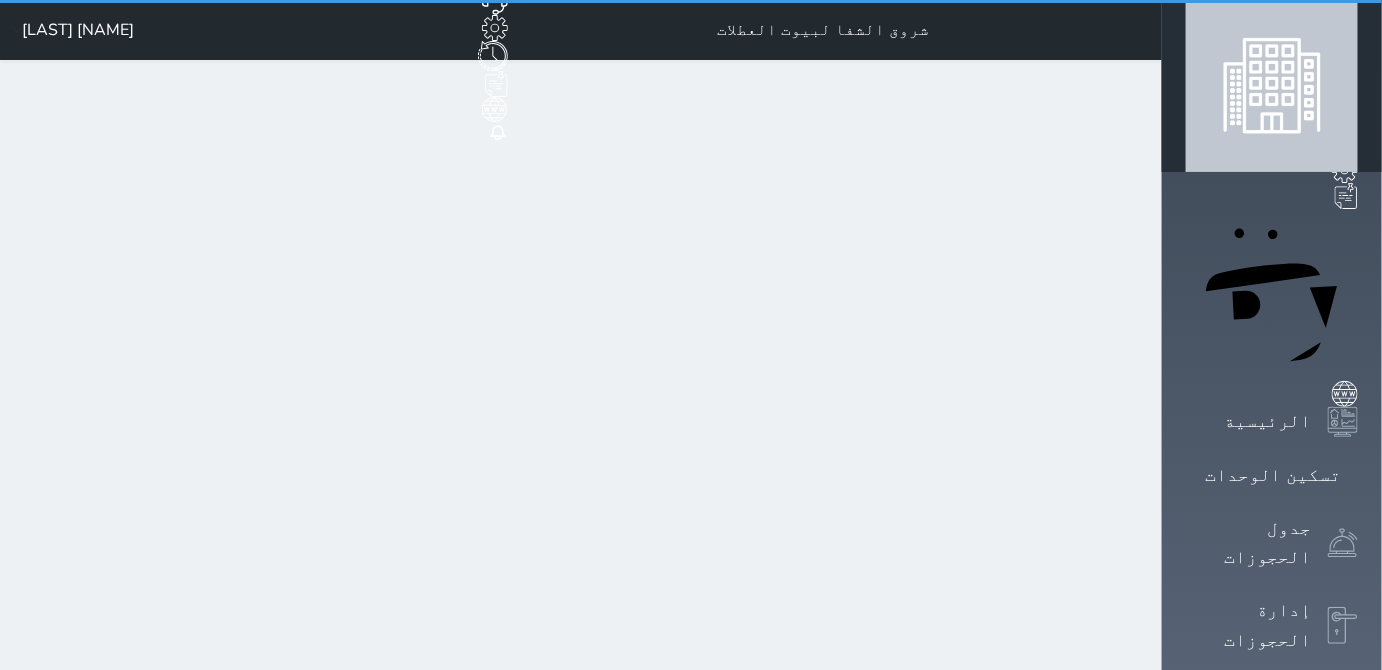 select on "1" 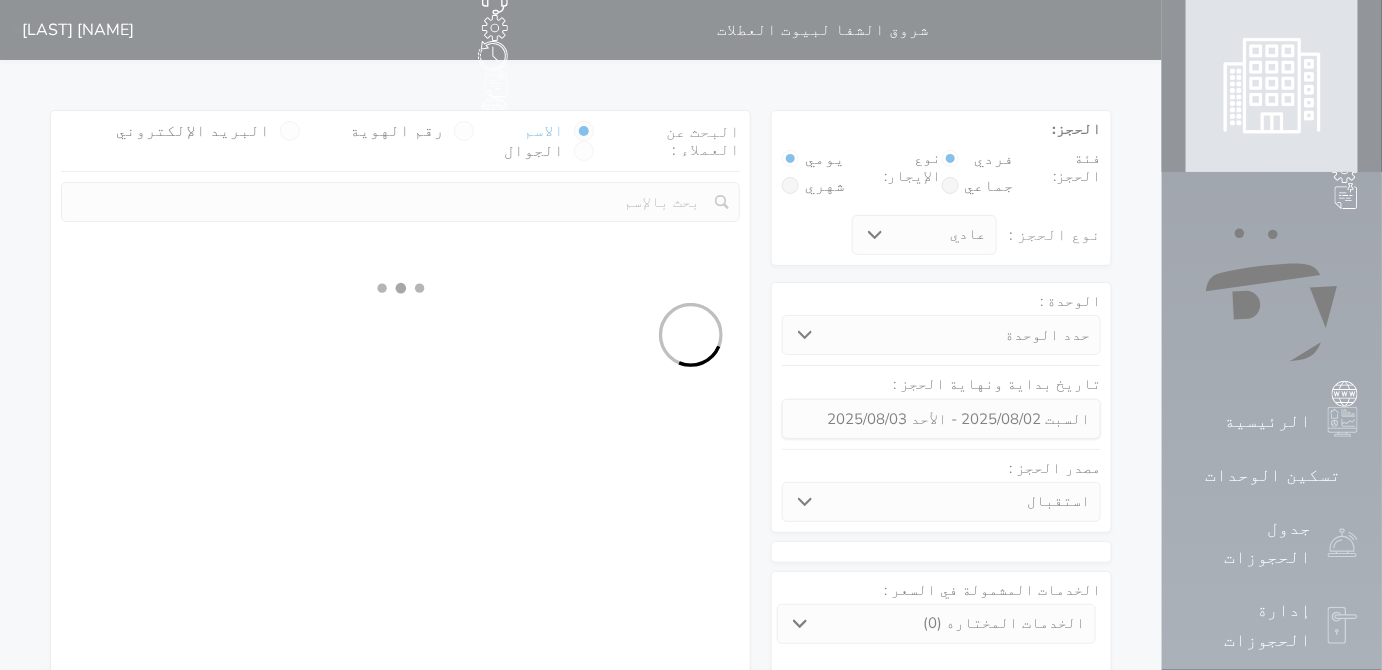 select 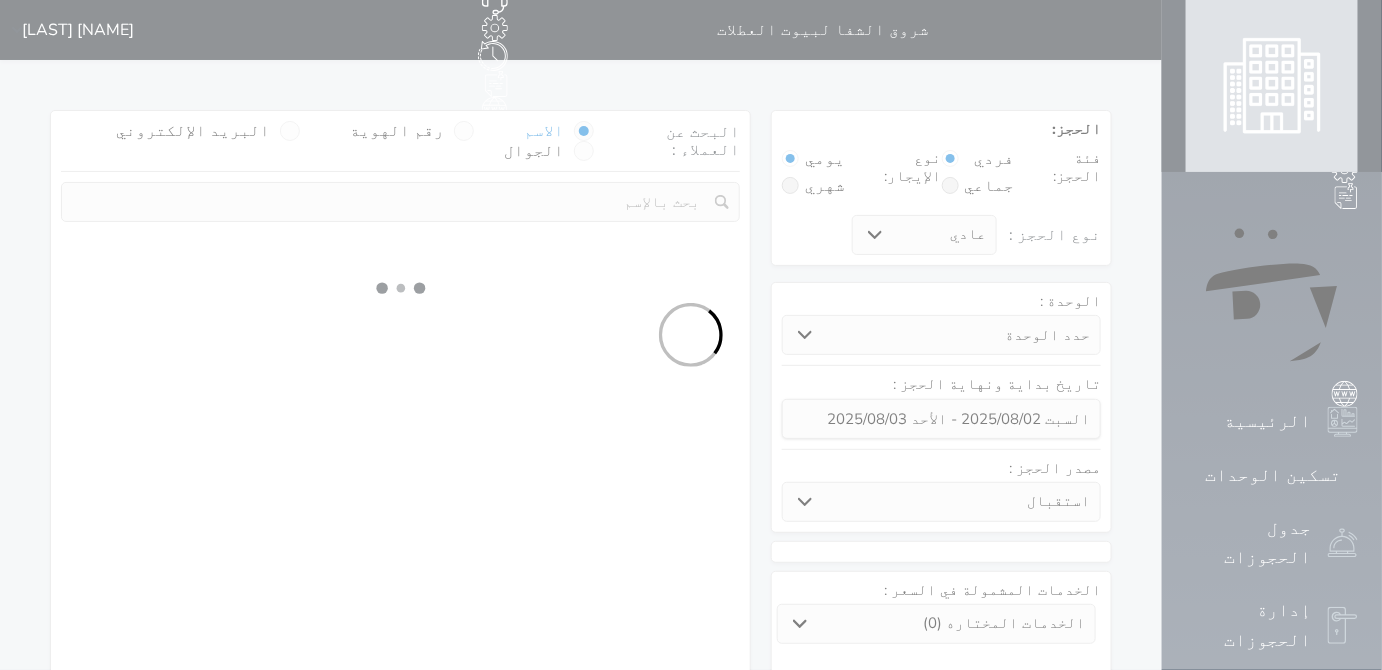 select on "1" 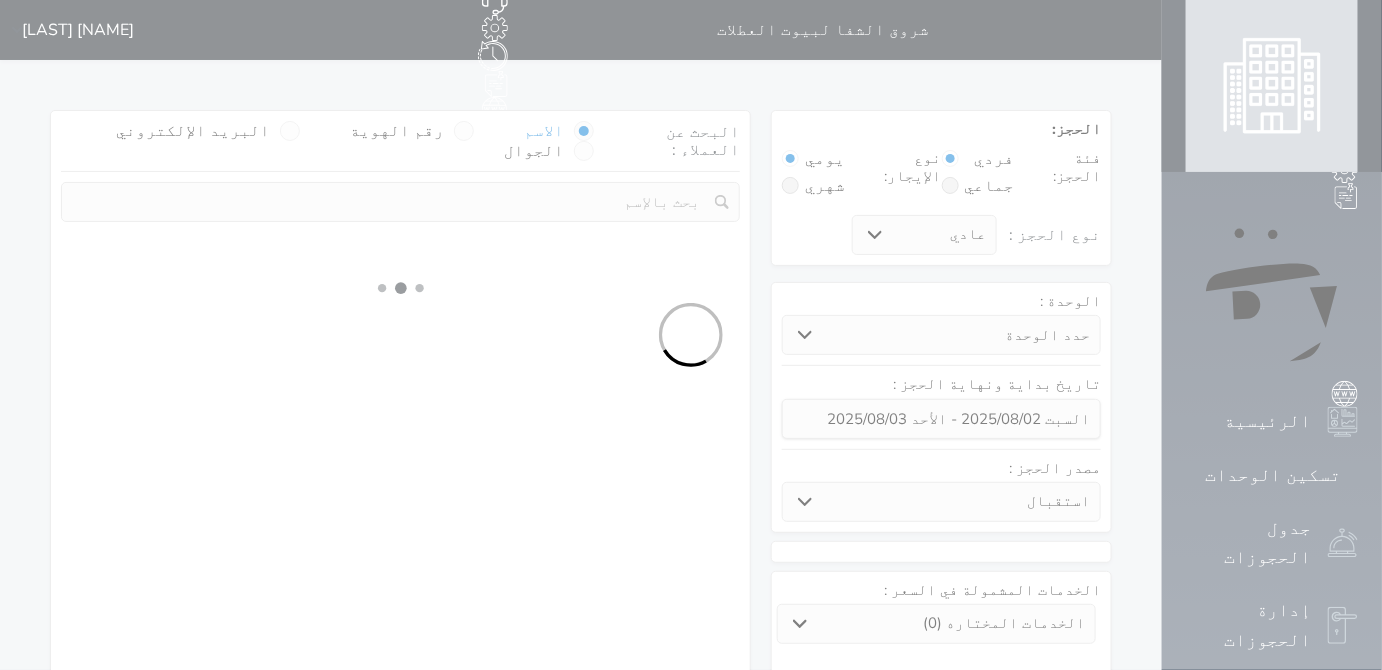 select on "113" 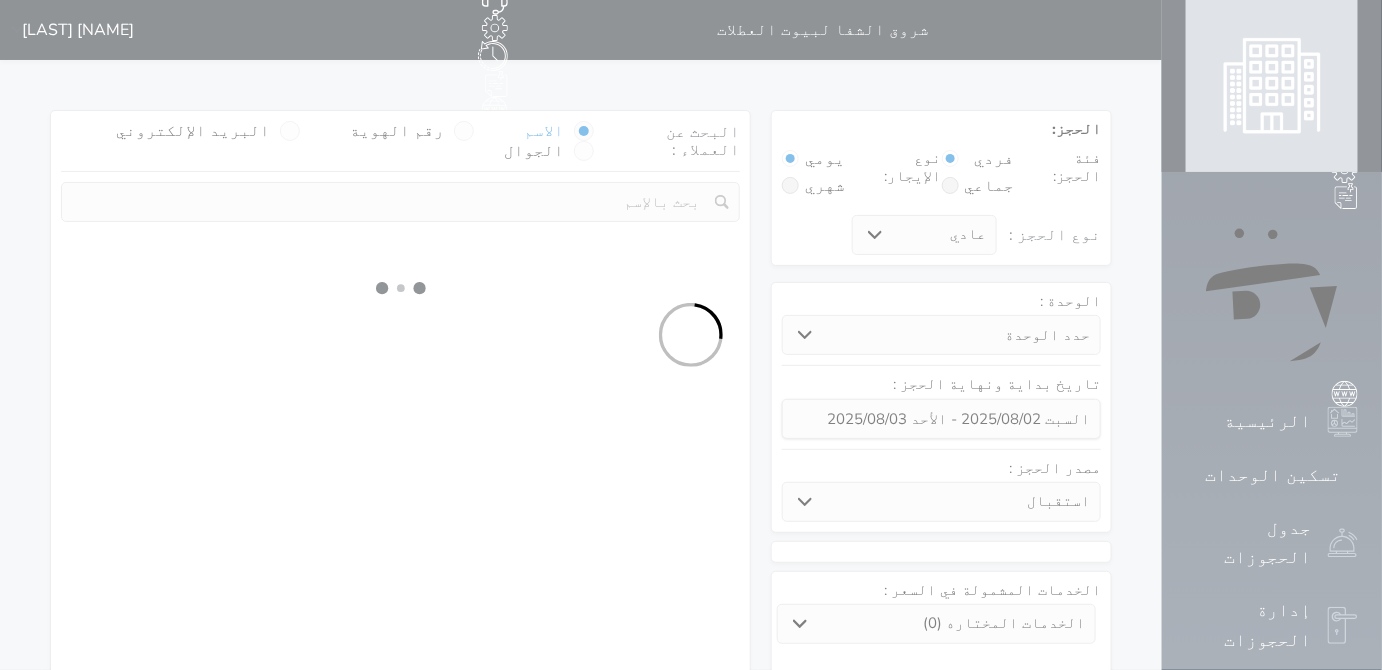 select on "1" 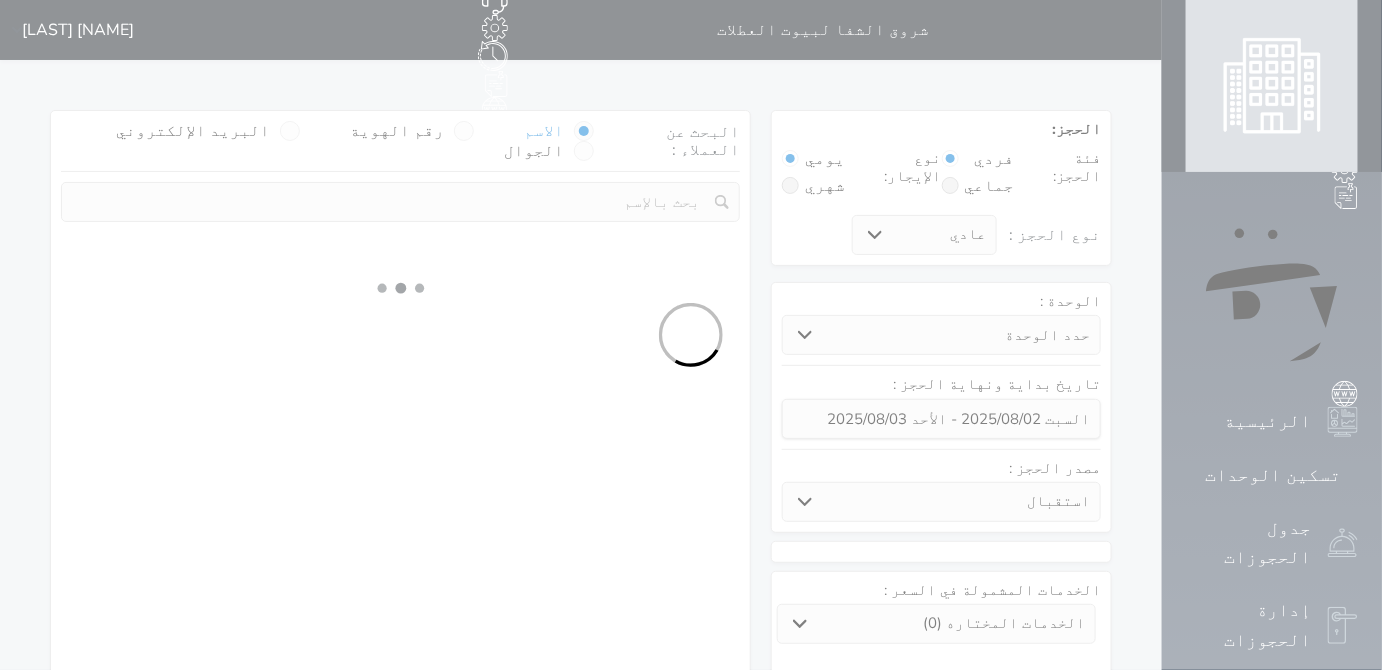 select 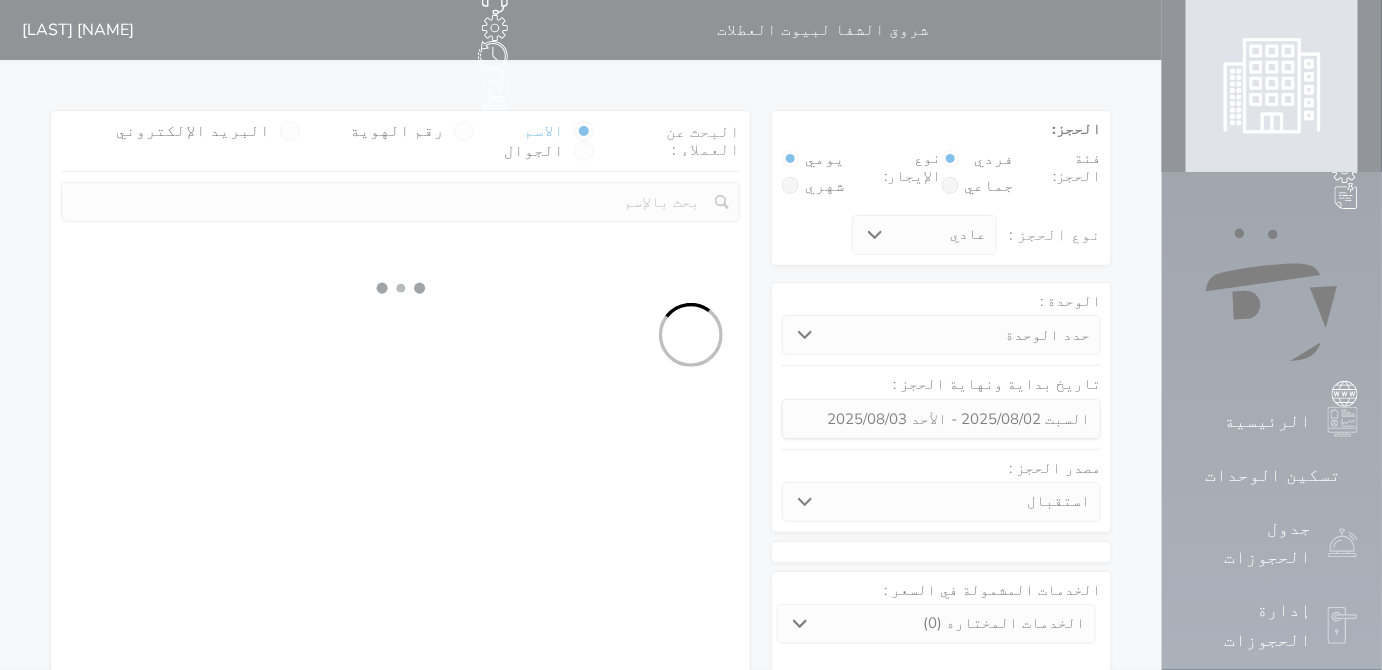 select on "7" 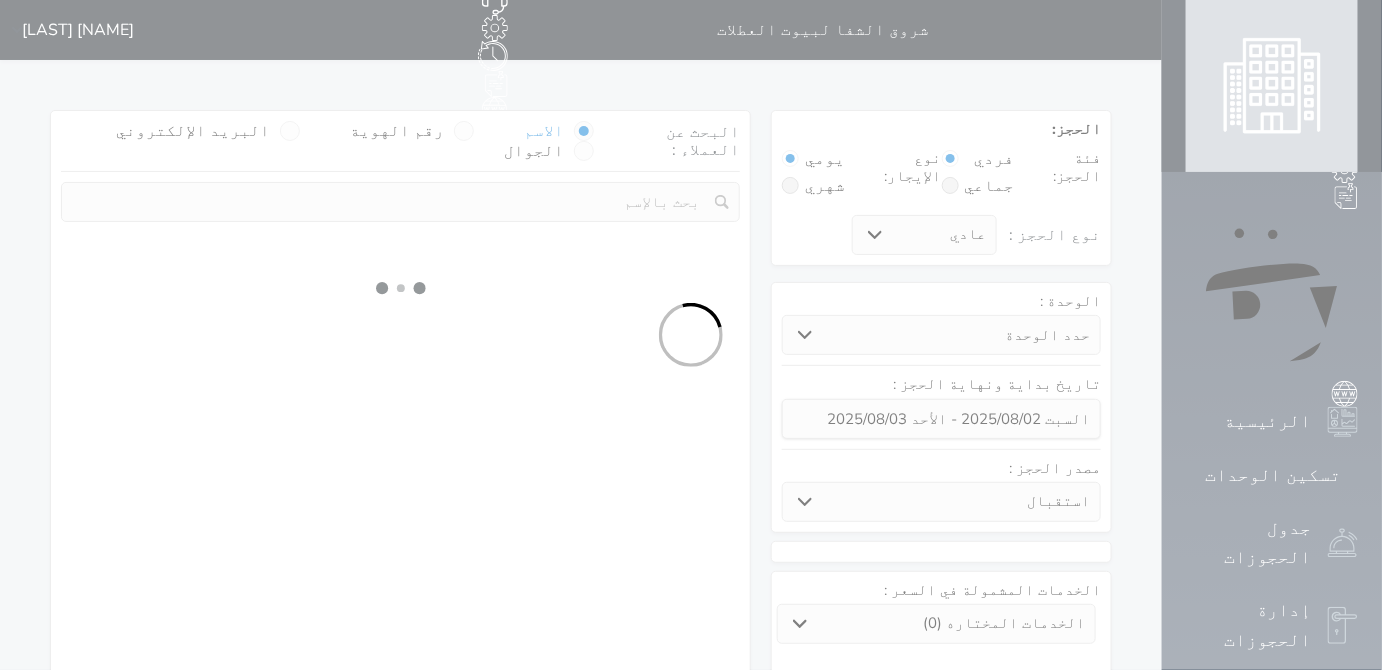 select 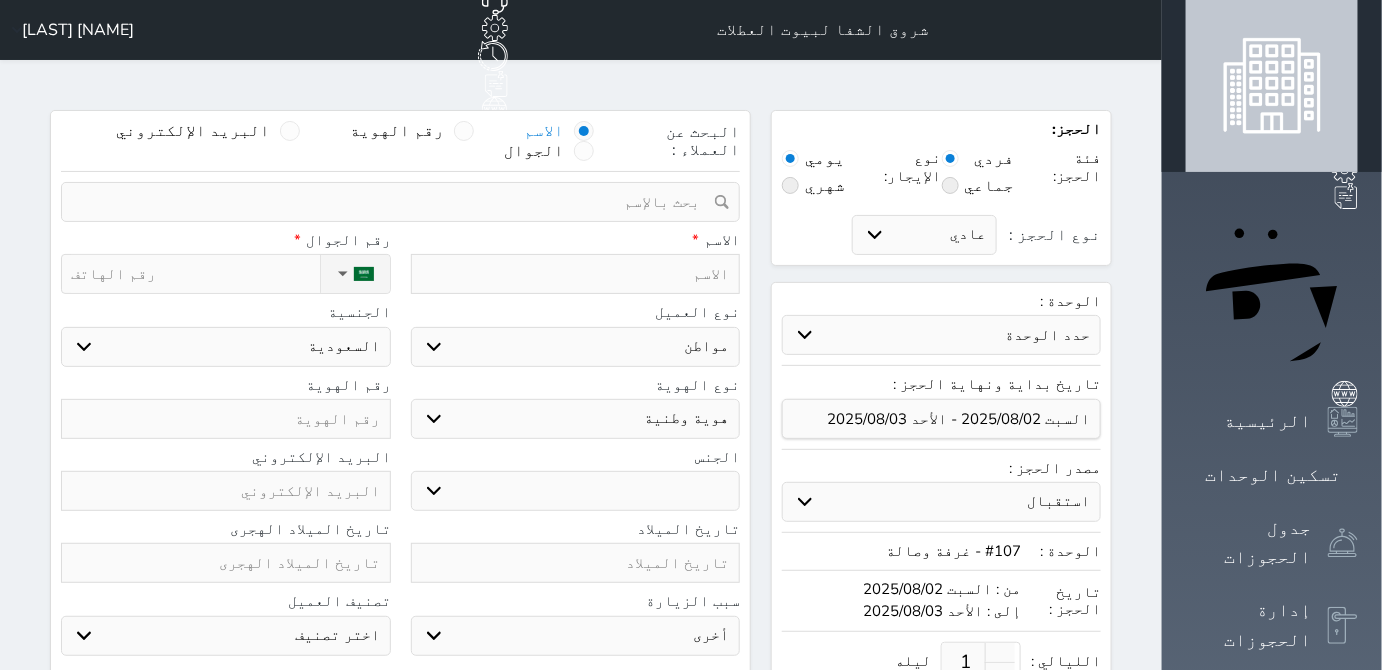select 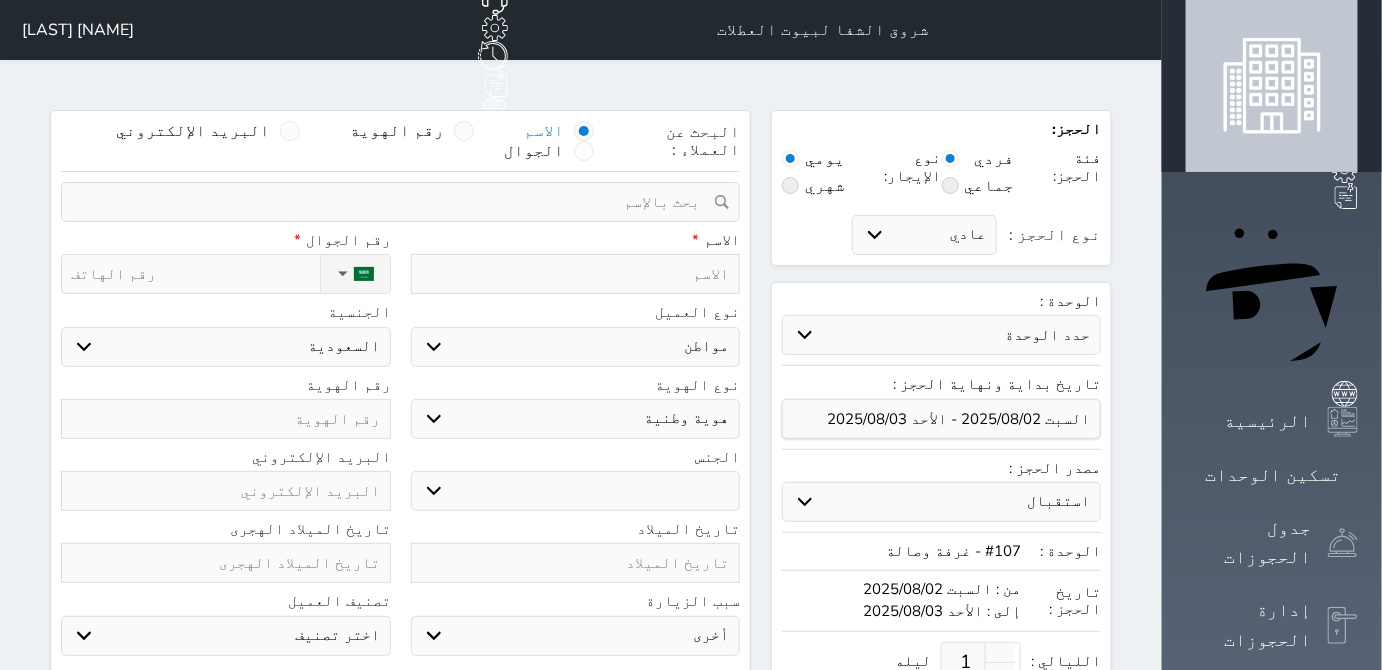 select 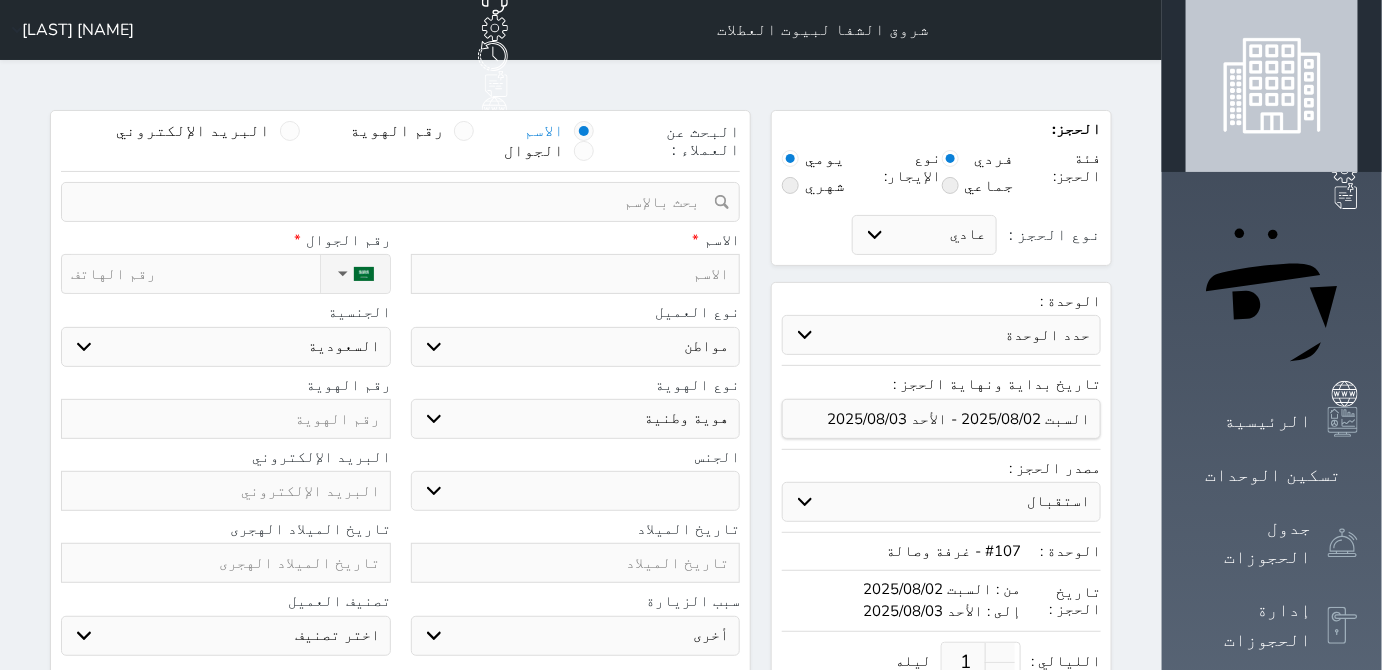 select 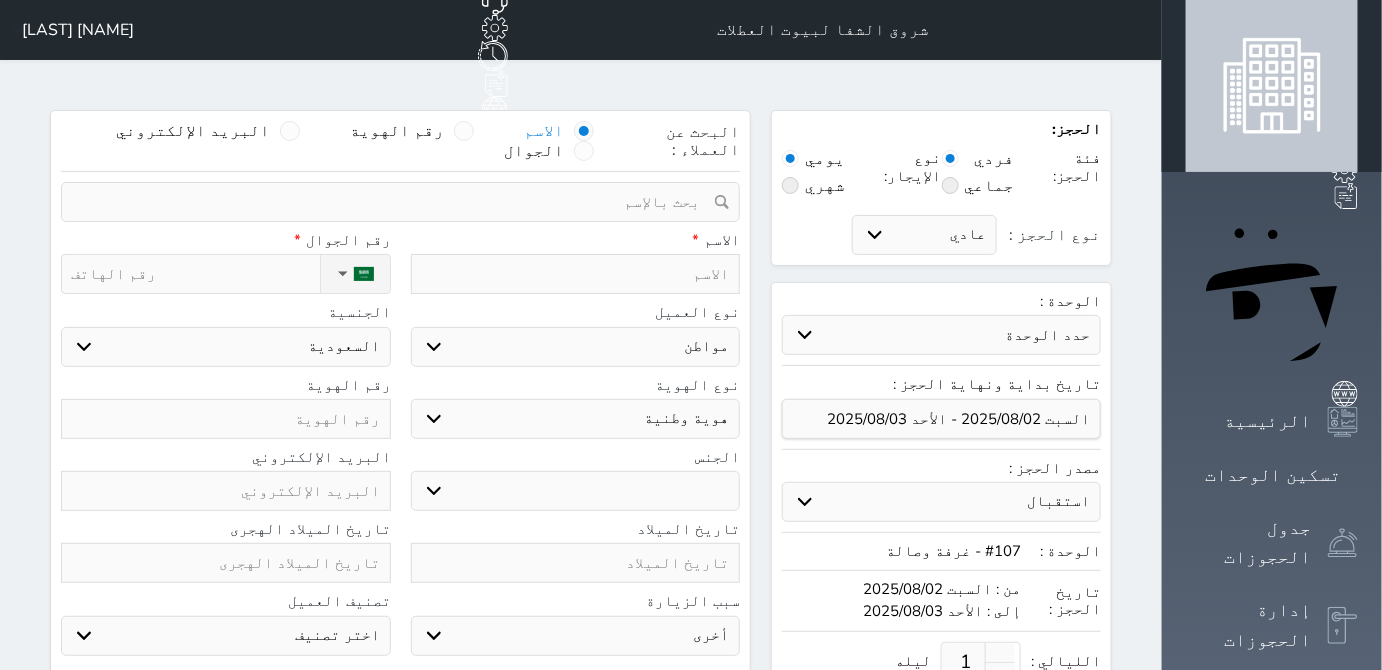select 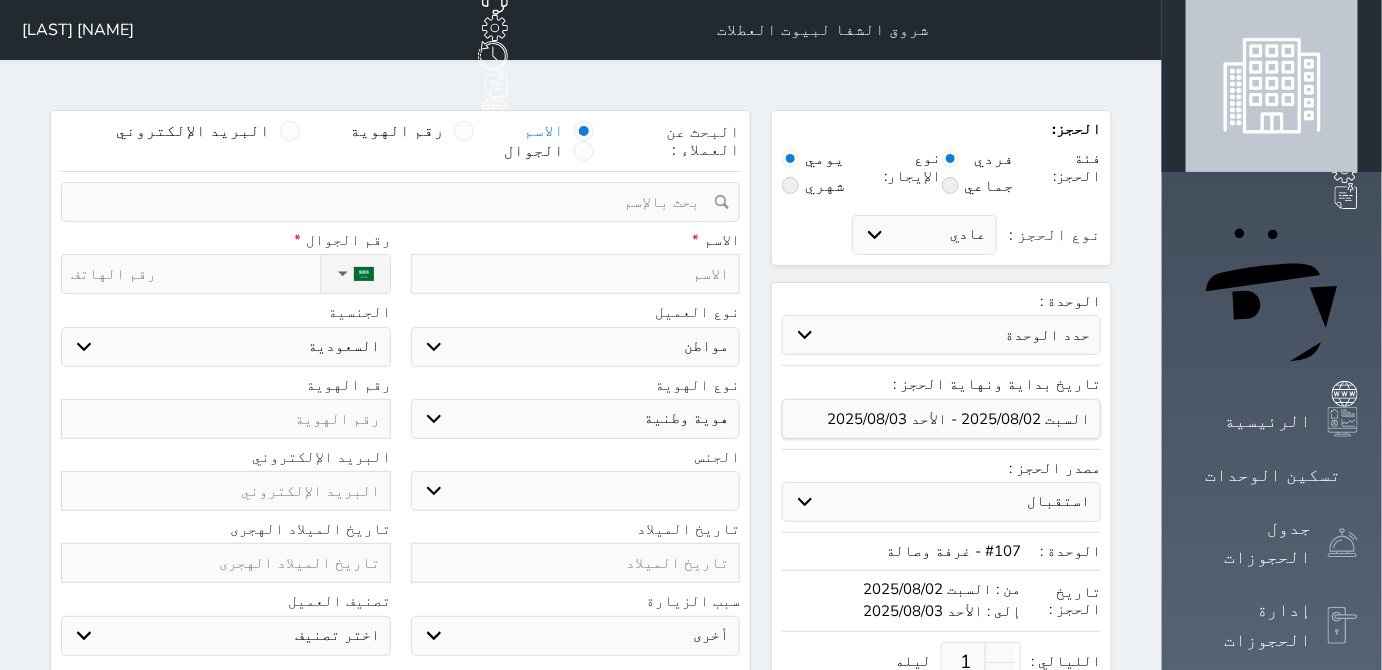 select 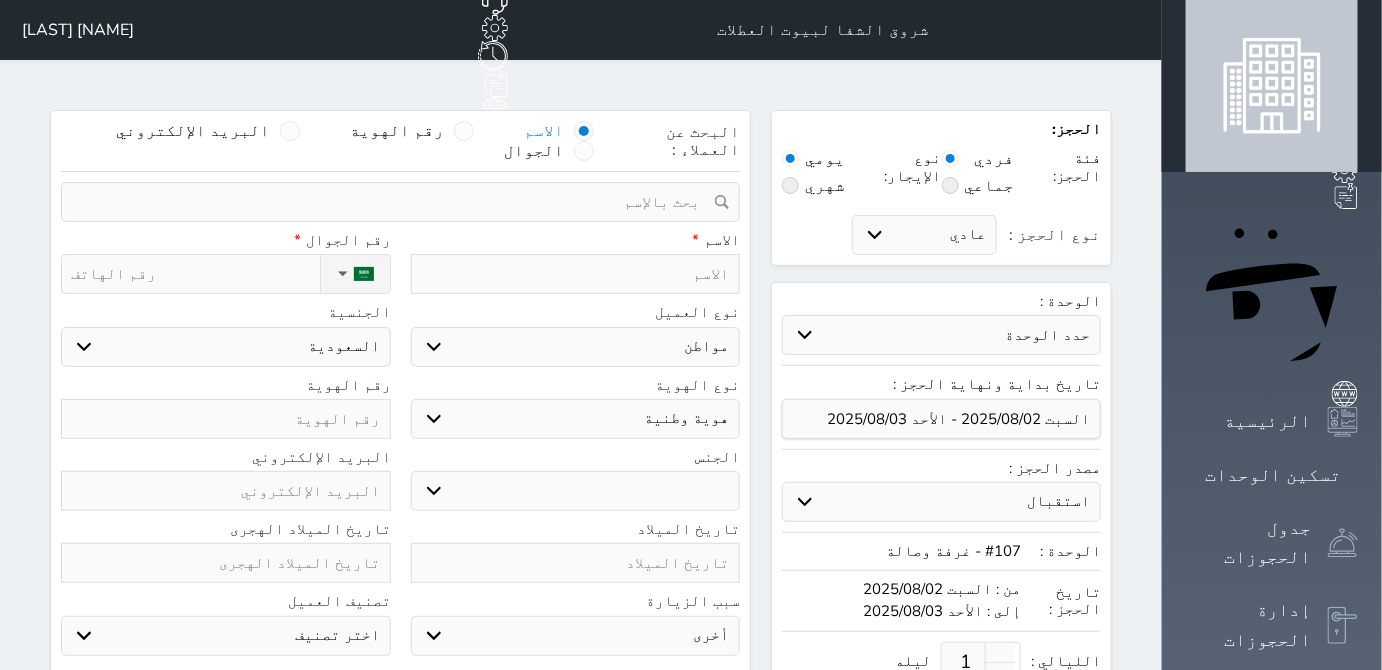select 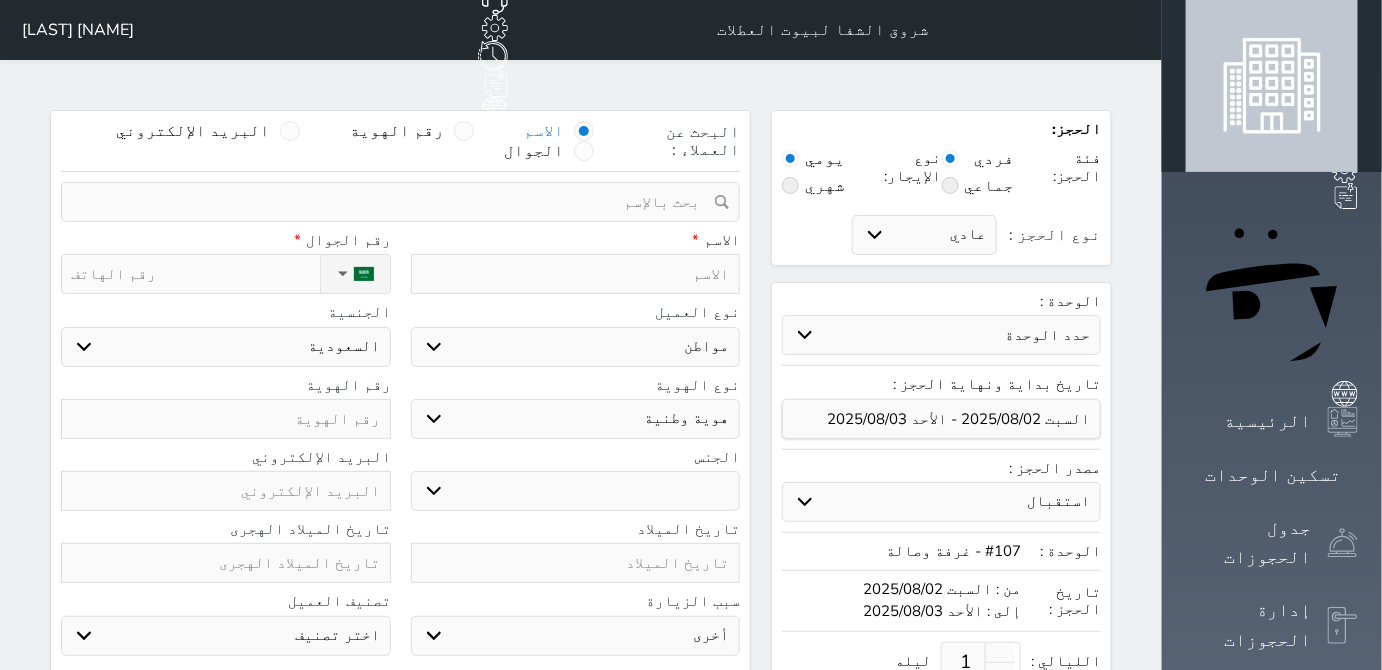 click at bounding box center [576, 274] 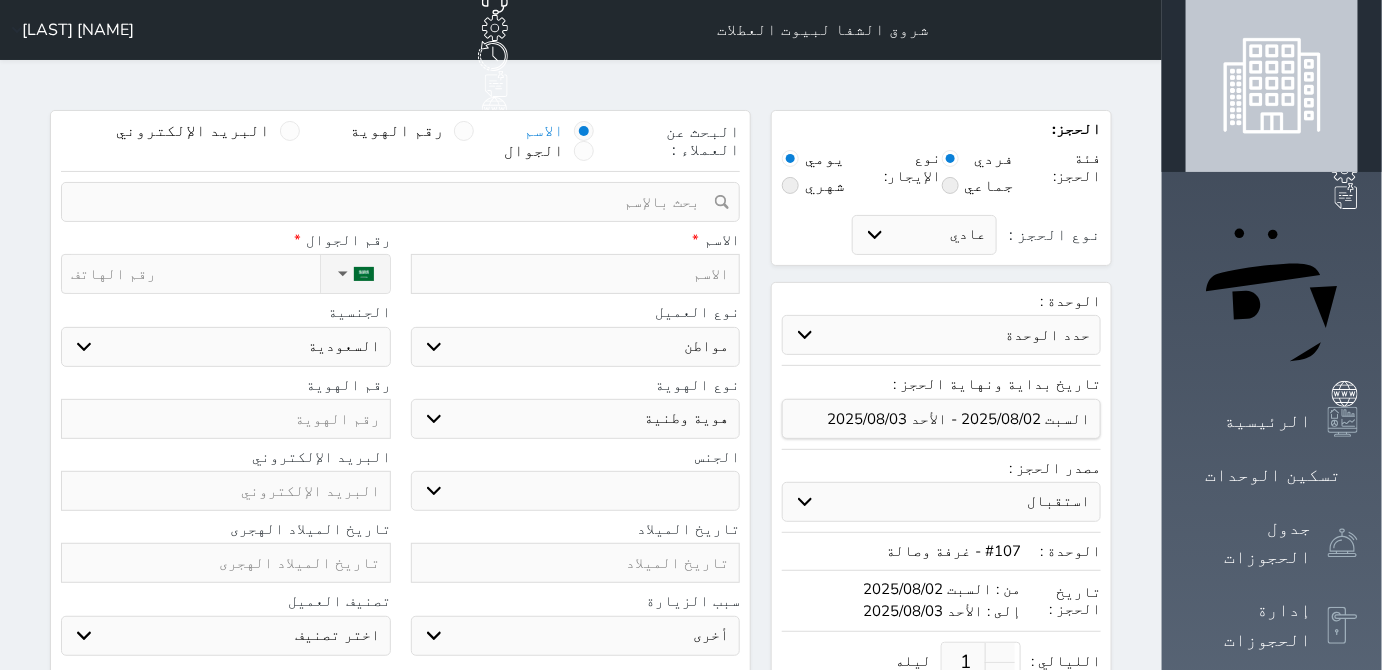 type on "و" 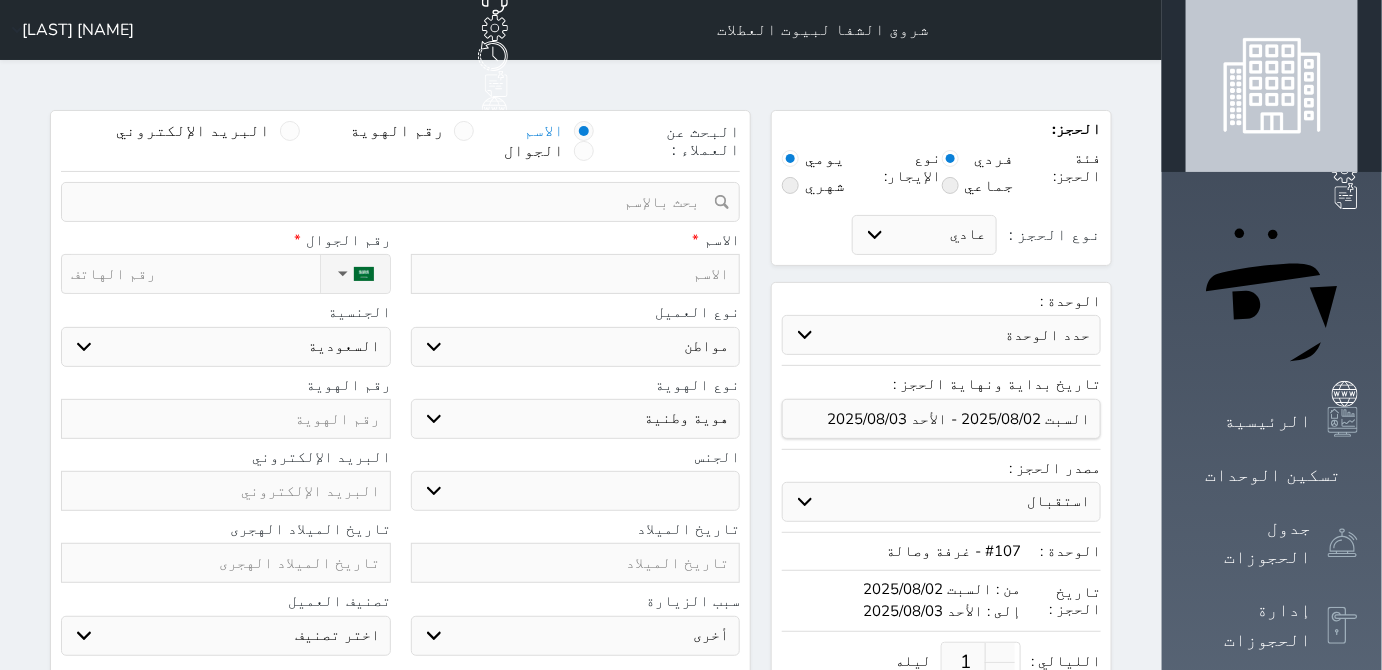 select 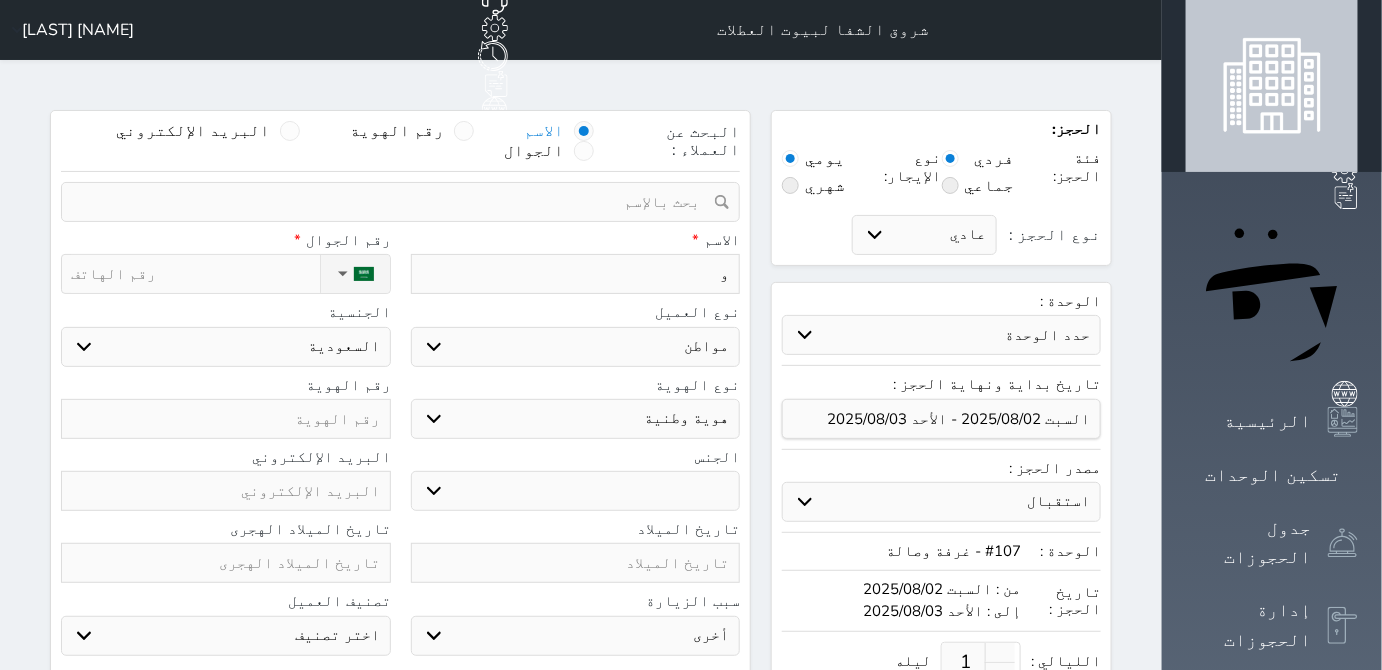 type on "ول" 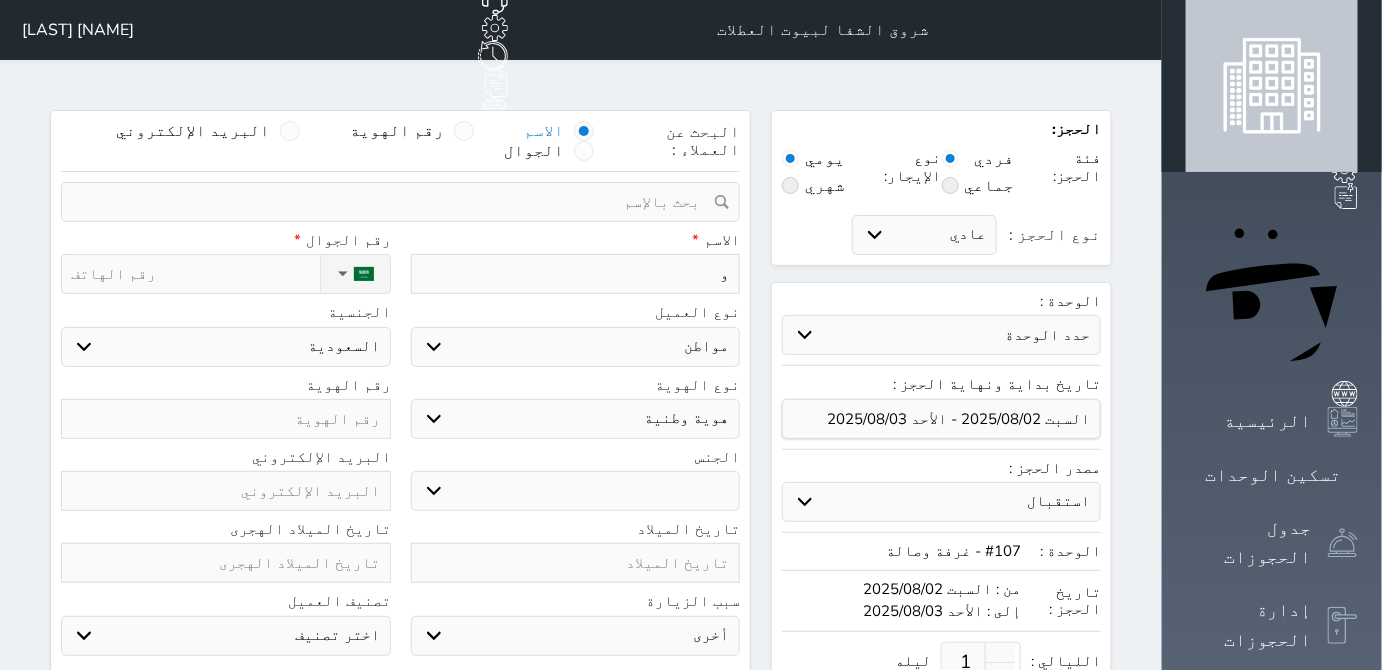 select 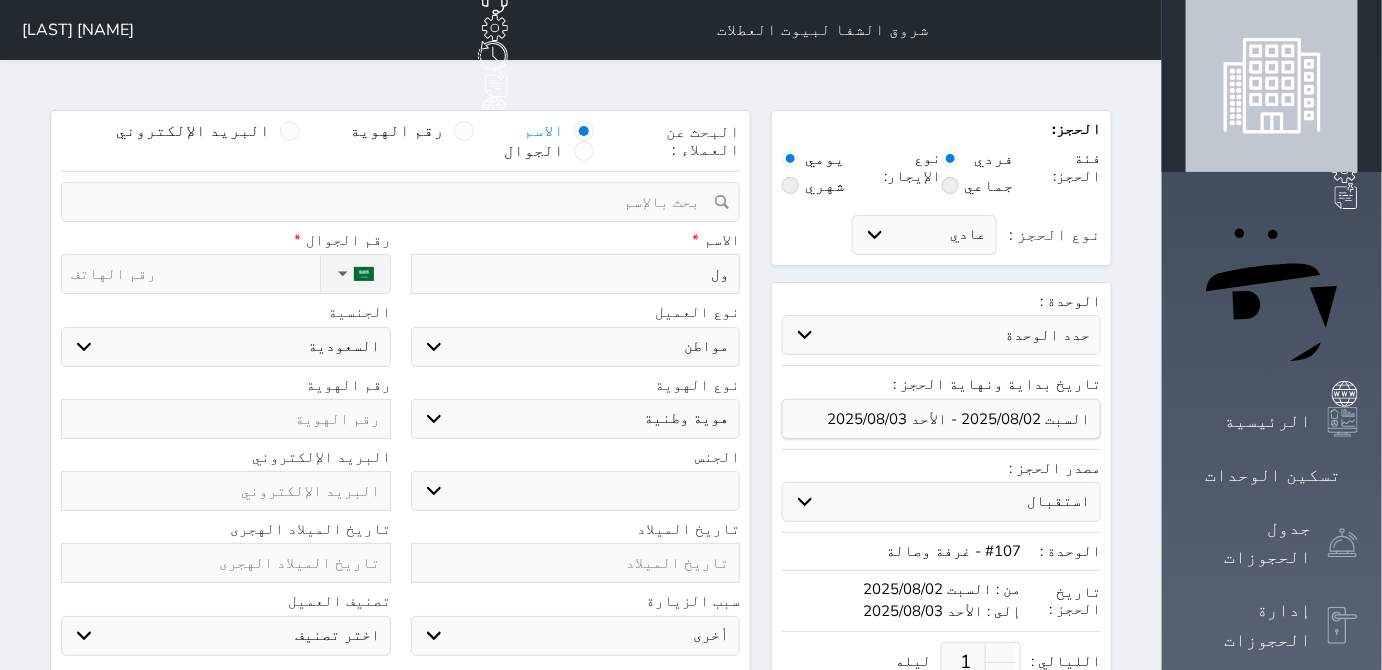 type on "ولي" 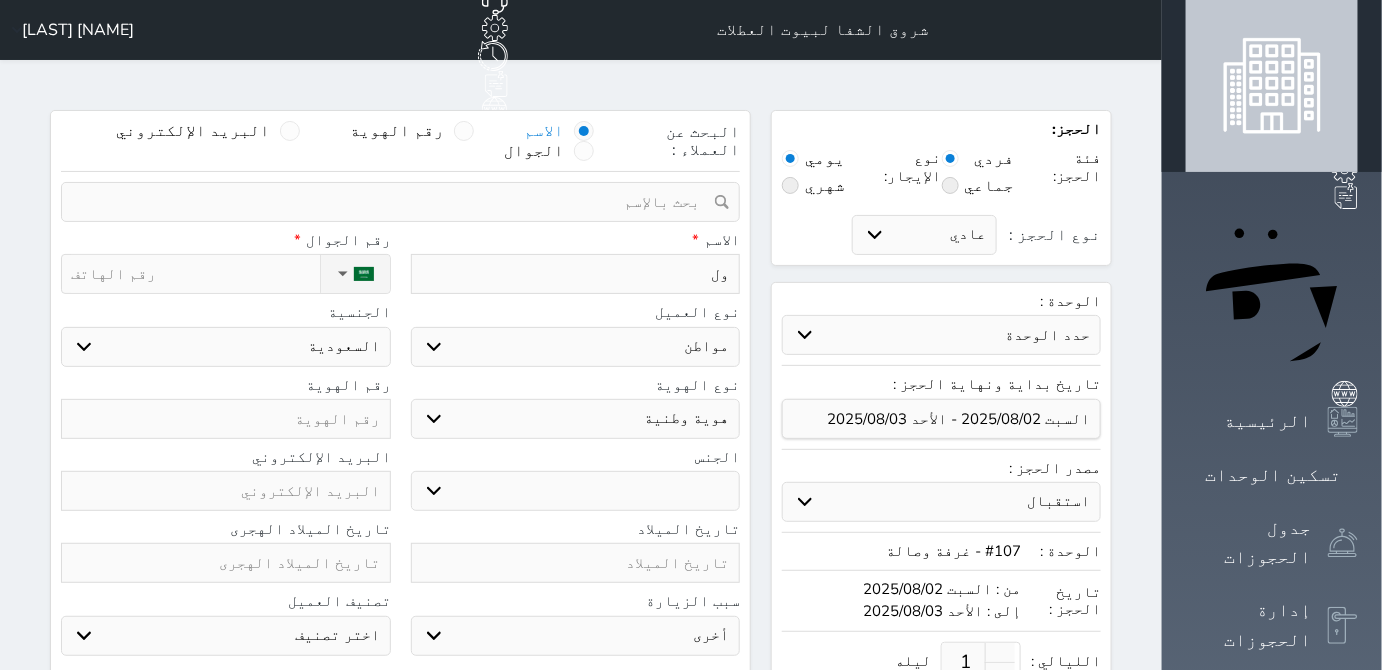select 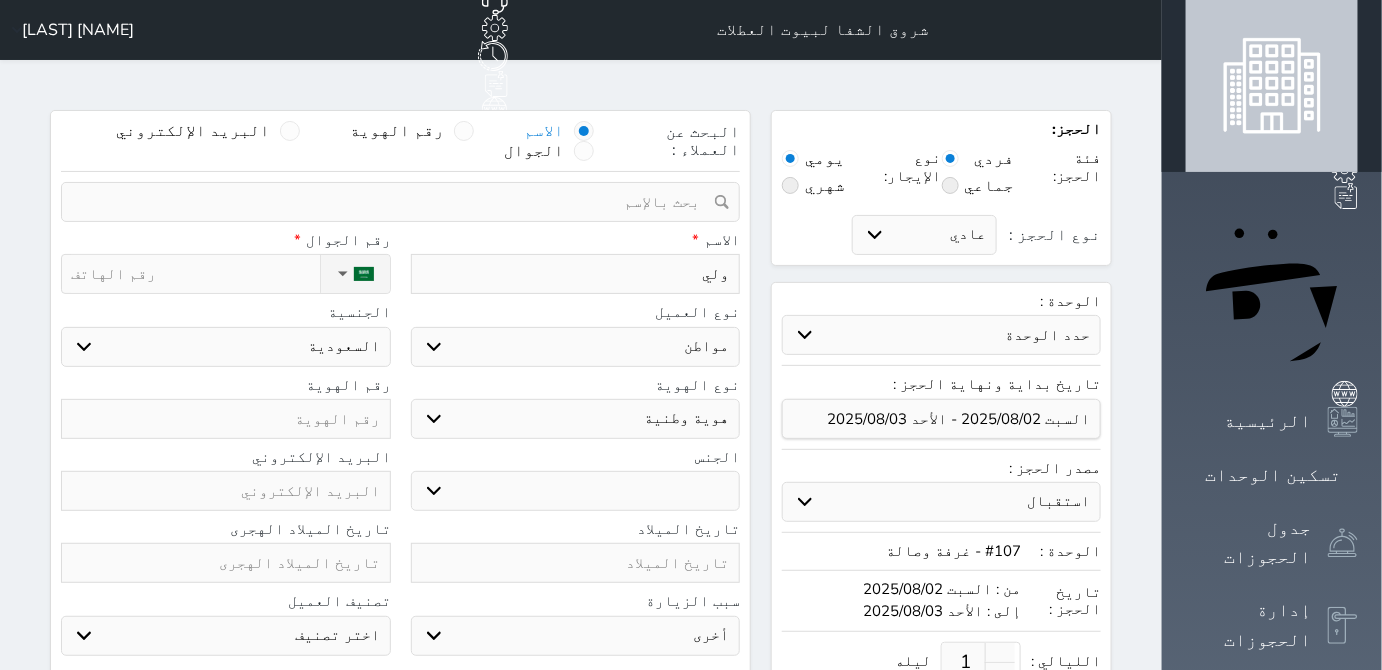 type on "وليد" 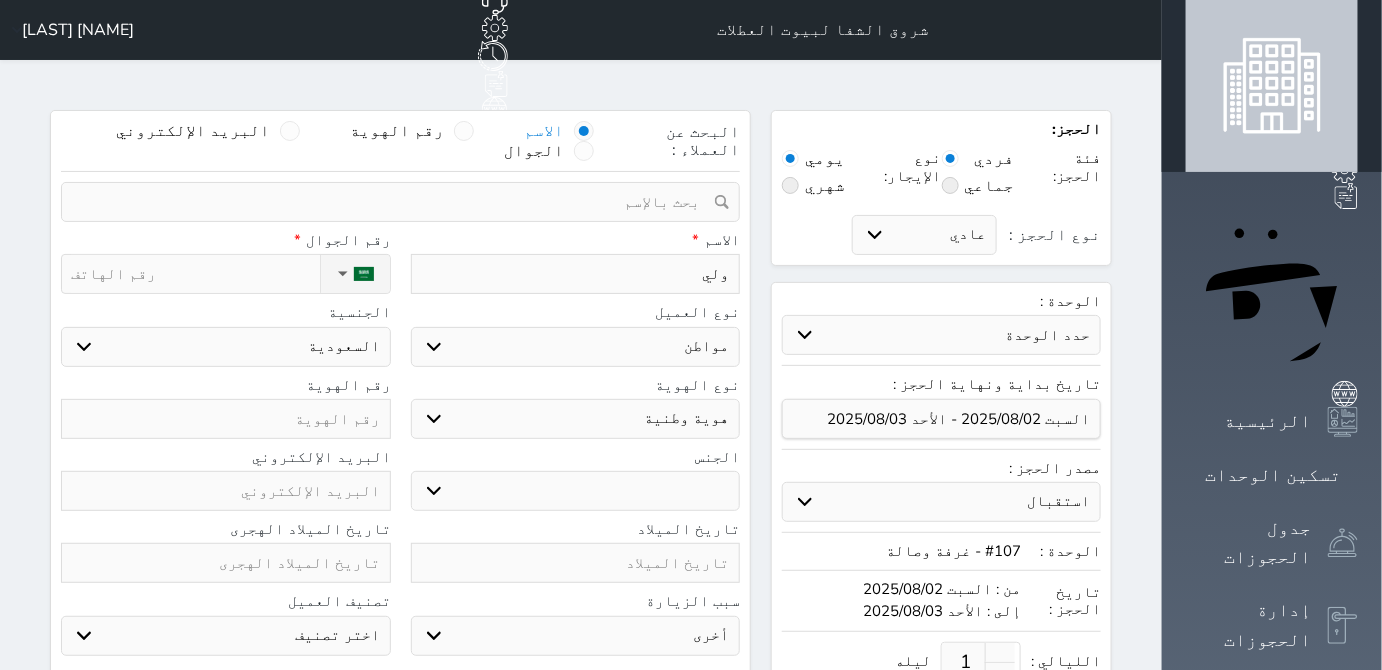select 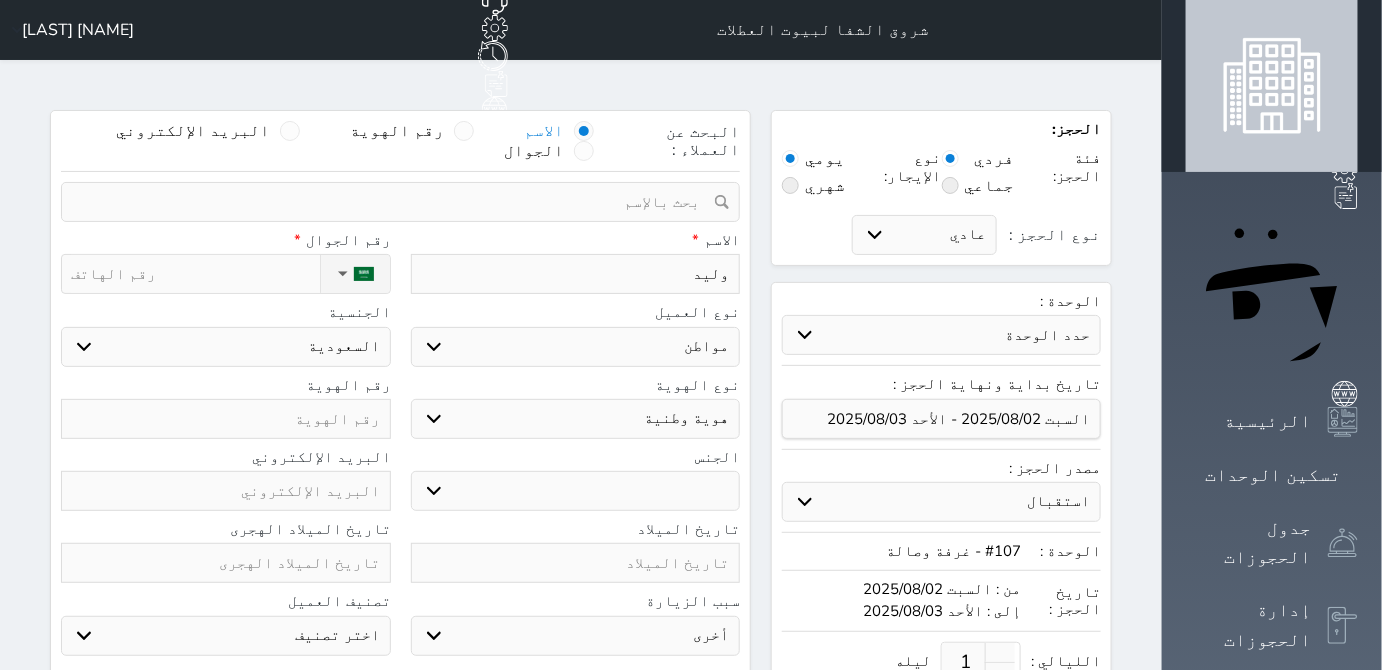 type on "وليد" 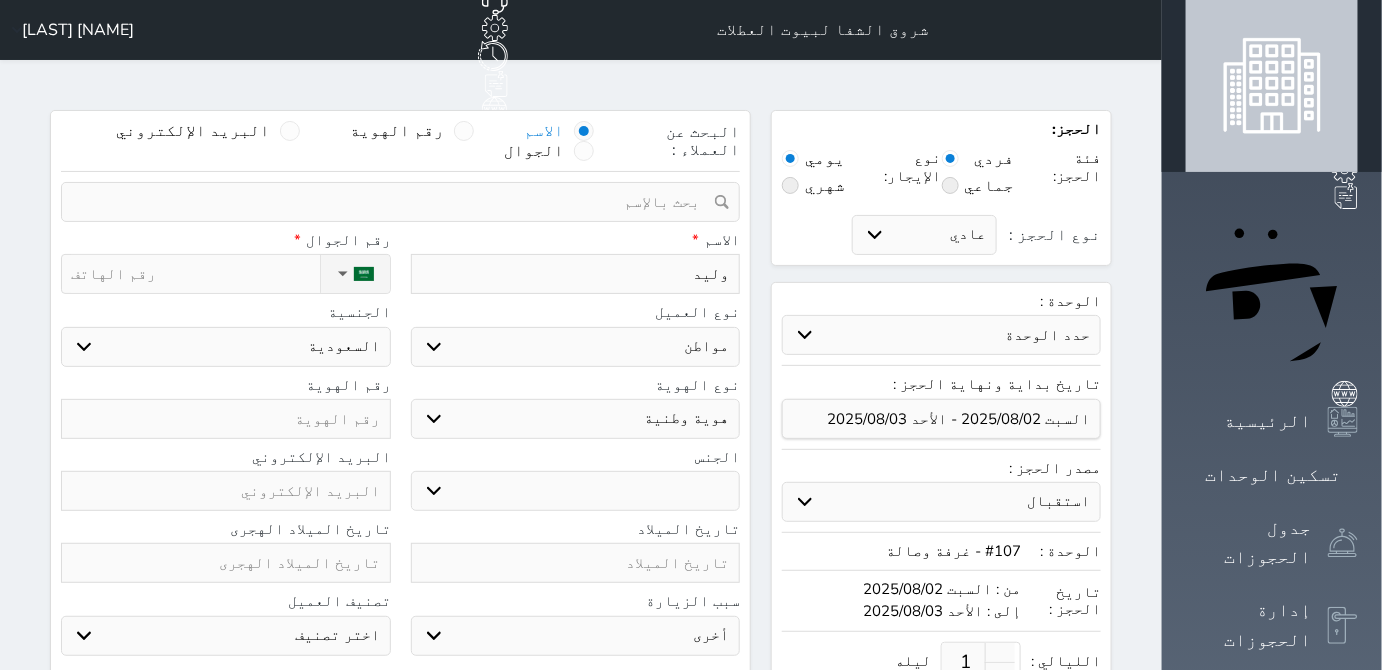 select 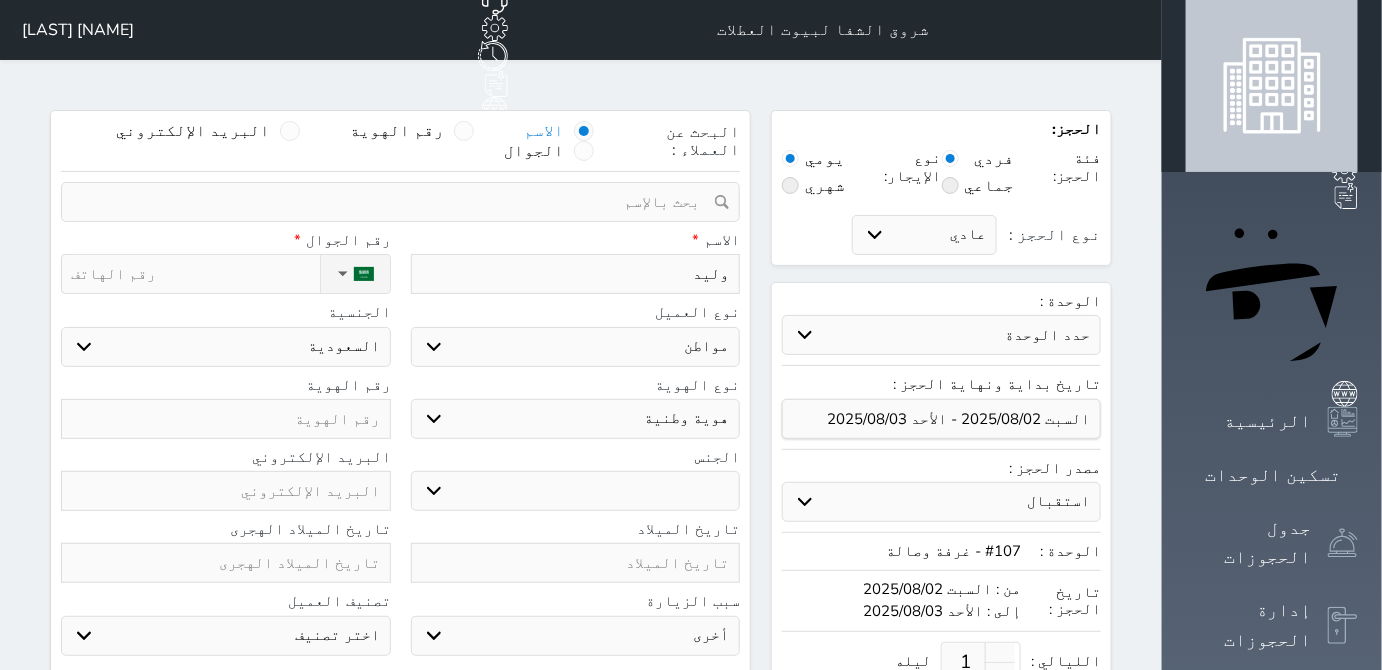 type on "[NAME] [LAST]" 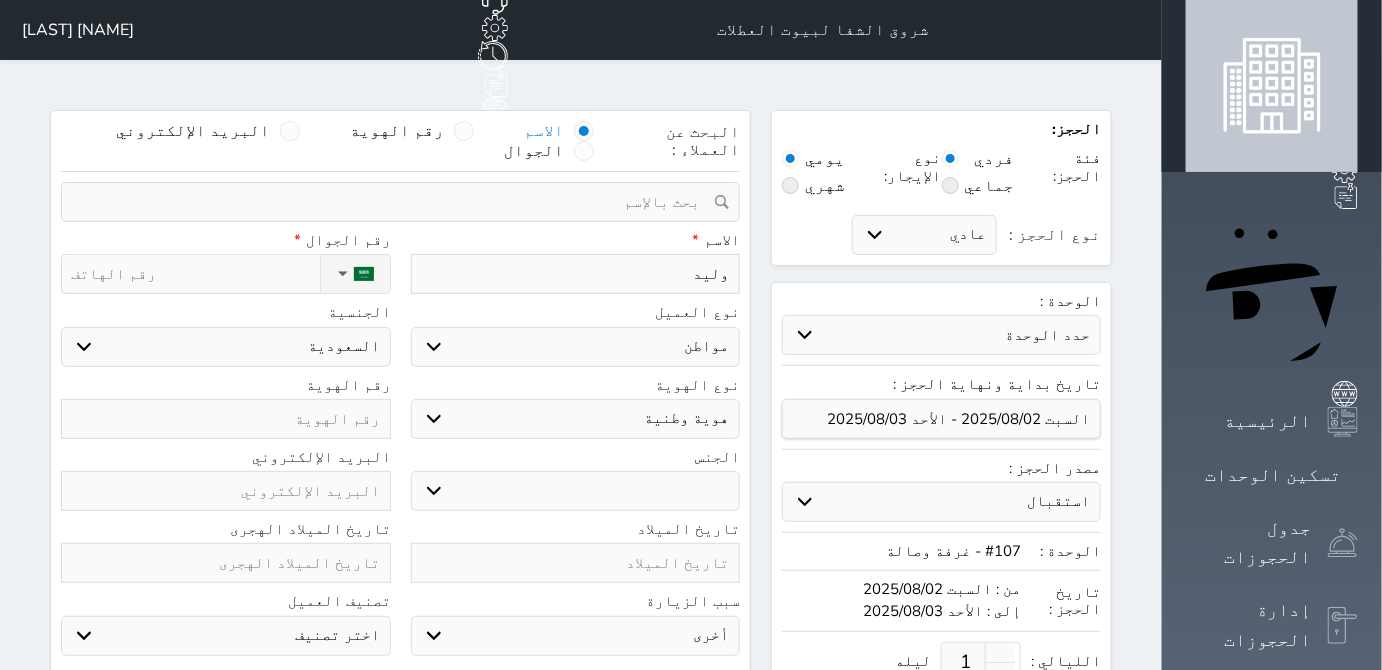 select 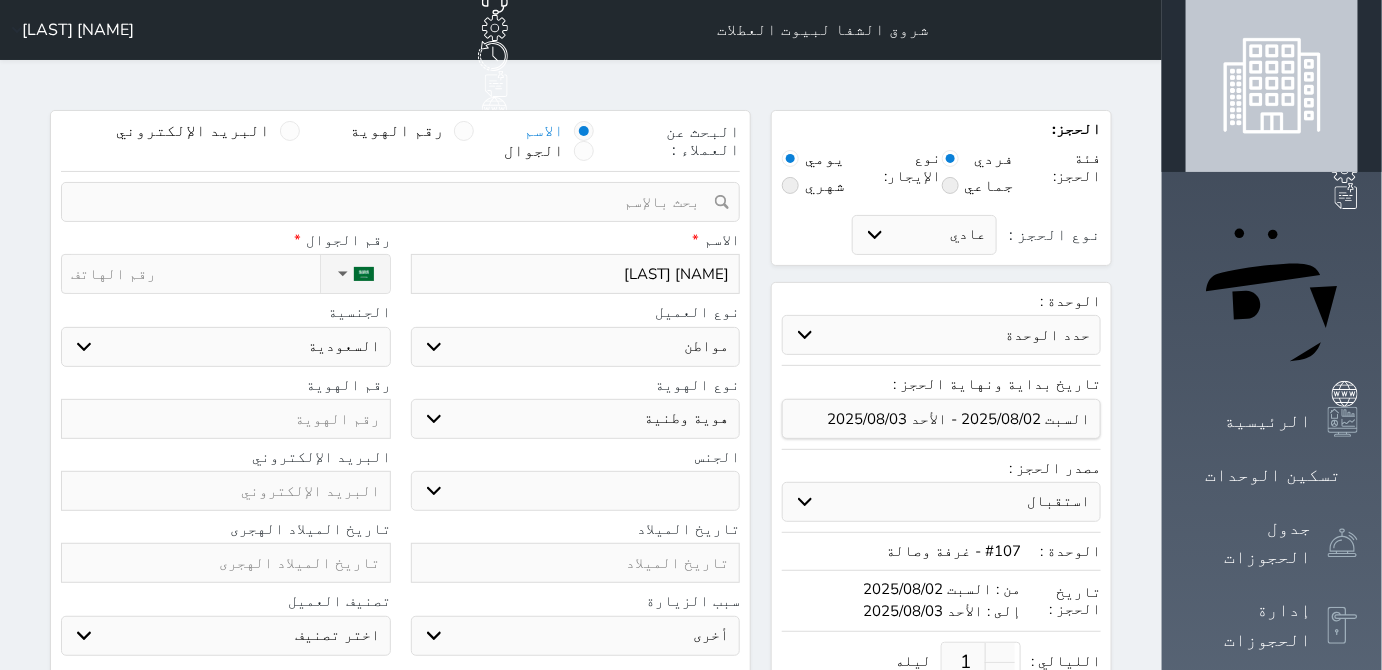 type on "[NAME] [LAST]" 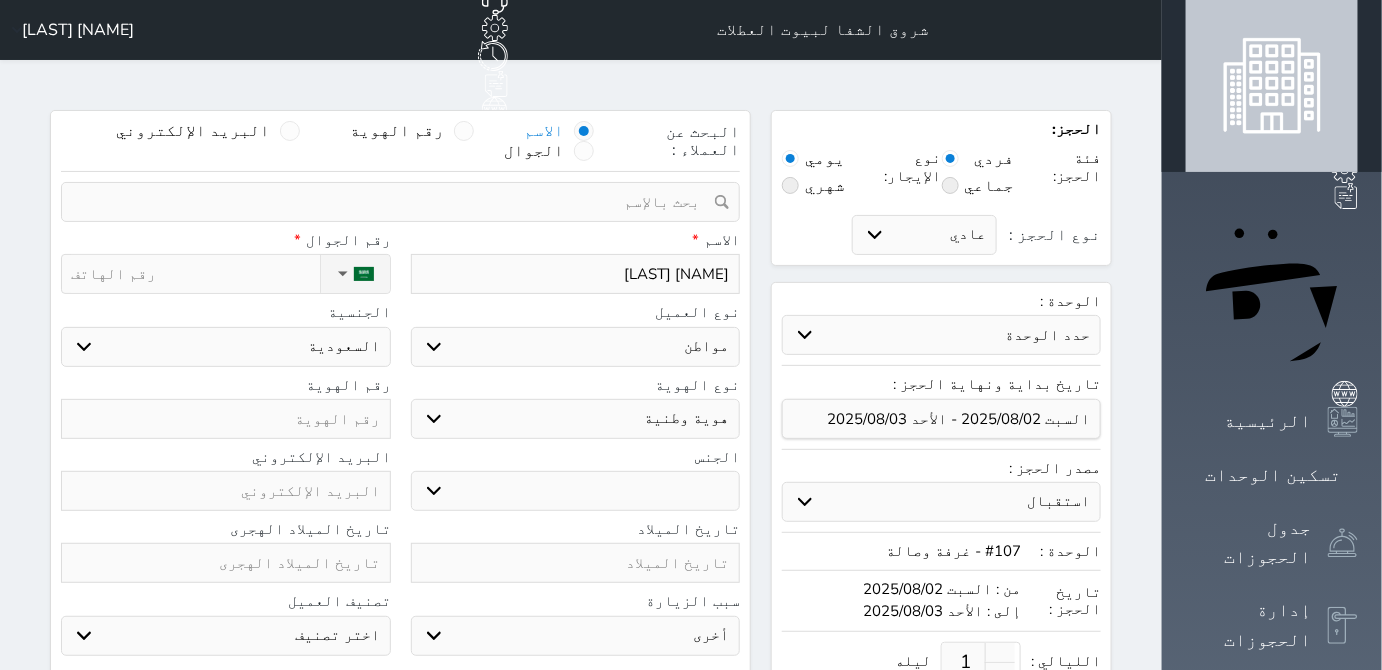 select 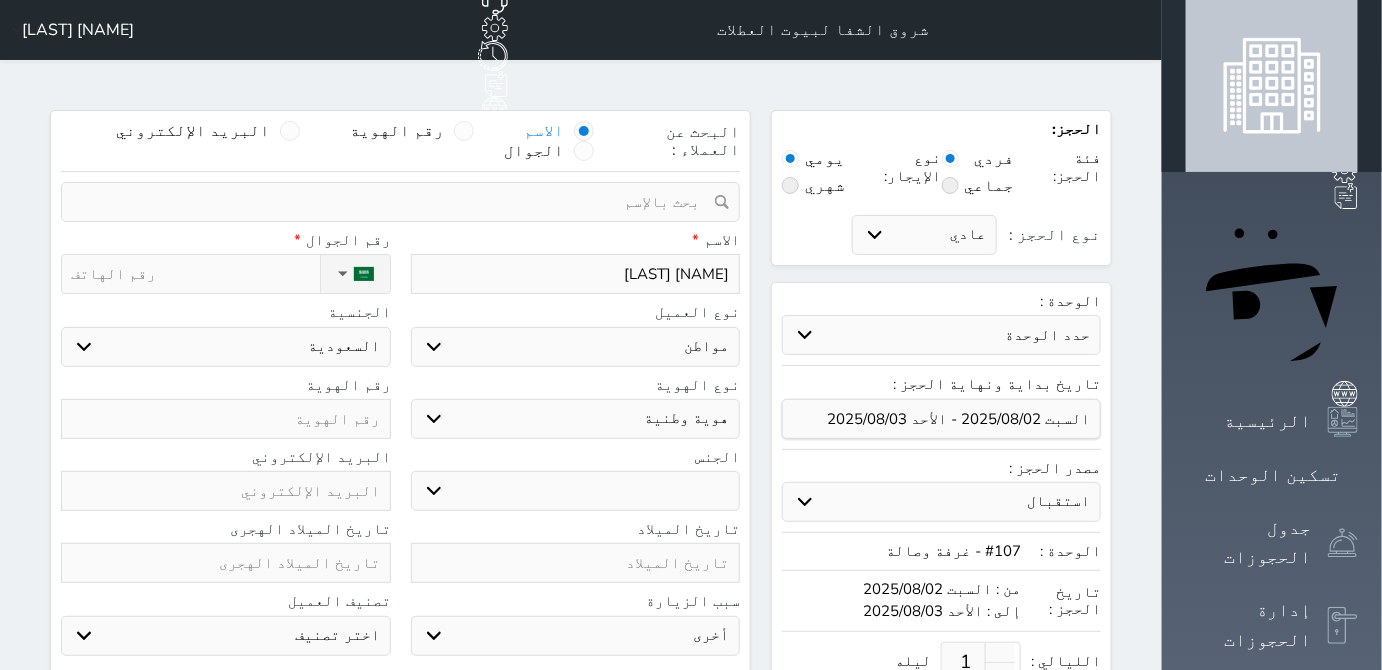 type on "[NAME] [LAST]" 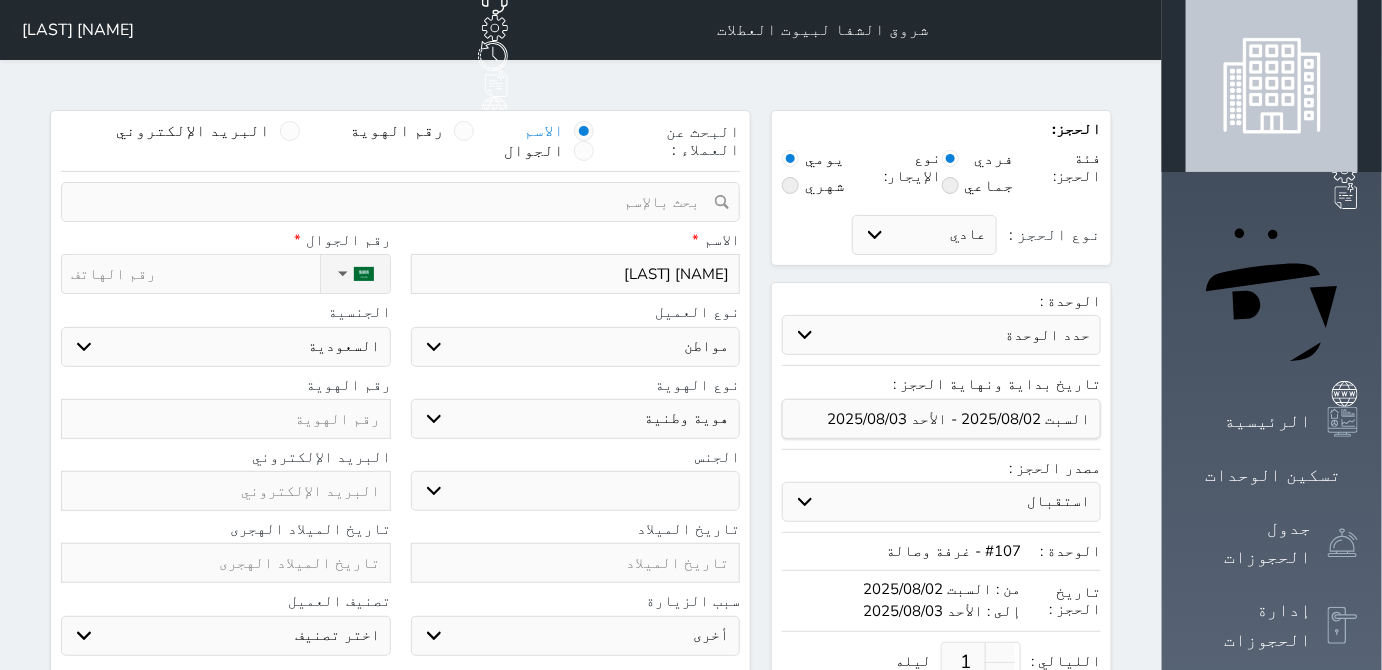 select 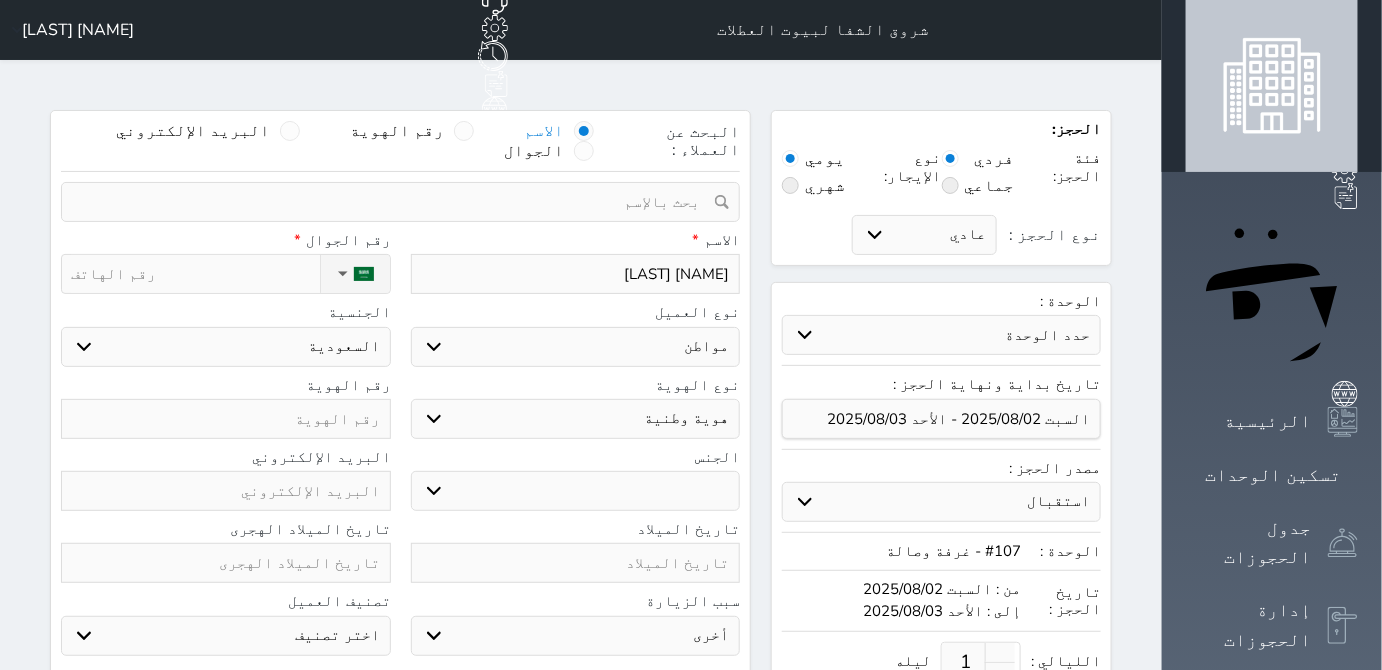 type on "[NAME] [LAST]" 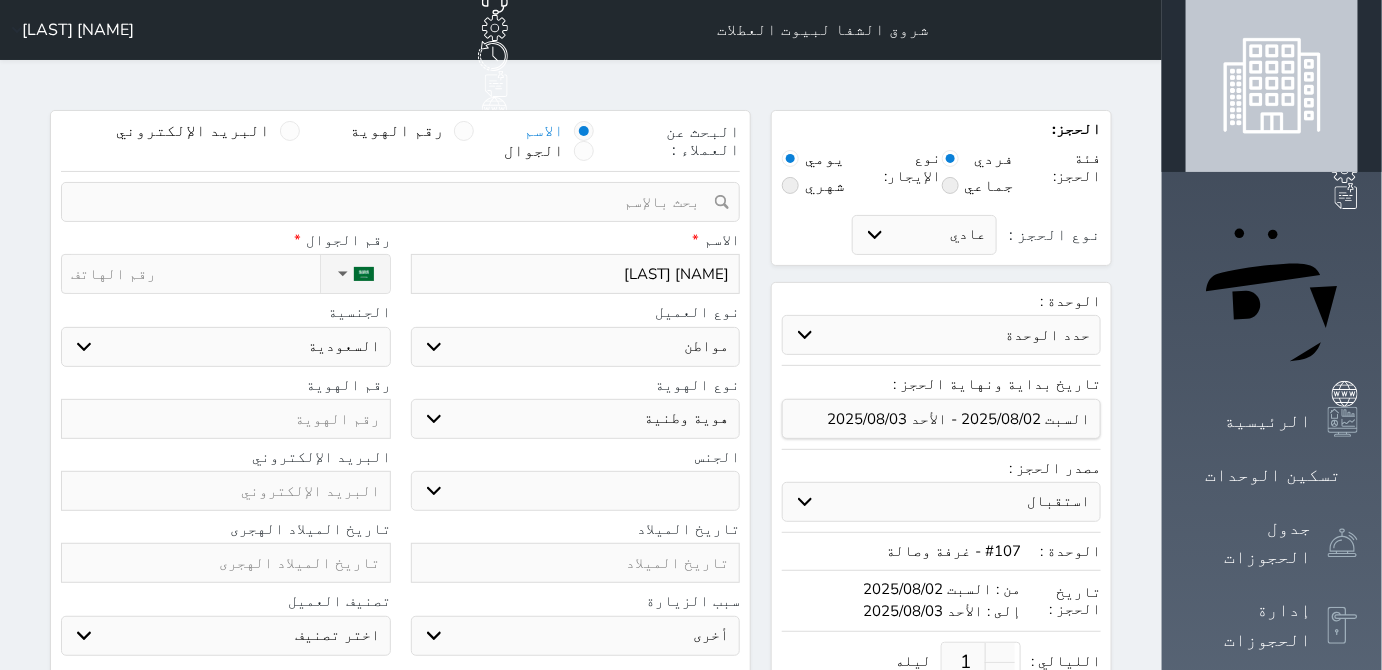 select 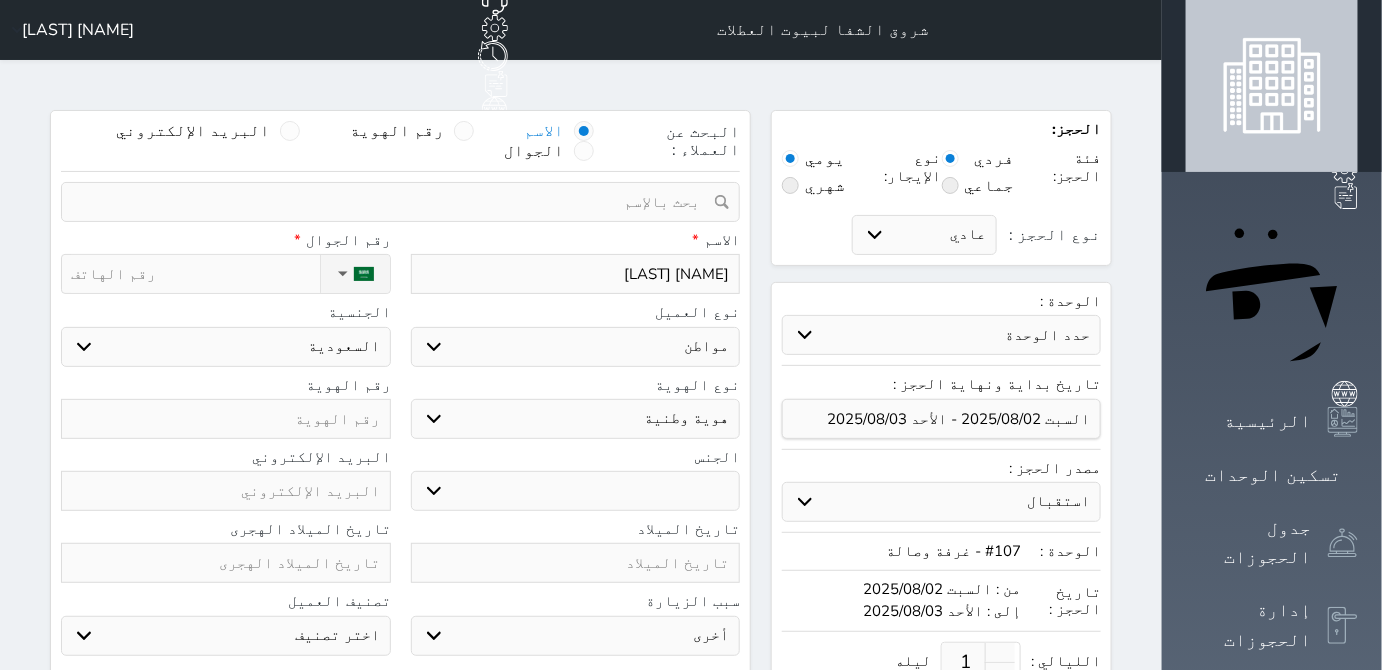 type on "[NAME] [LAST]" 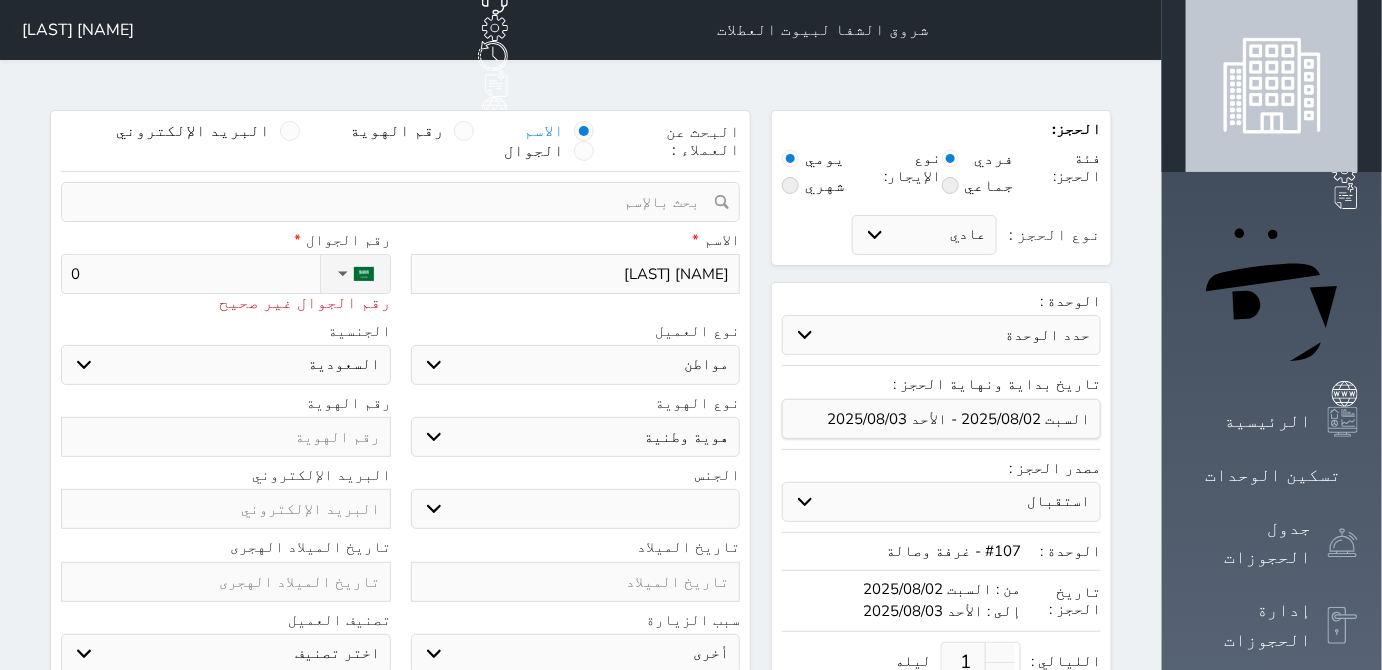 type on "05" 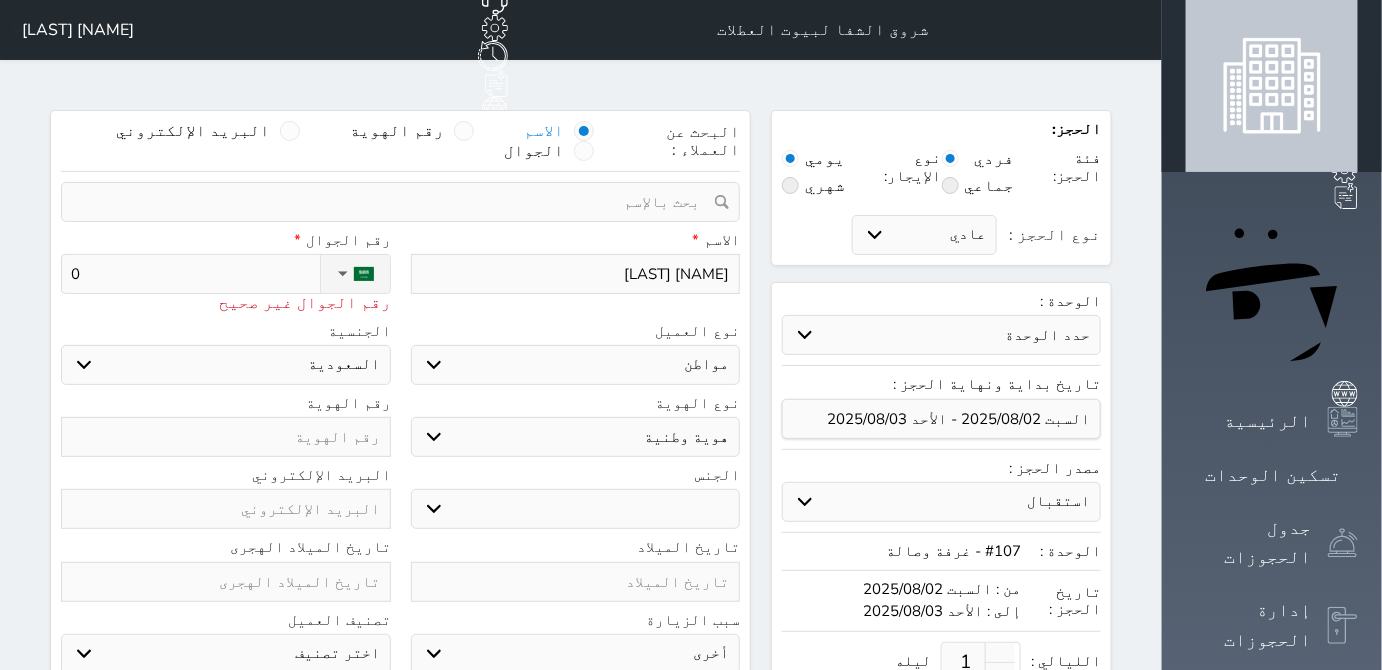select 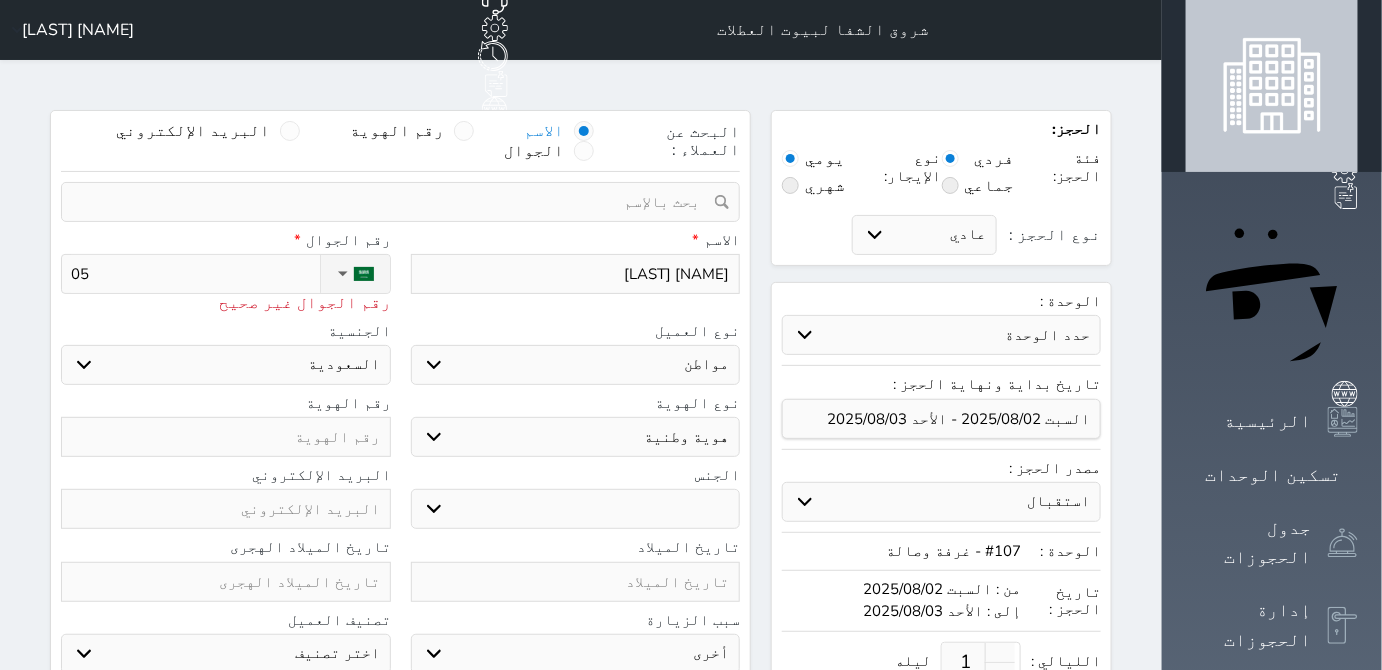 type on "055" 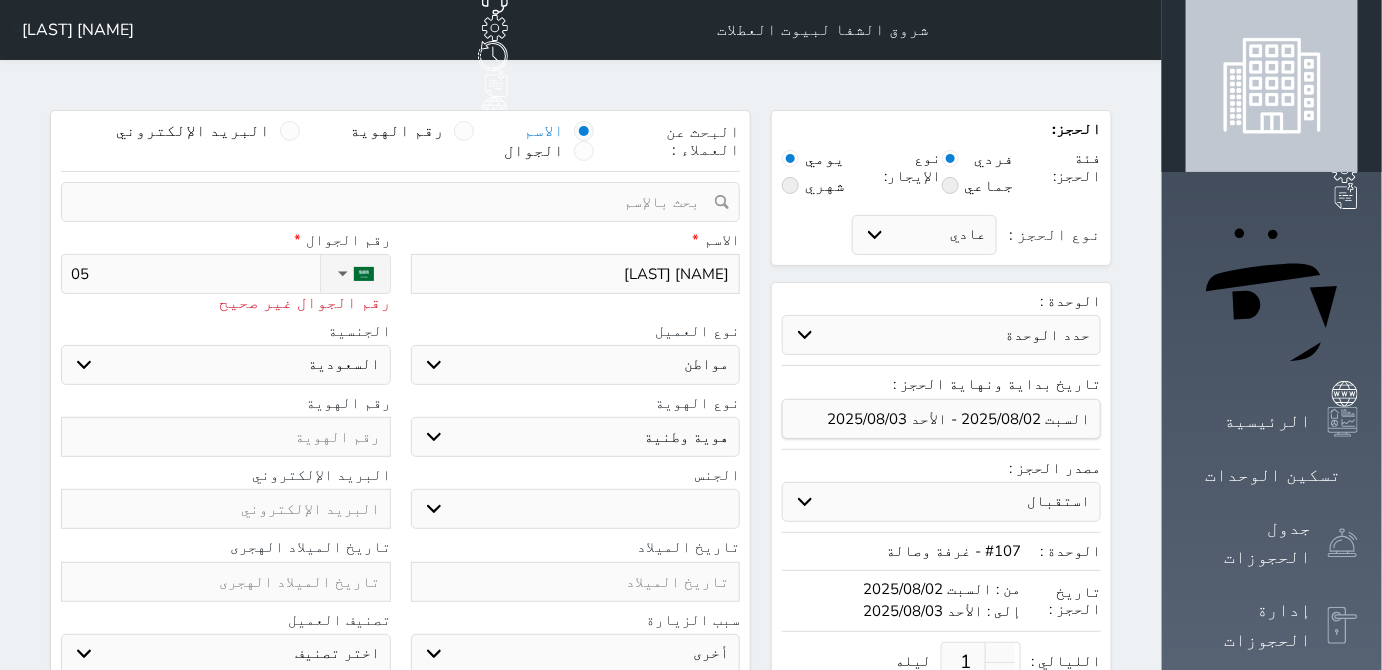 select 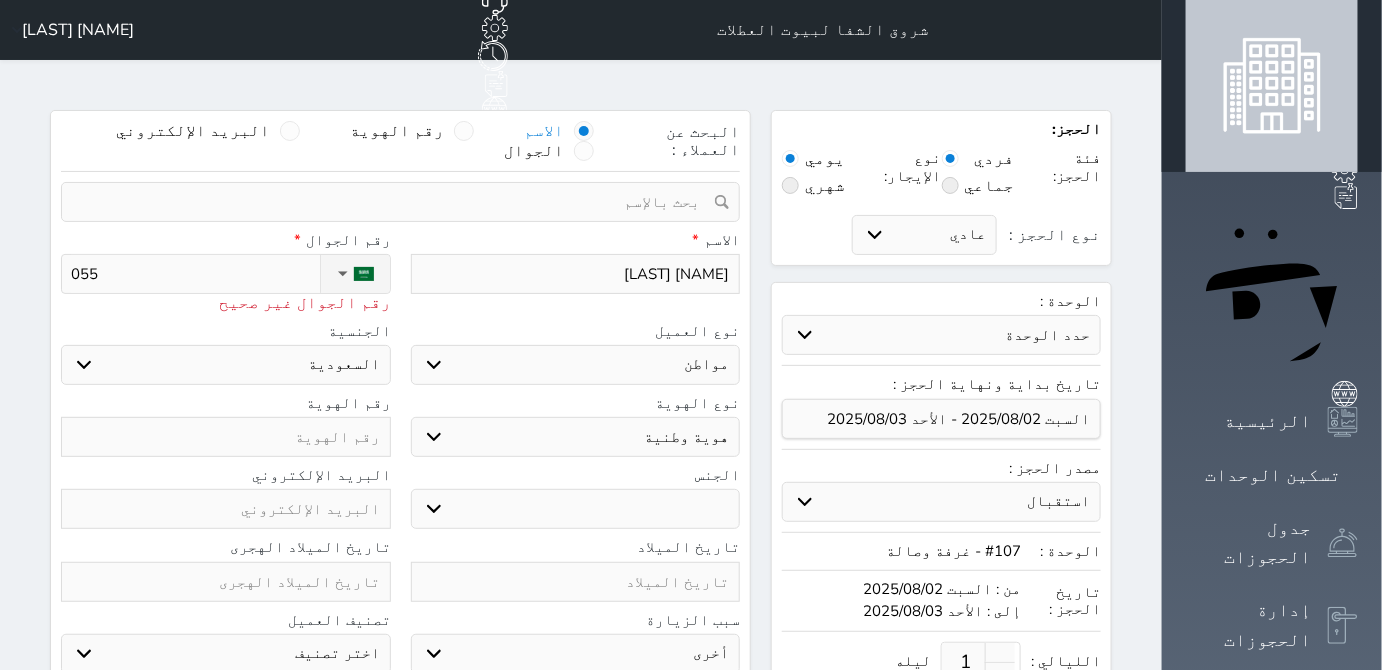 type on "0556" 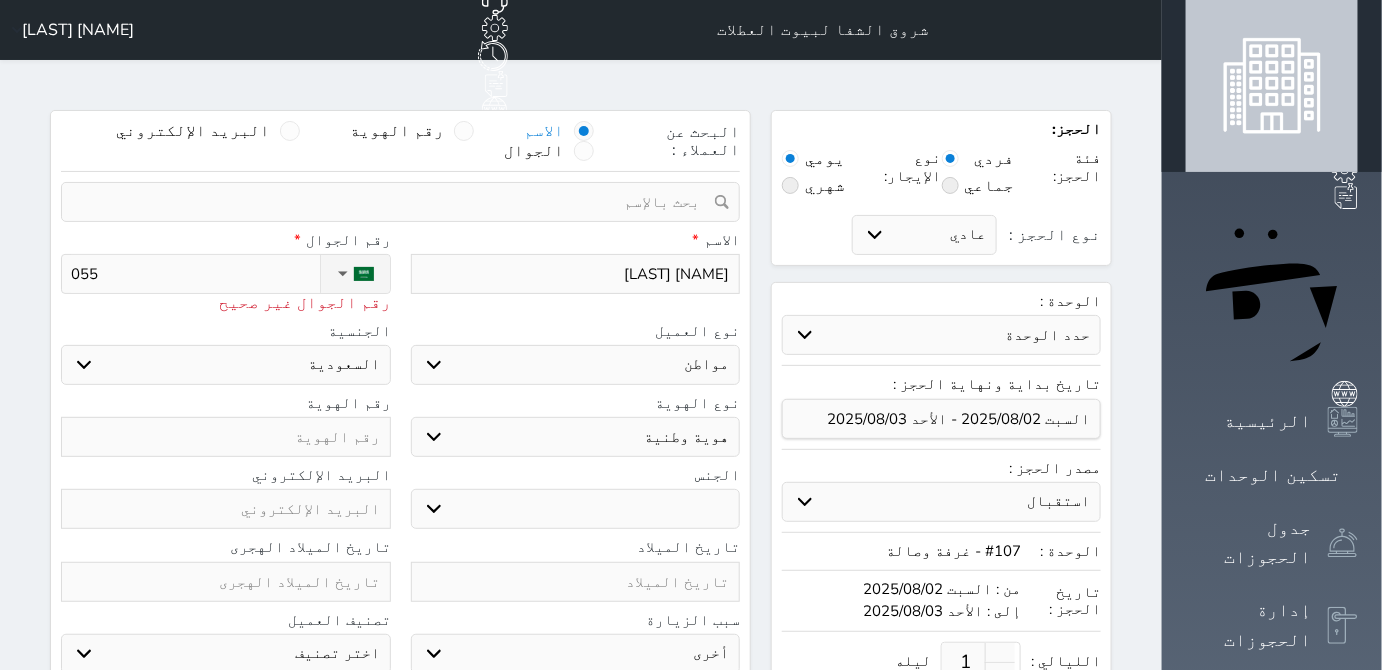 select 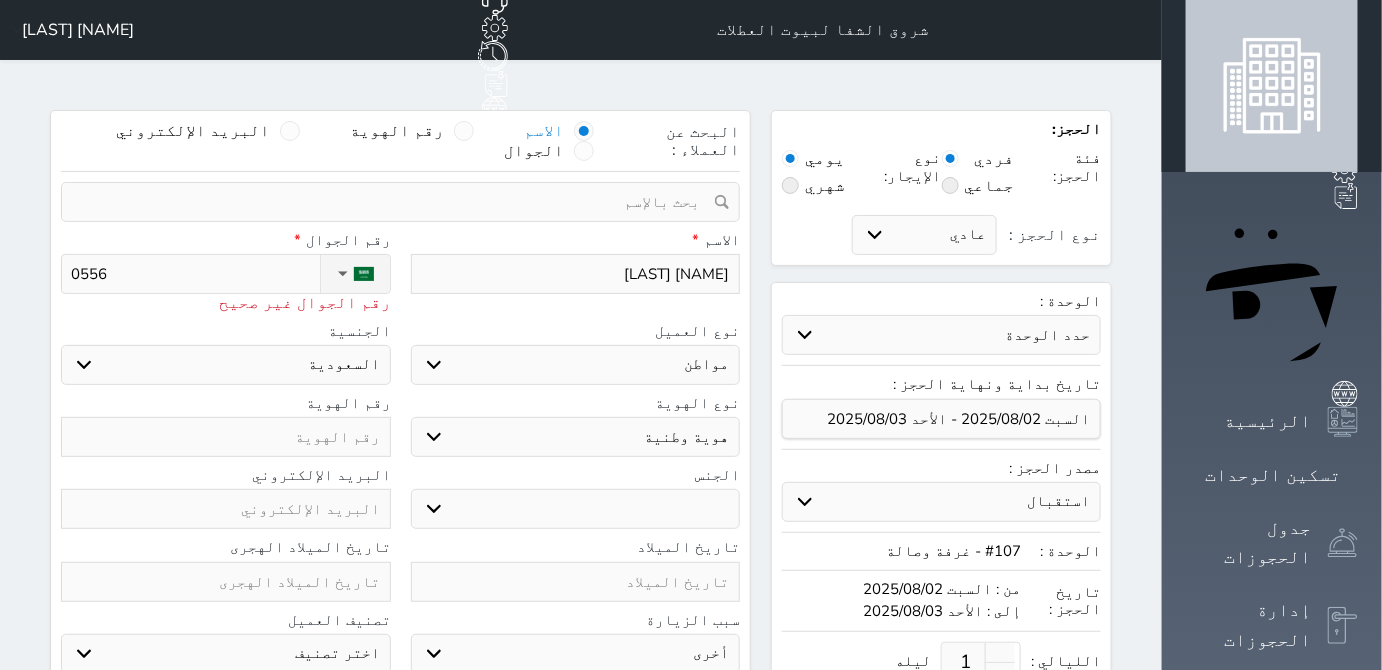 type on "[PHONE_FRAGMENT]" 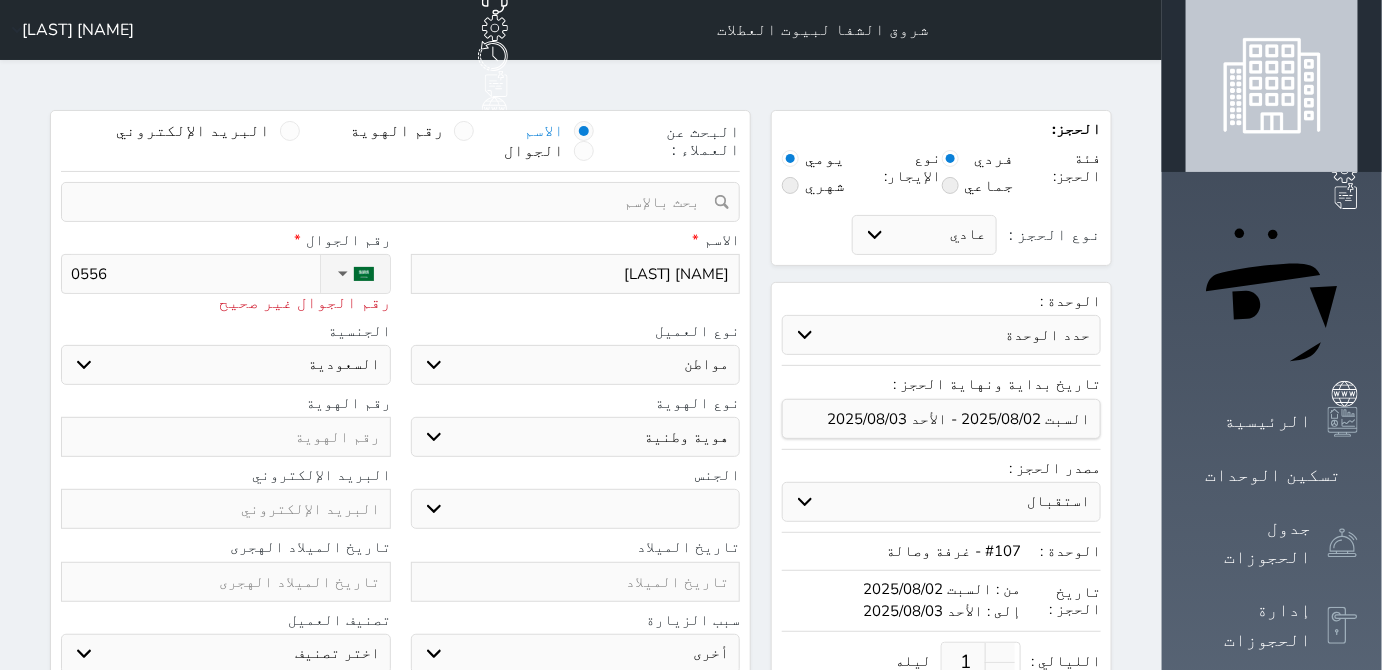 select 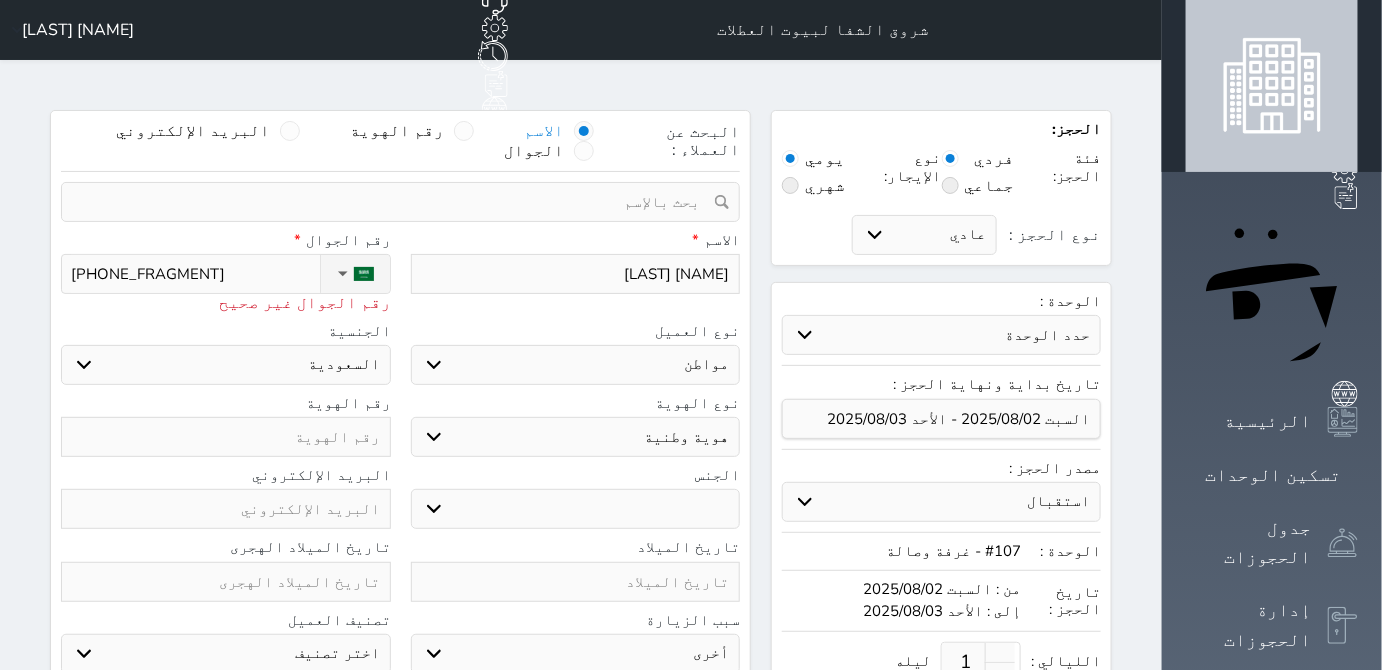 type on "[PHONE_FRAGMENT]" 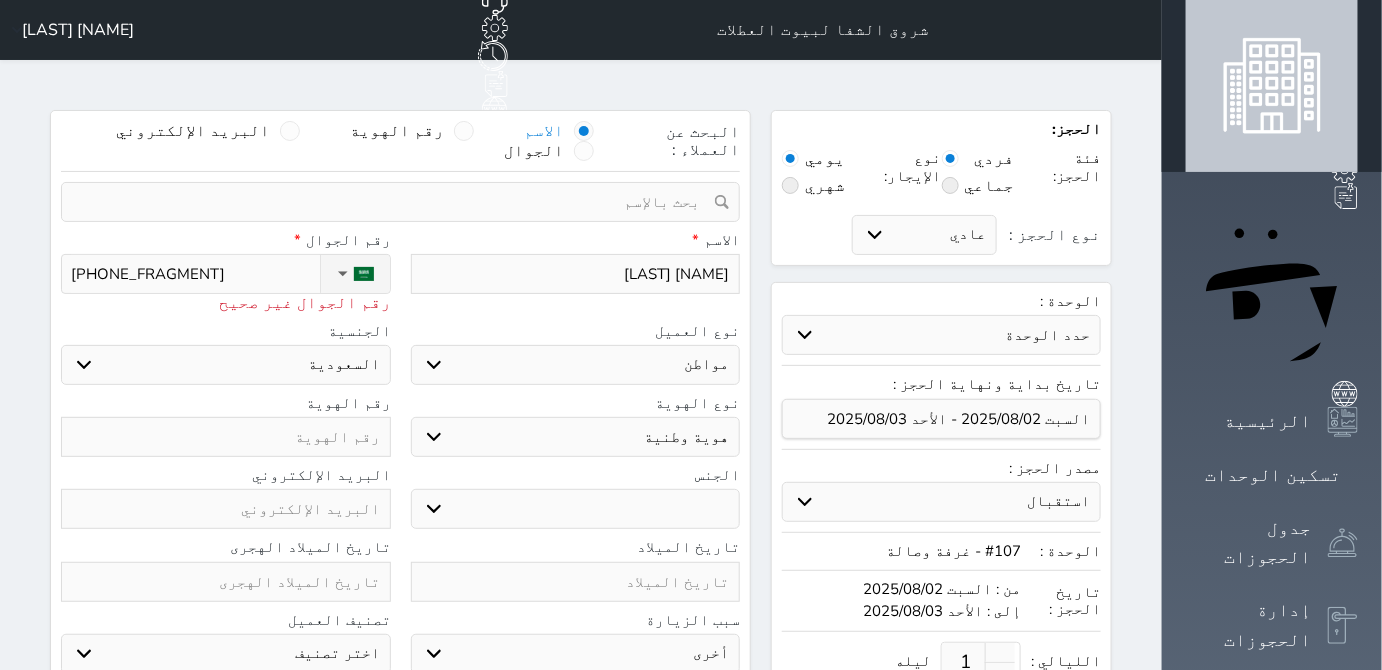 select 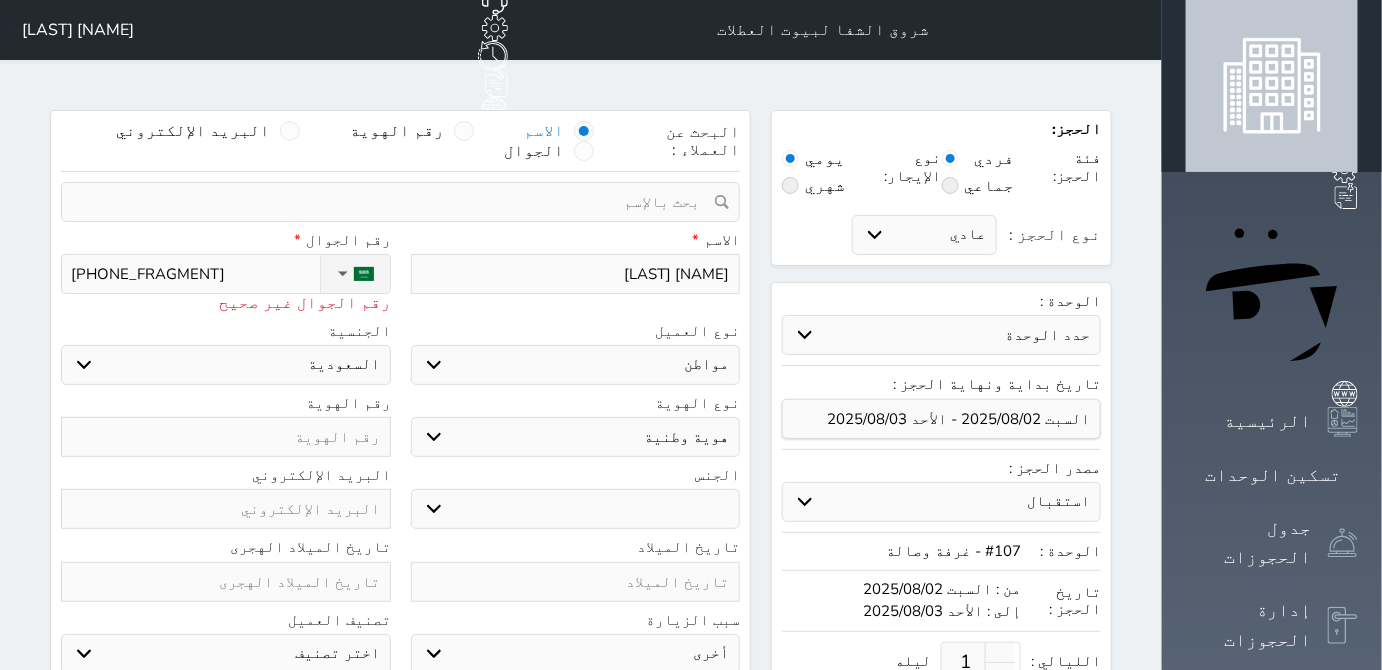 type on "[PHONE_FRAGMENT]" 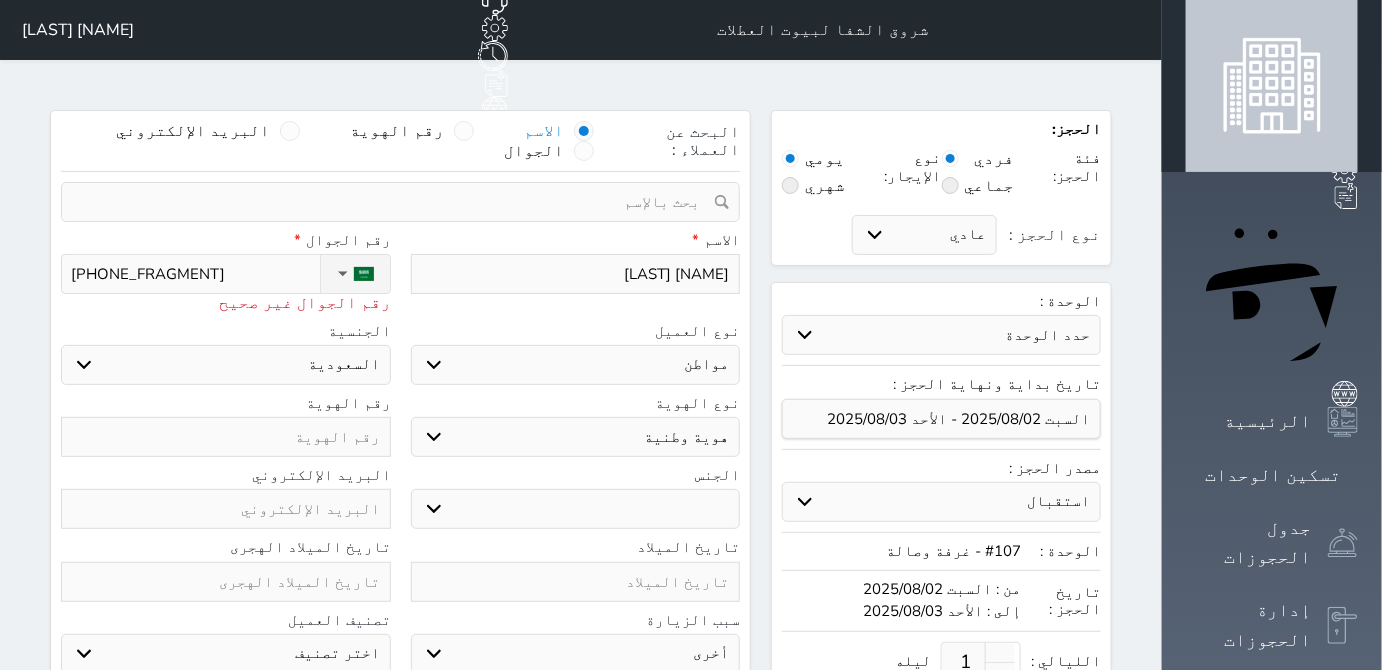 select 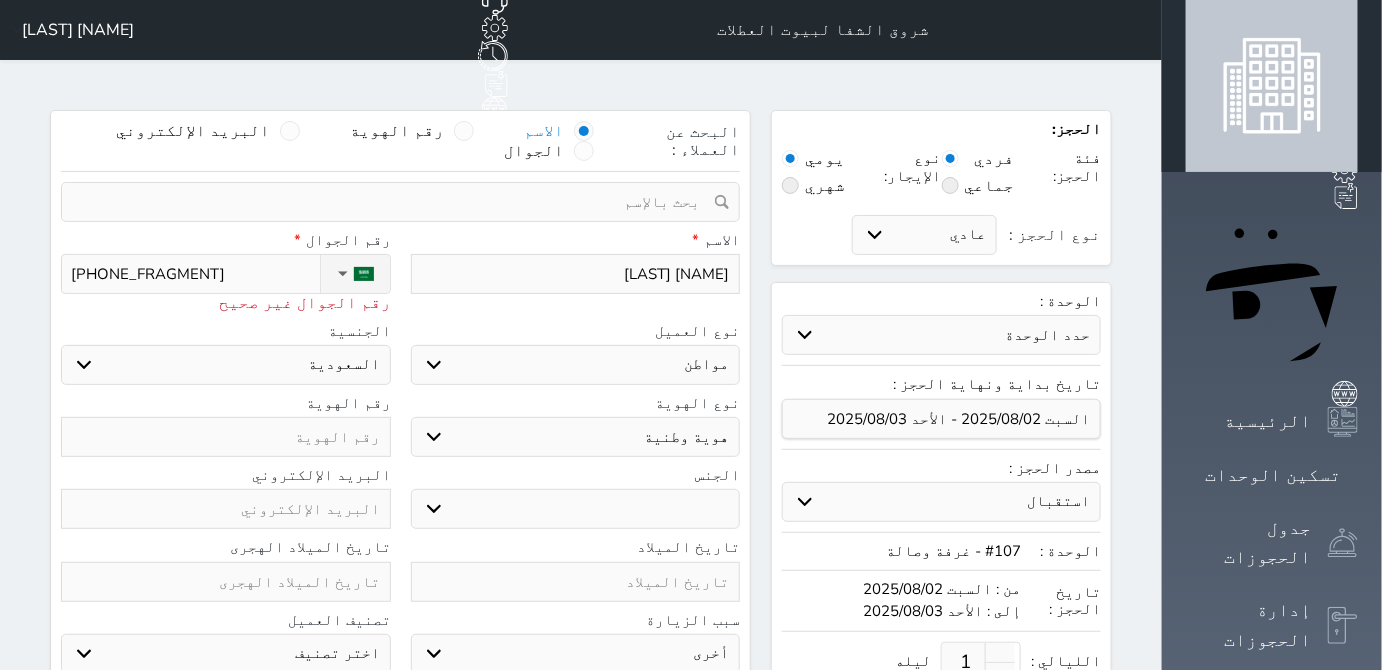 type on "[PHONE]" 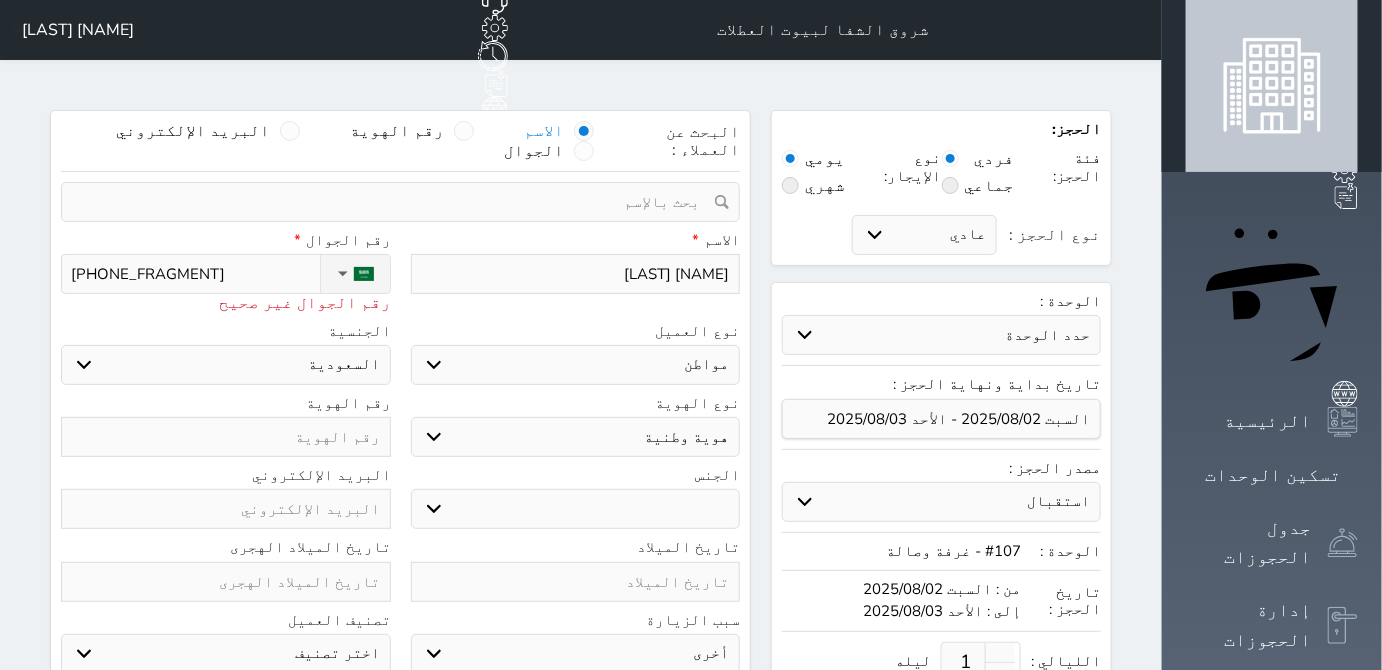 select 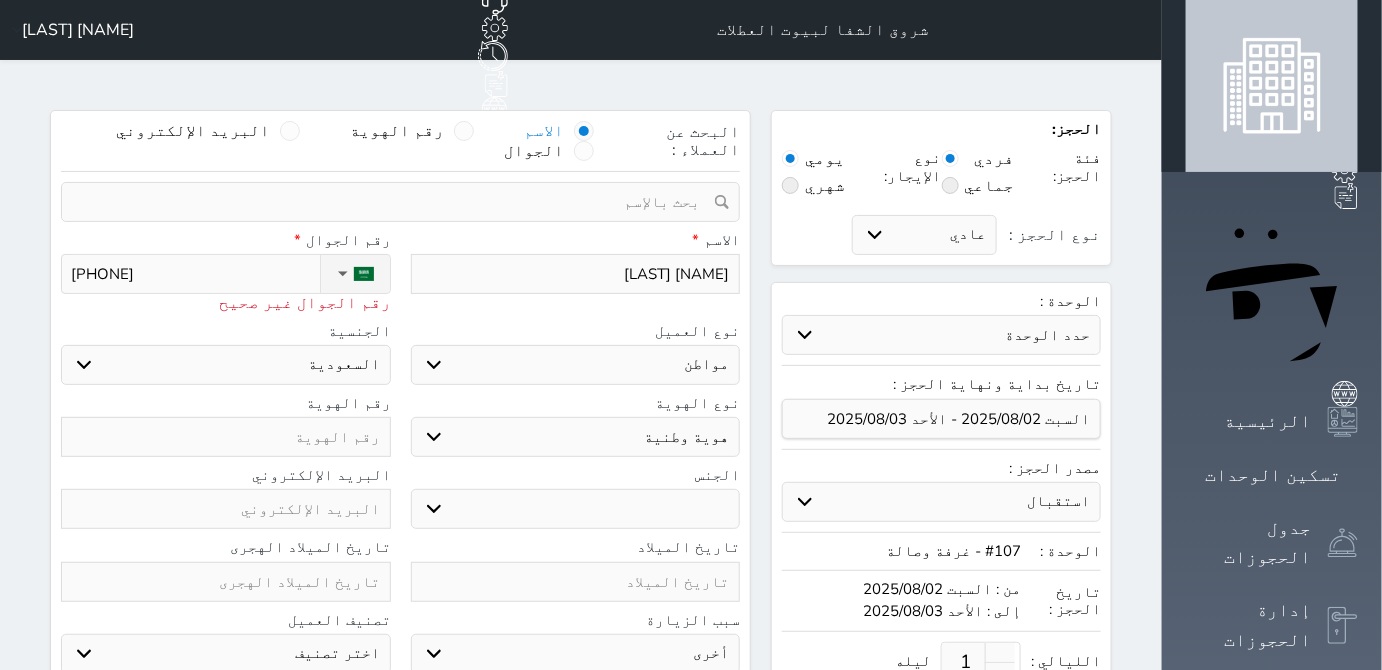 type on "[PHONE]" 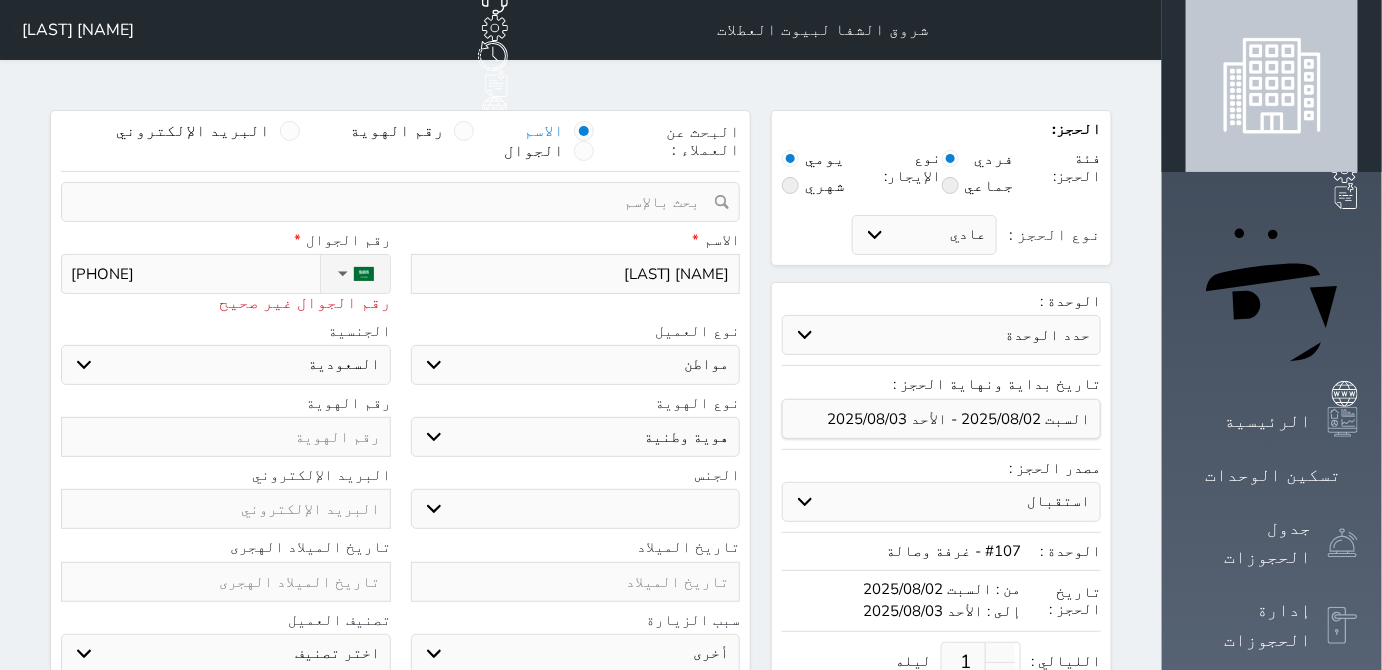 select 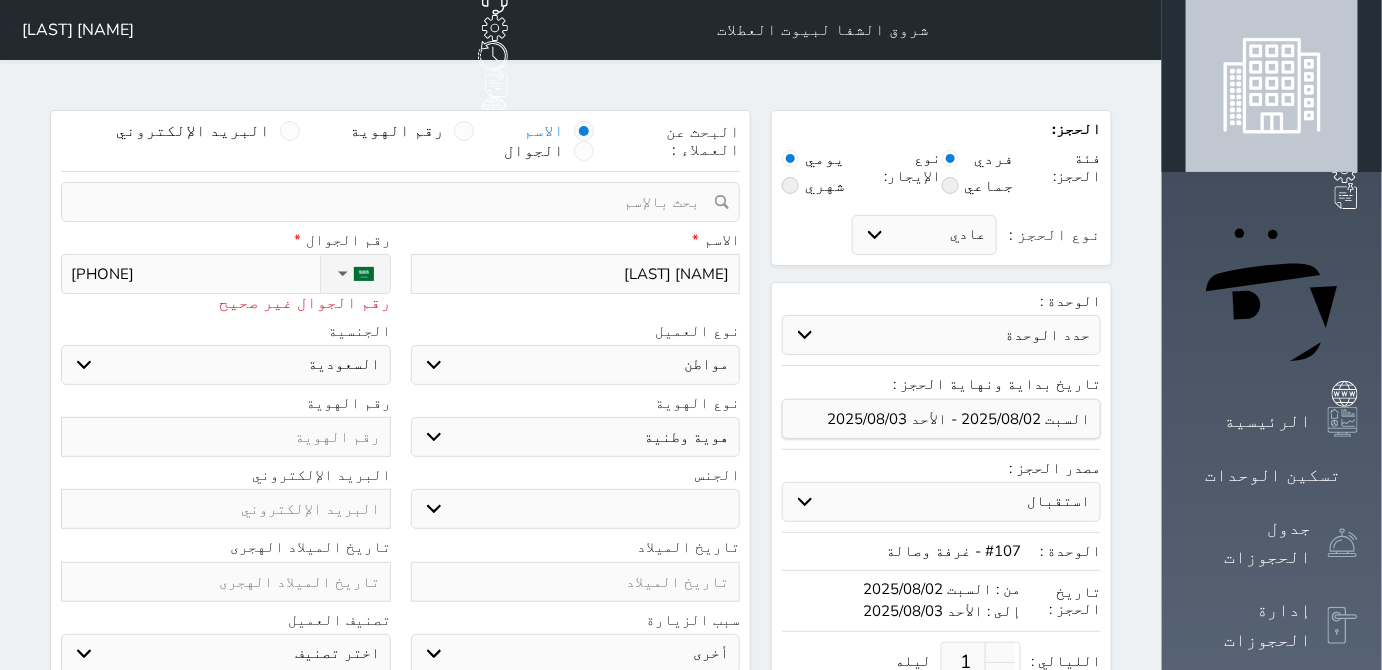 type on "+966 [PHONE]" 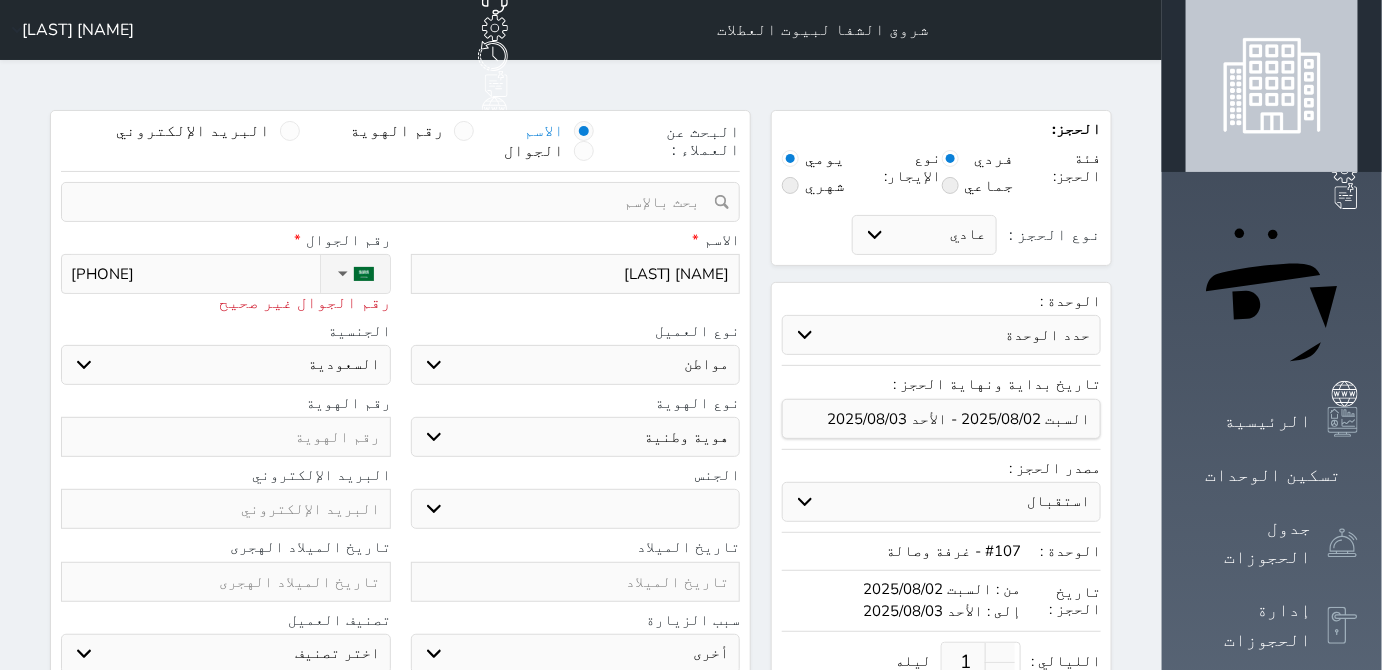 select 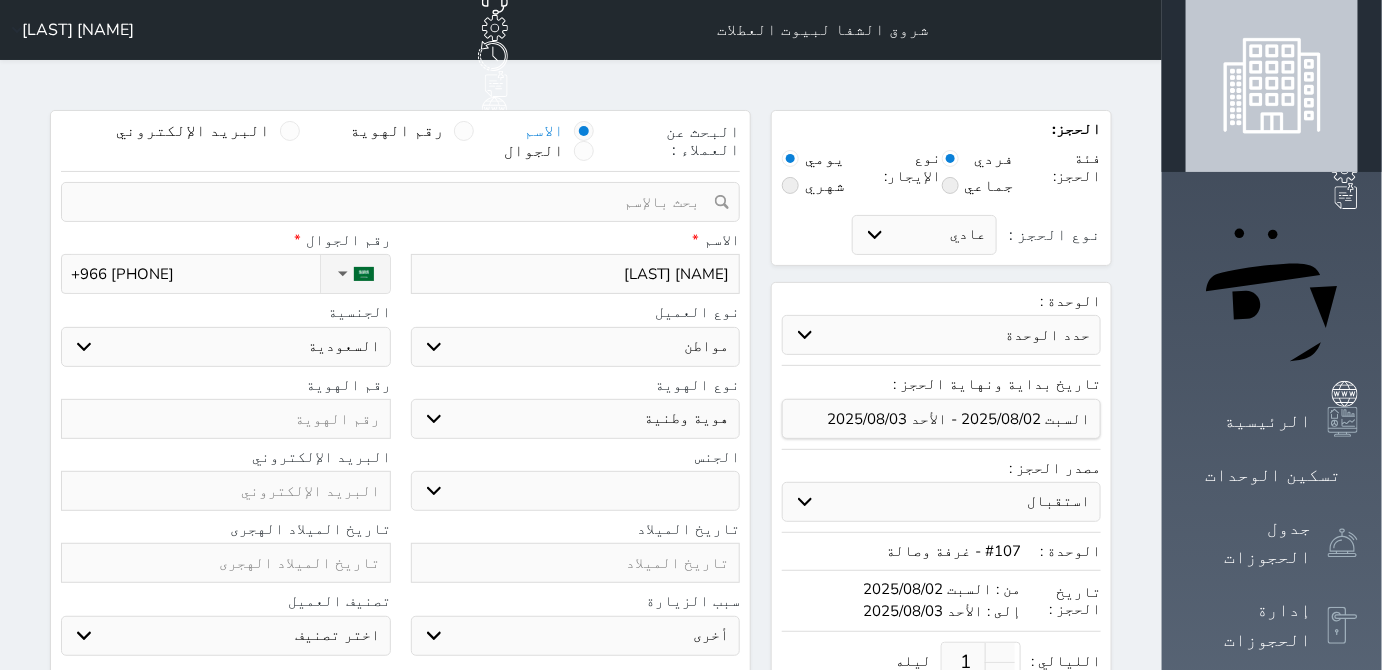 type on "+966 [PHONE]" 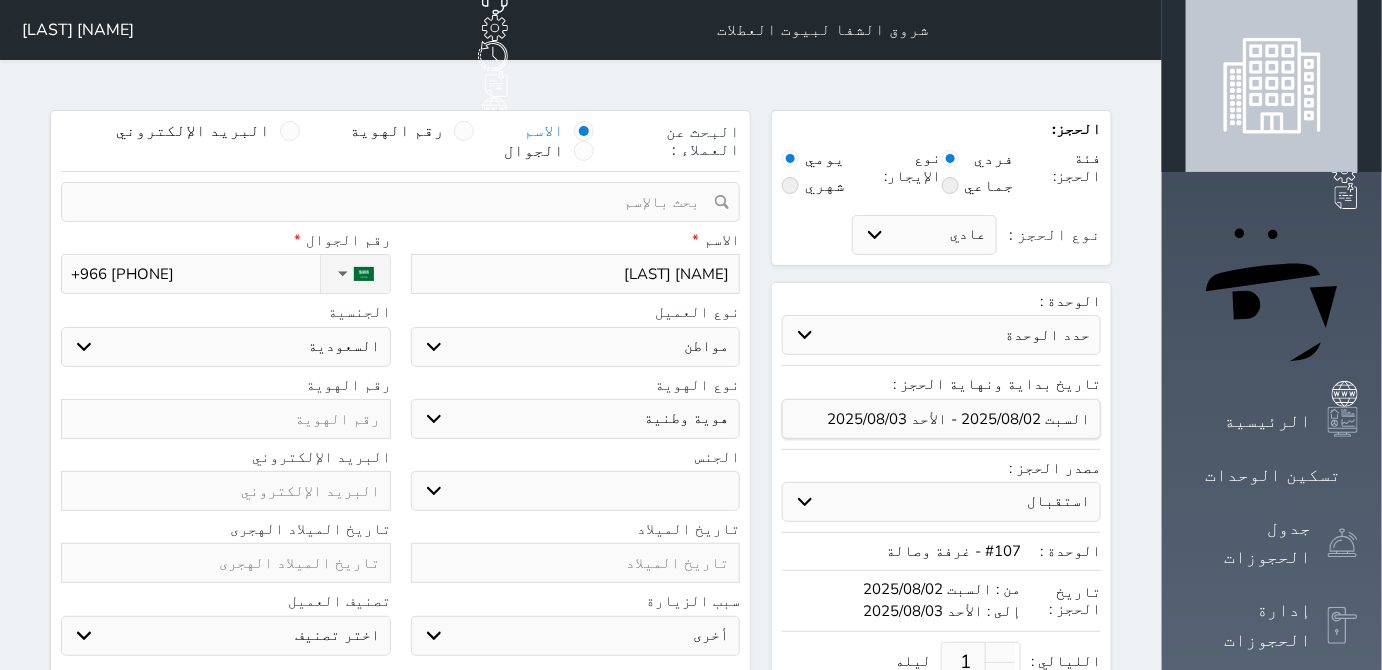 type on "1" 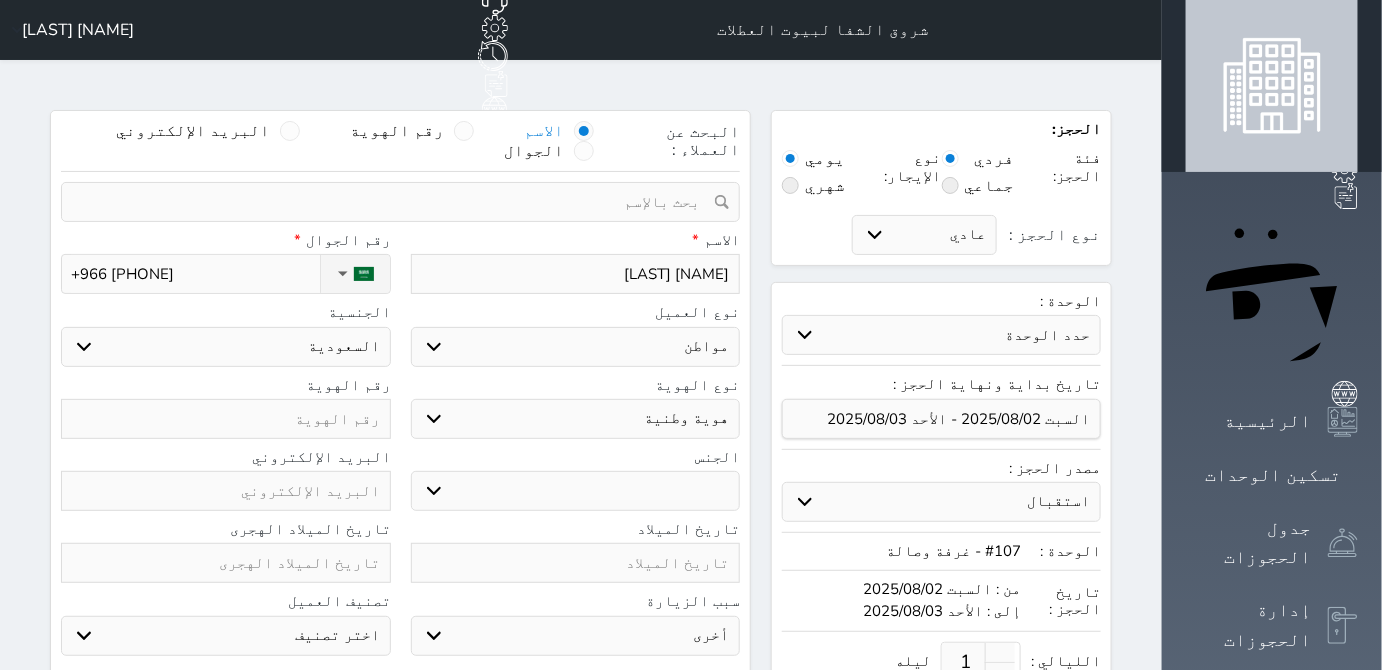 select 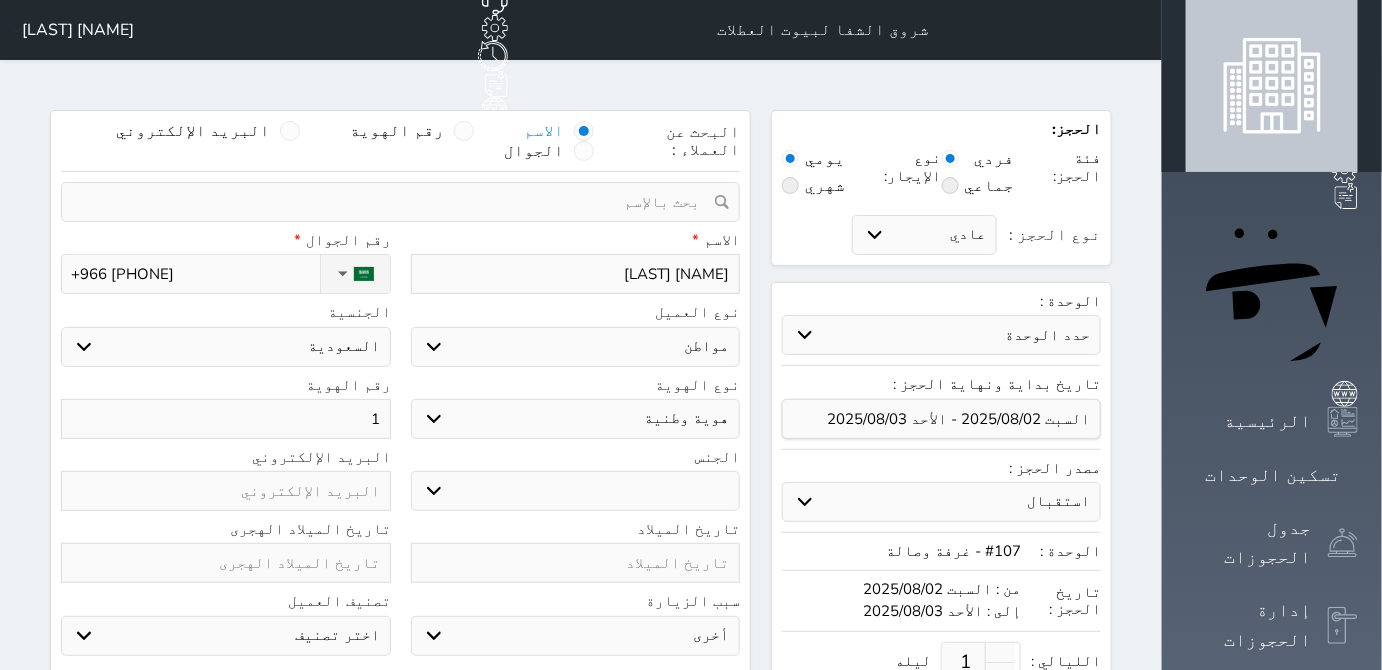 type on "10" 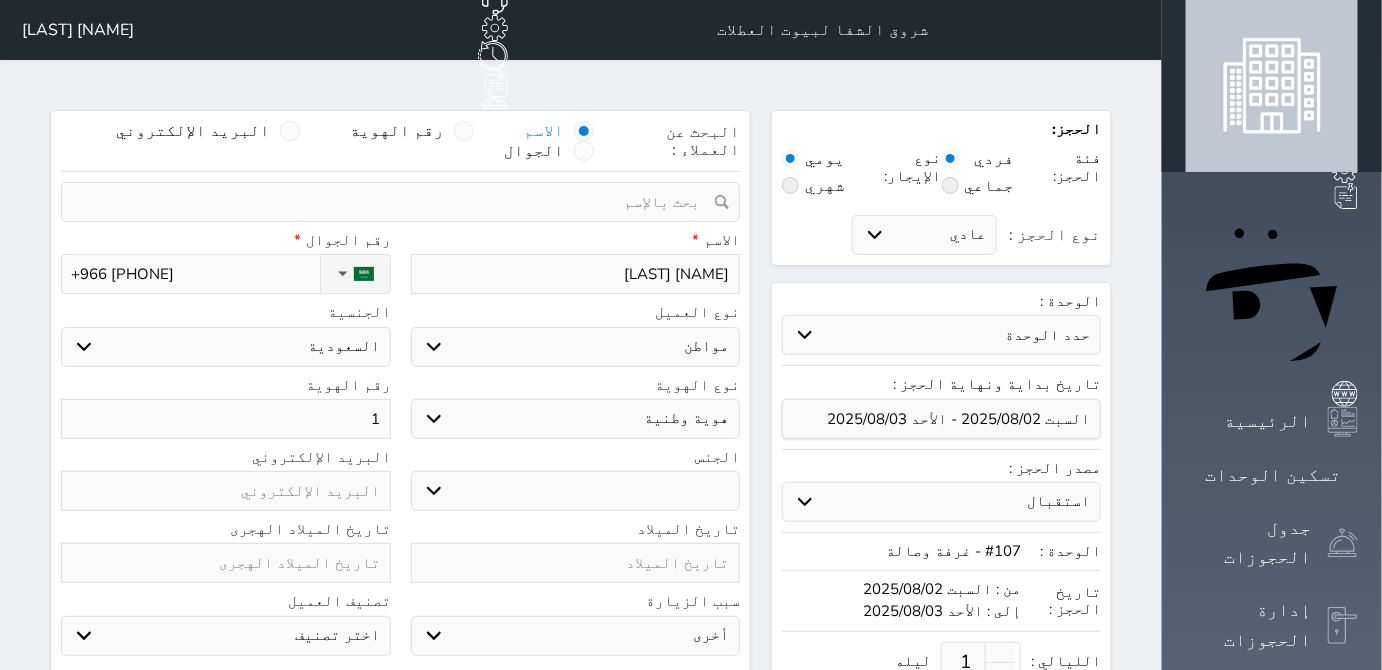 select 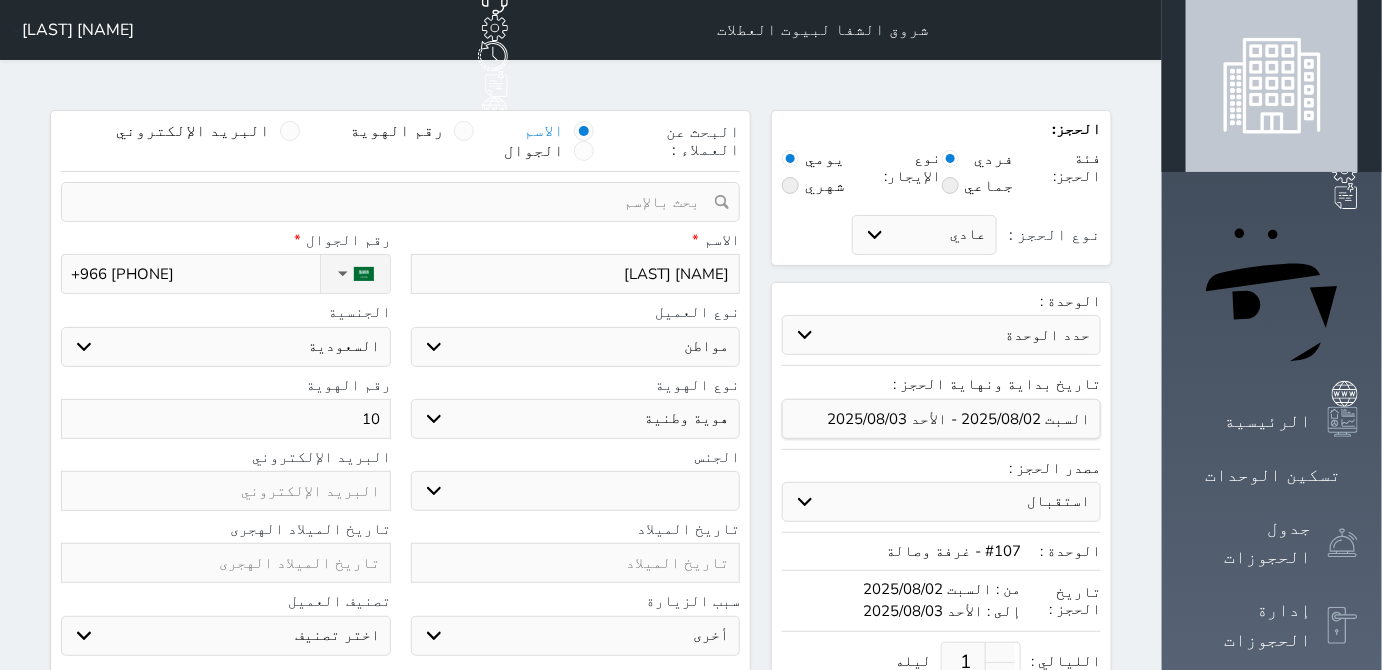 type on "100" 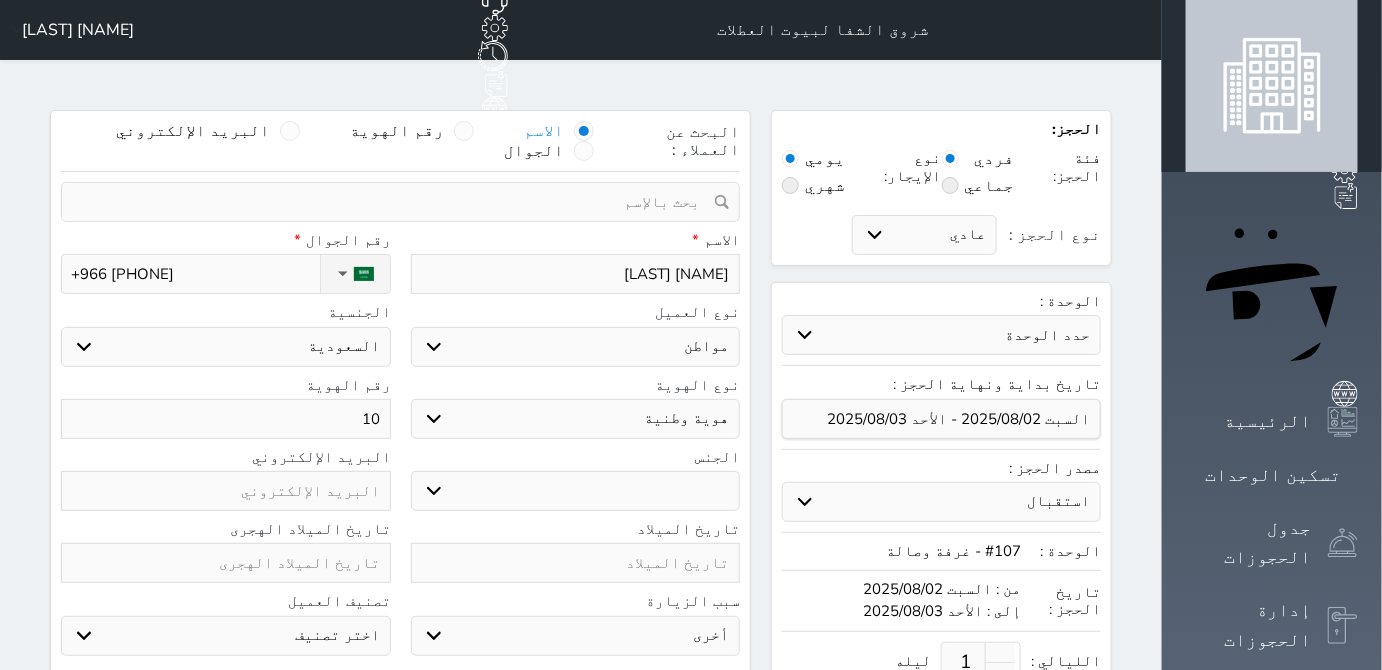 select 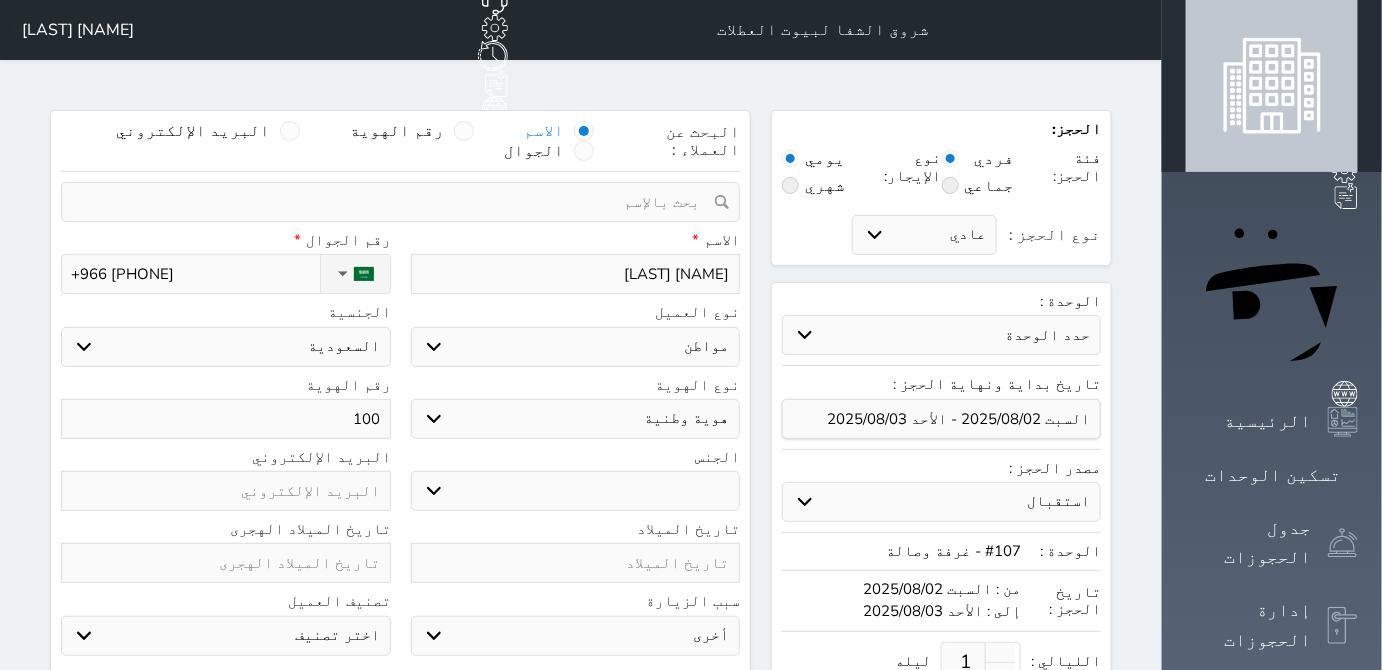 type on "1005" 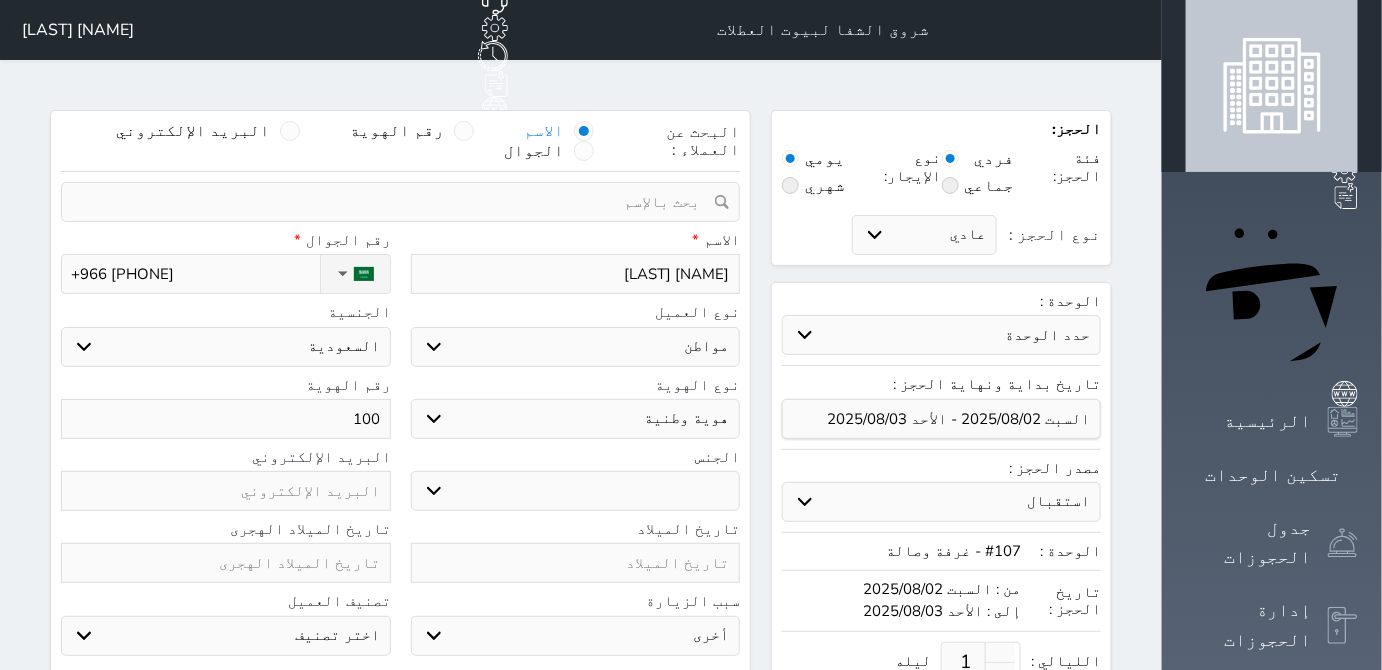 select 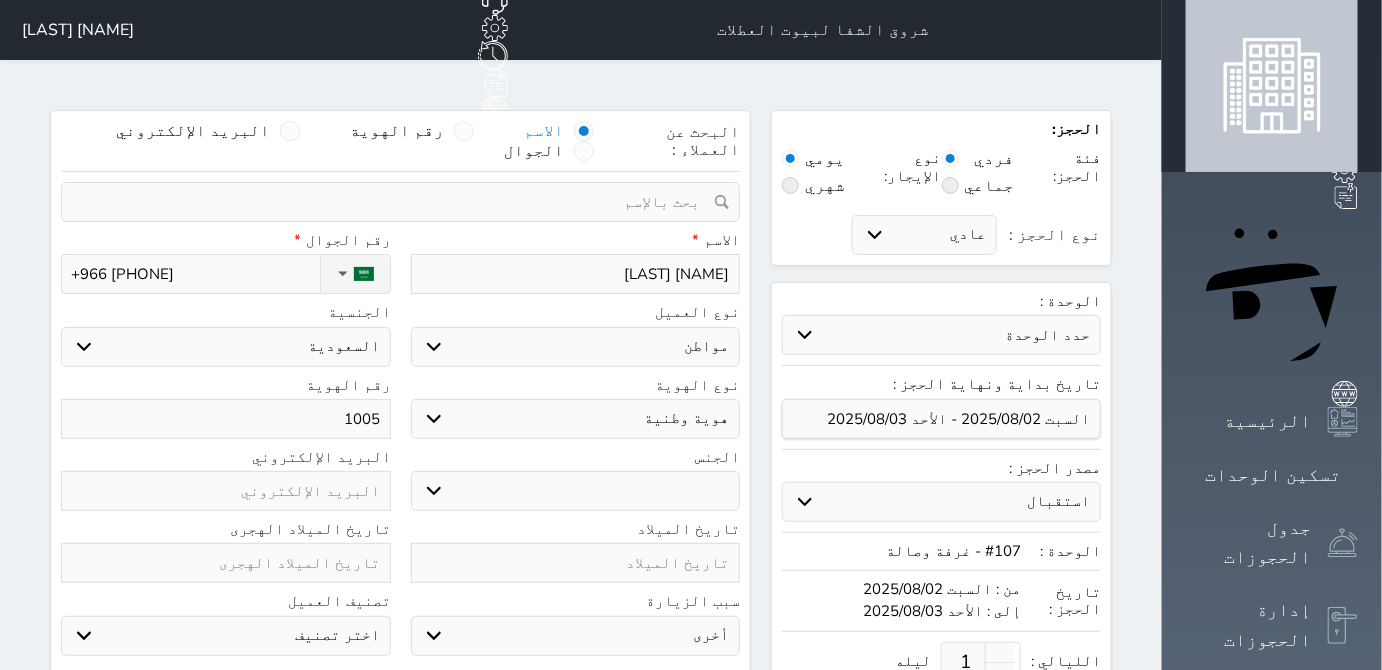 type on "[ACCOUNT_NUMBER_FRAGMENT]" 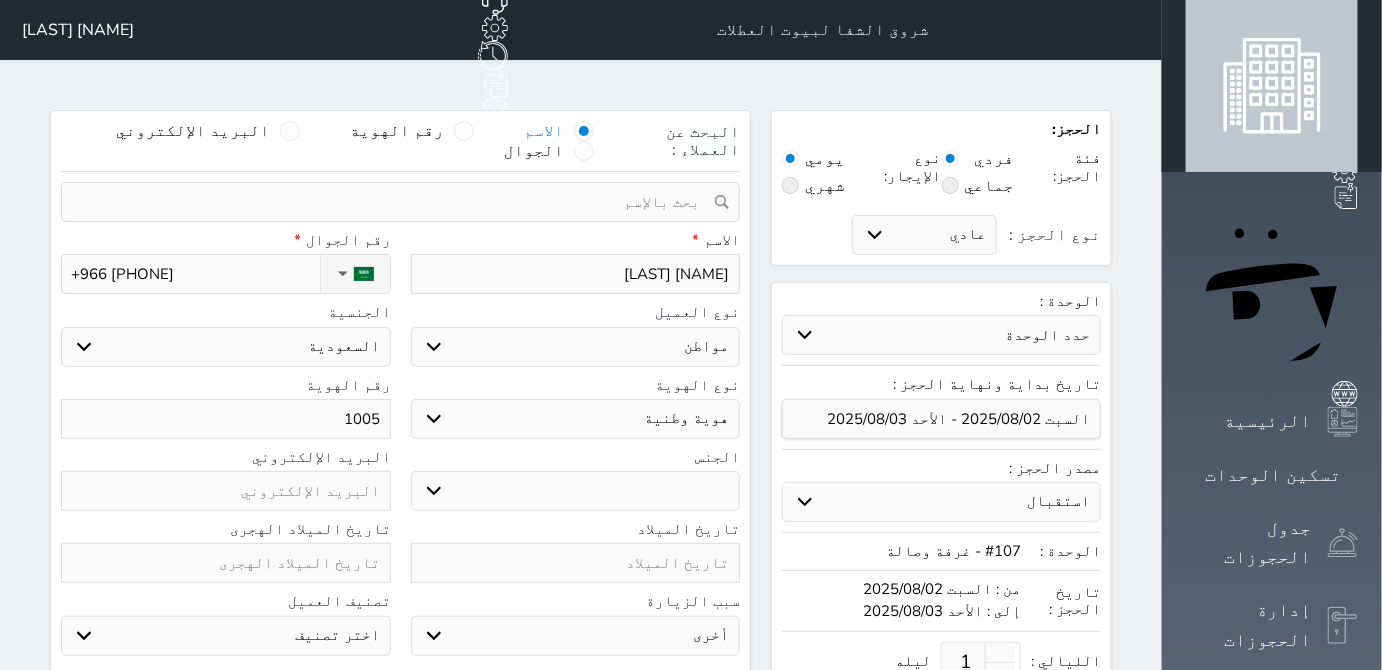 select 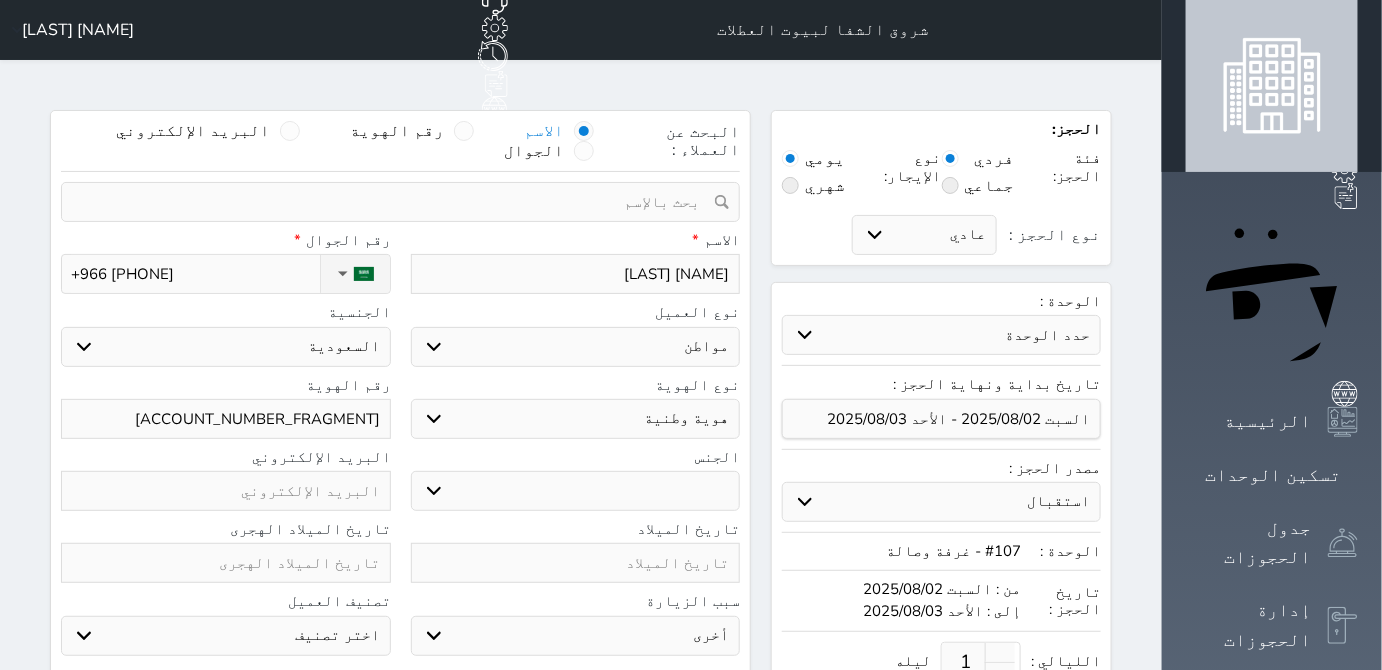 type on "[ACCOUNT_NUMBER_FRAGMENT]" 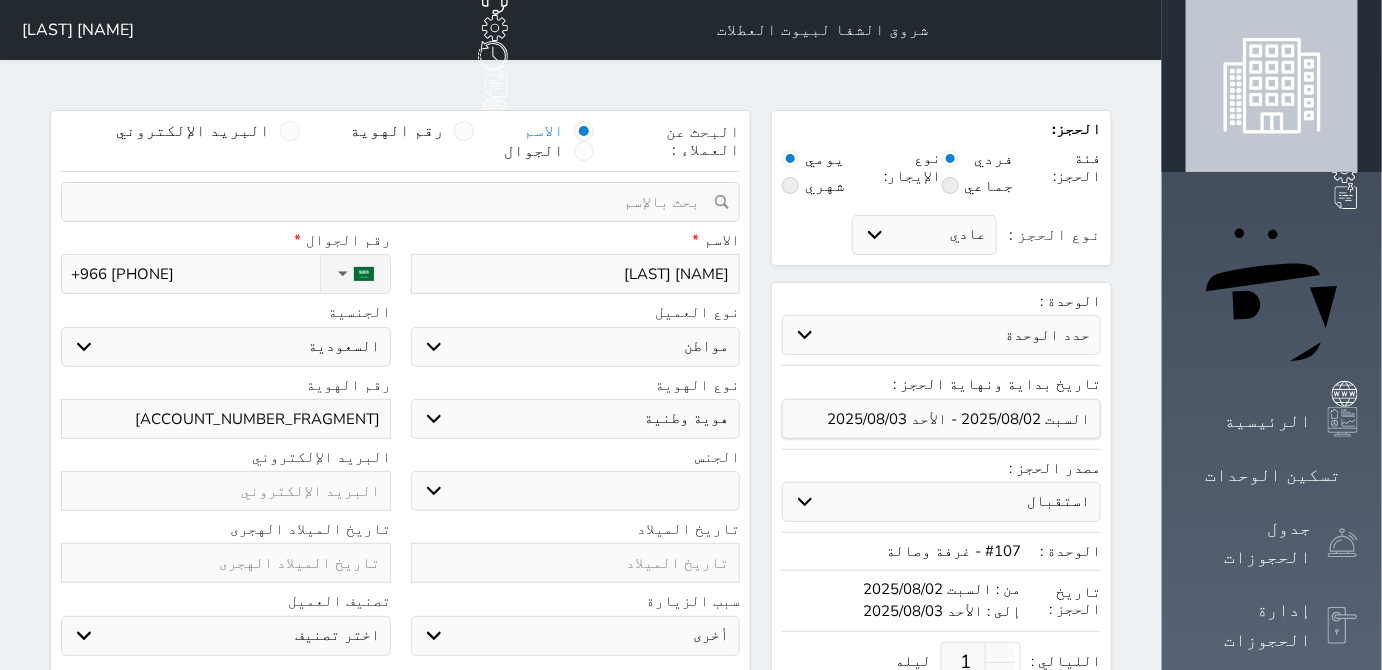 select 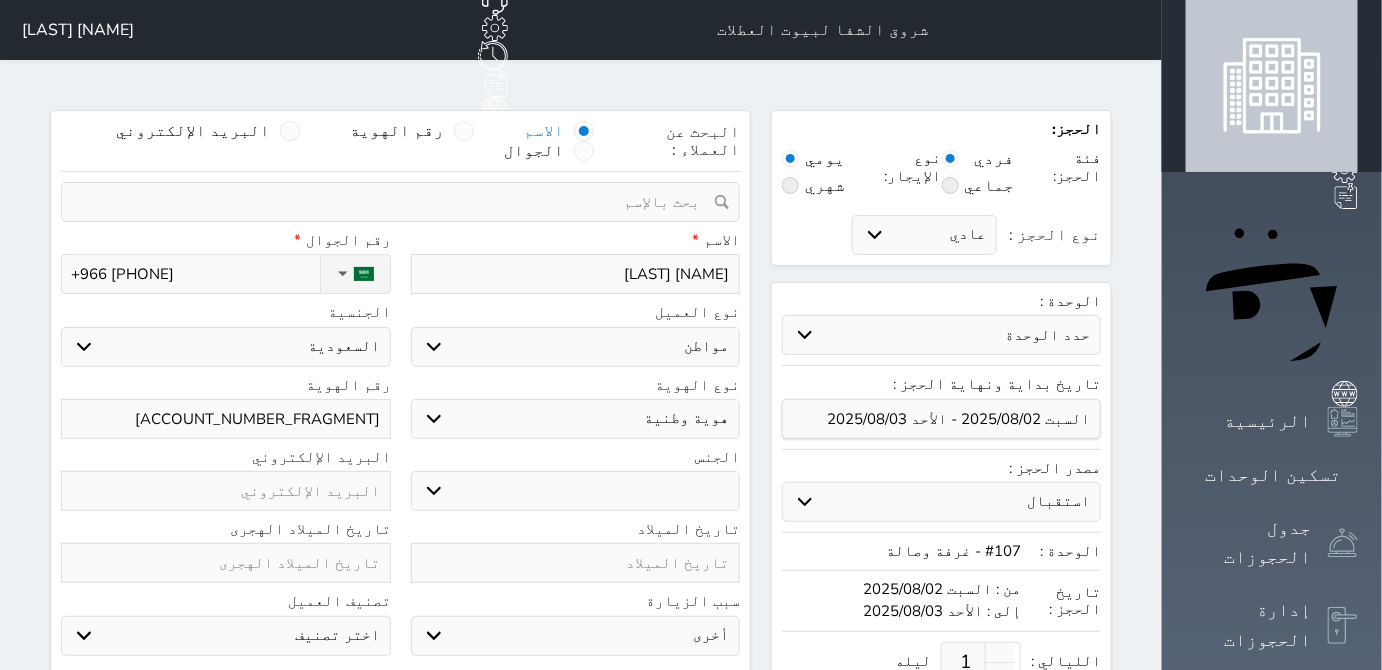type on "[ACCOUNT_NUMBER]" 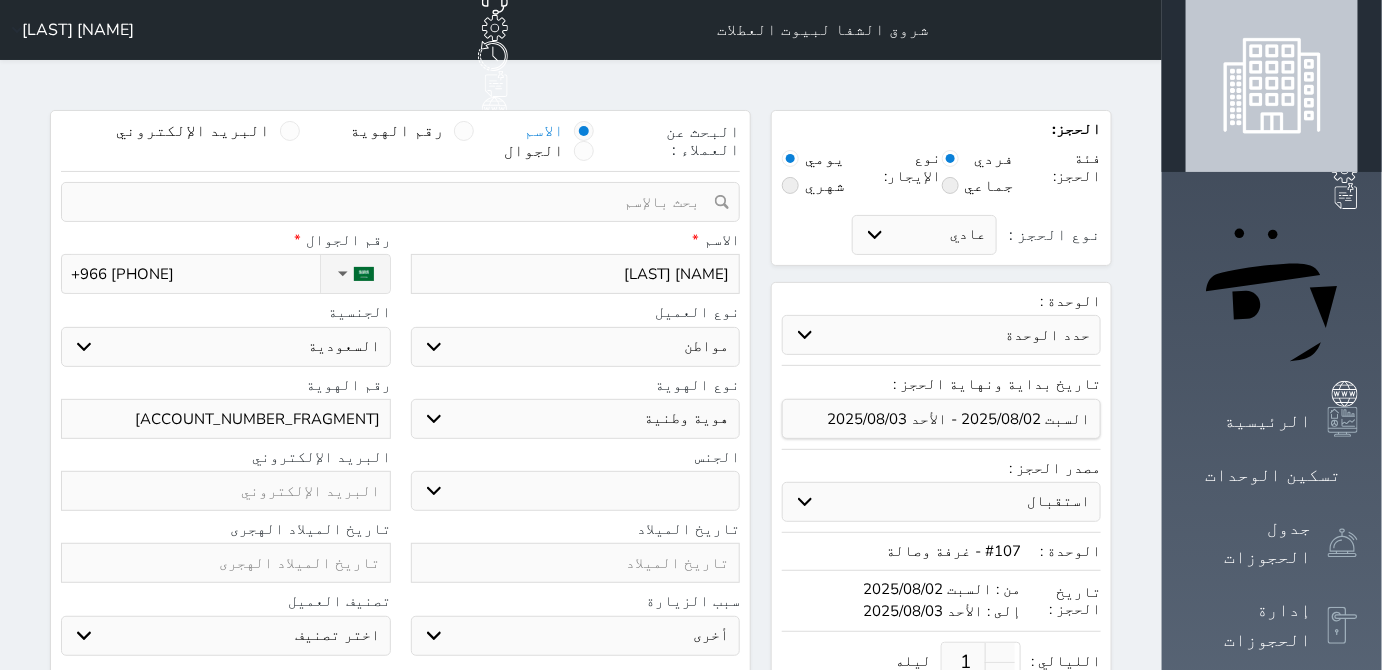 select 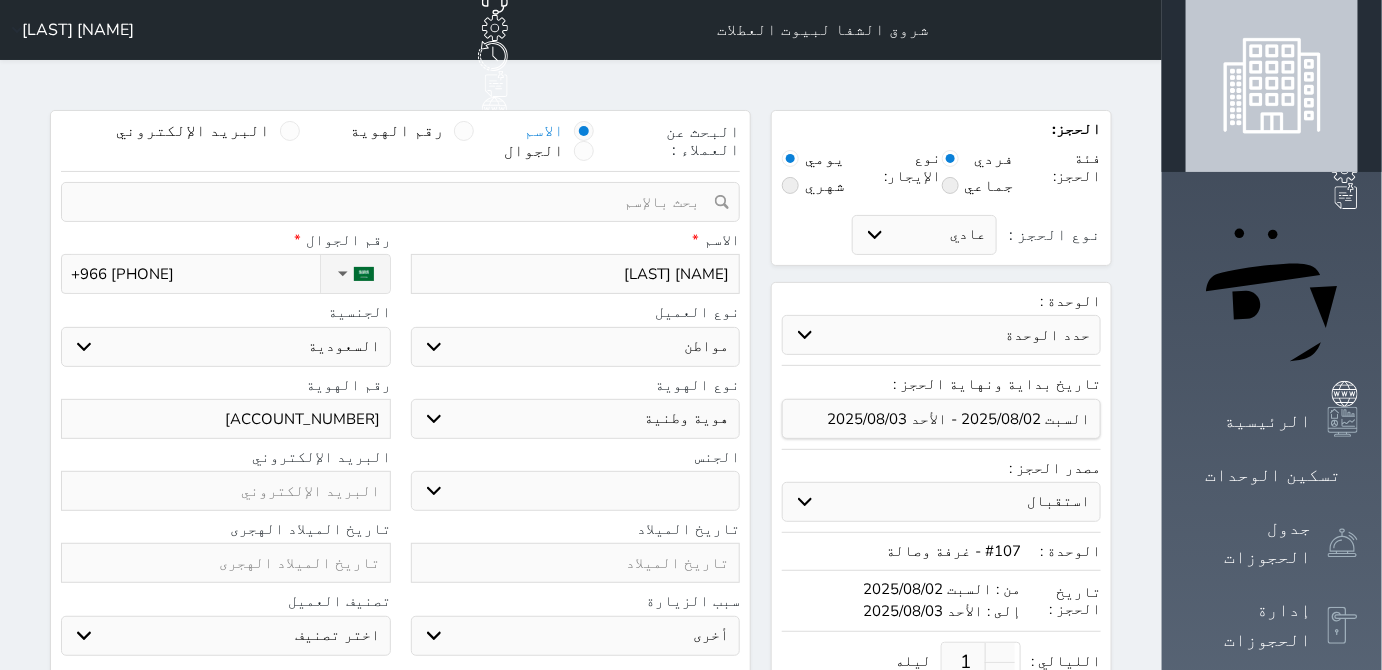 type on "[ACCOUNT_NUMBER_FRAGMENT]" 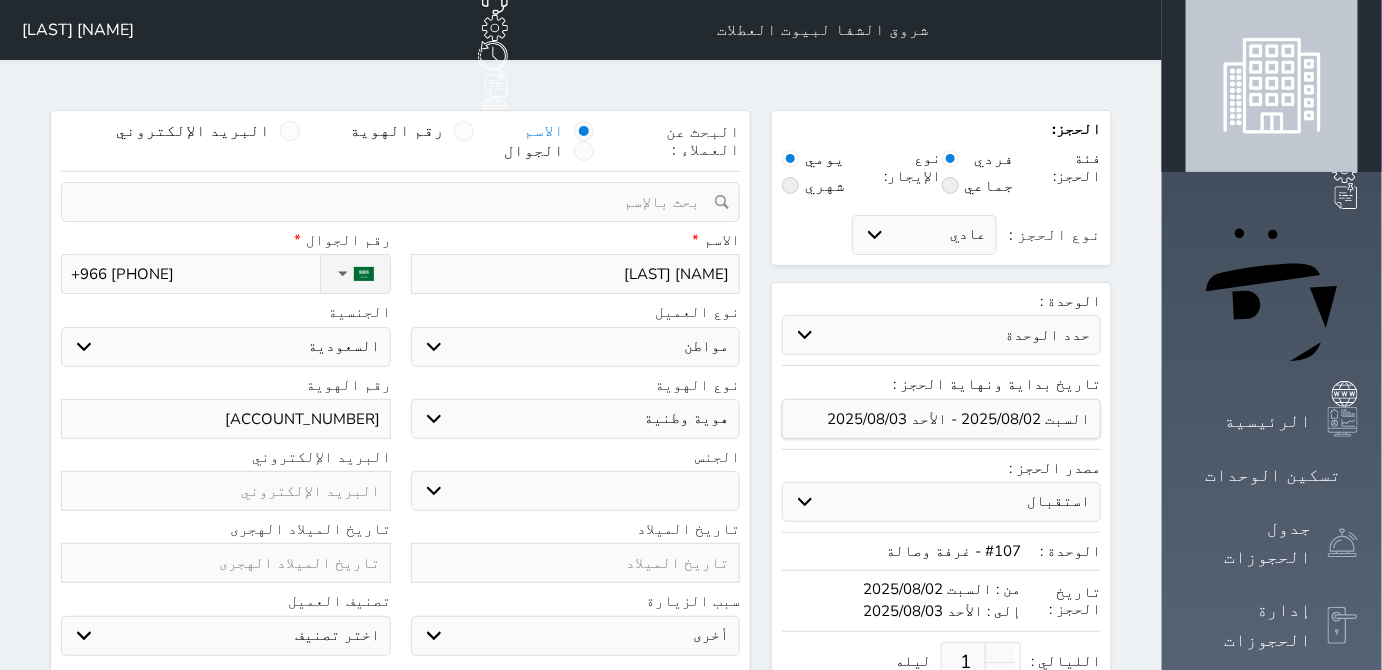 select 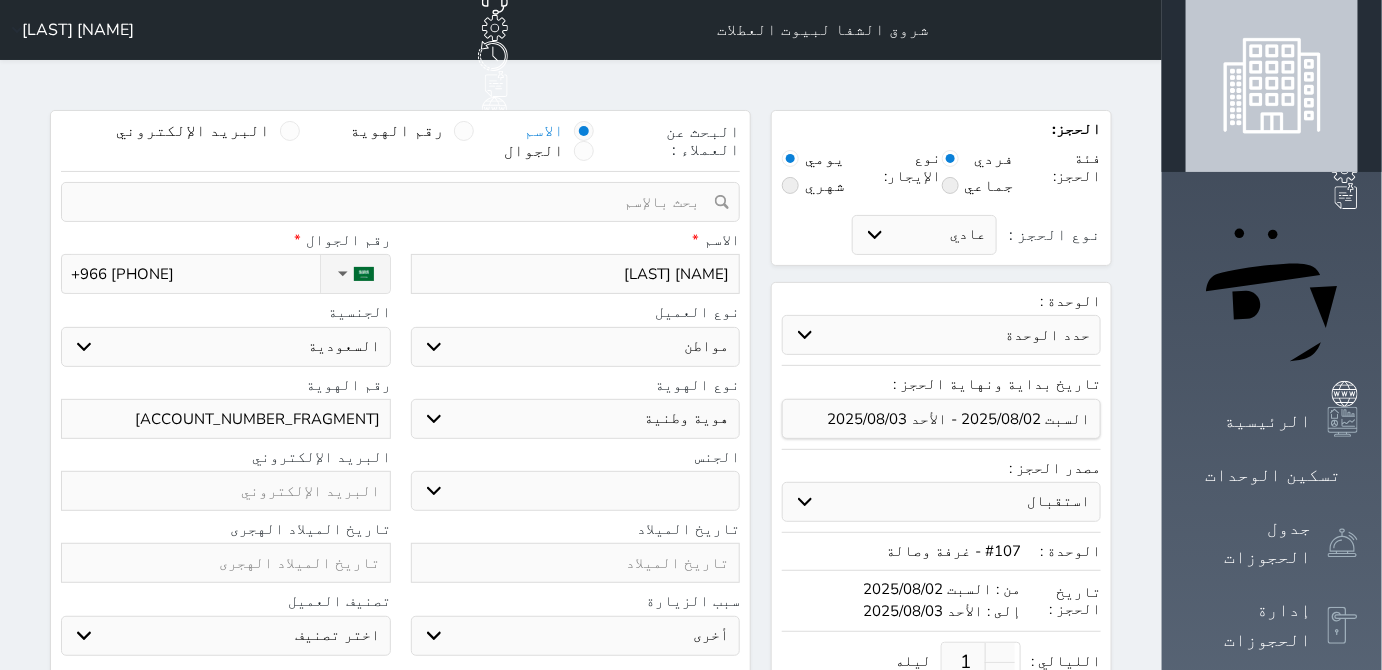 type on "[ACCOUNT_NUMBER]" 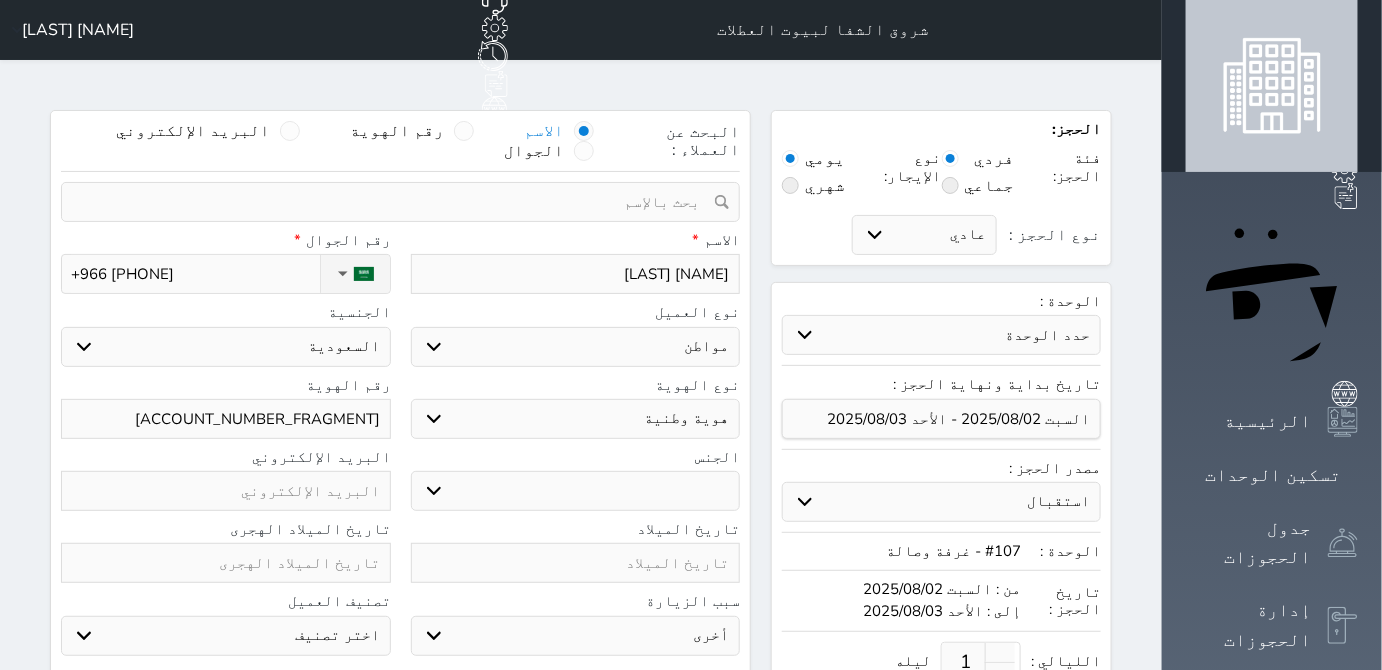 select 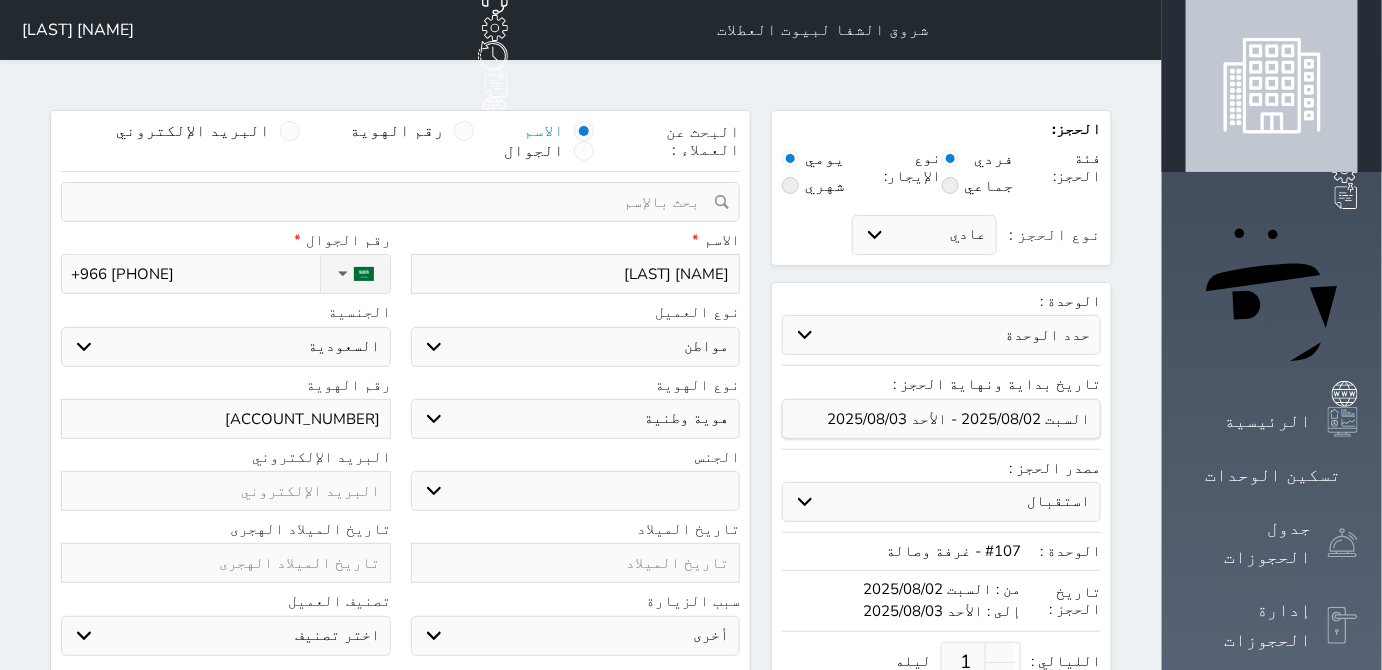 type on "[ACCOUNT_NUMBER]" 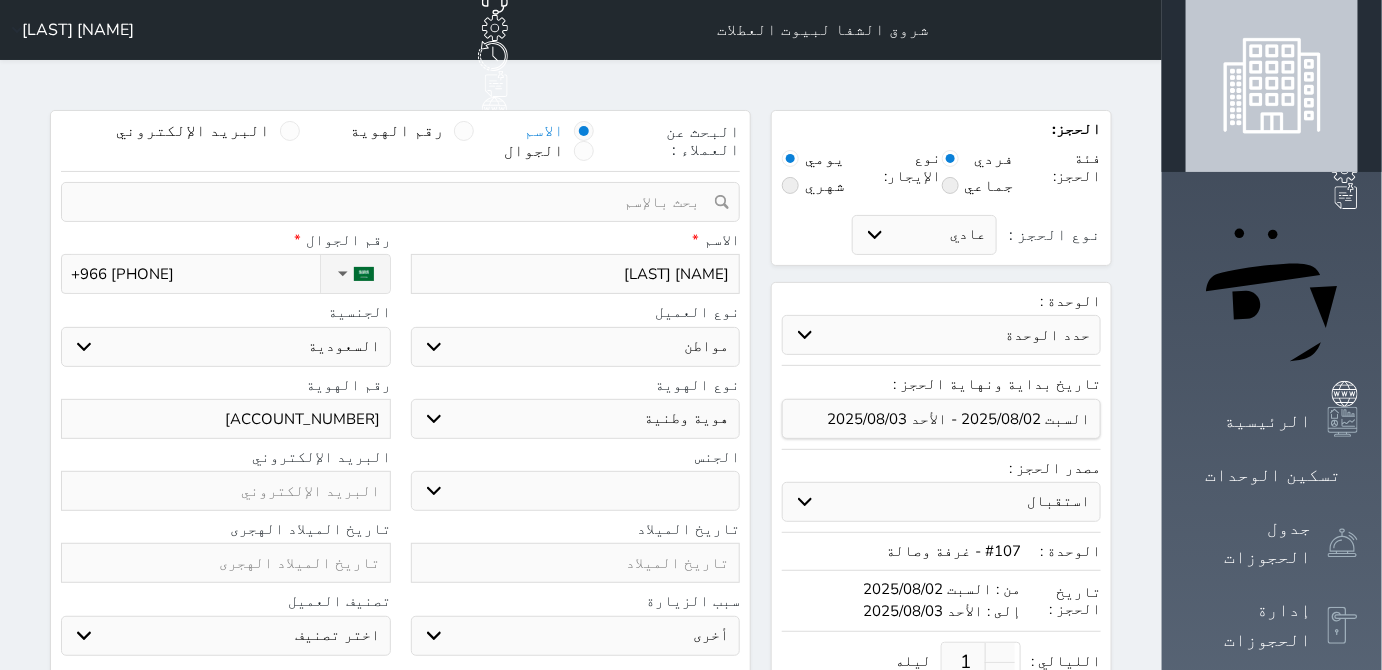 select 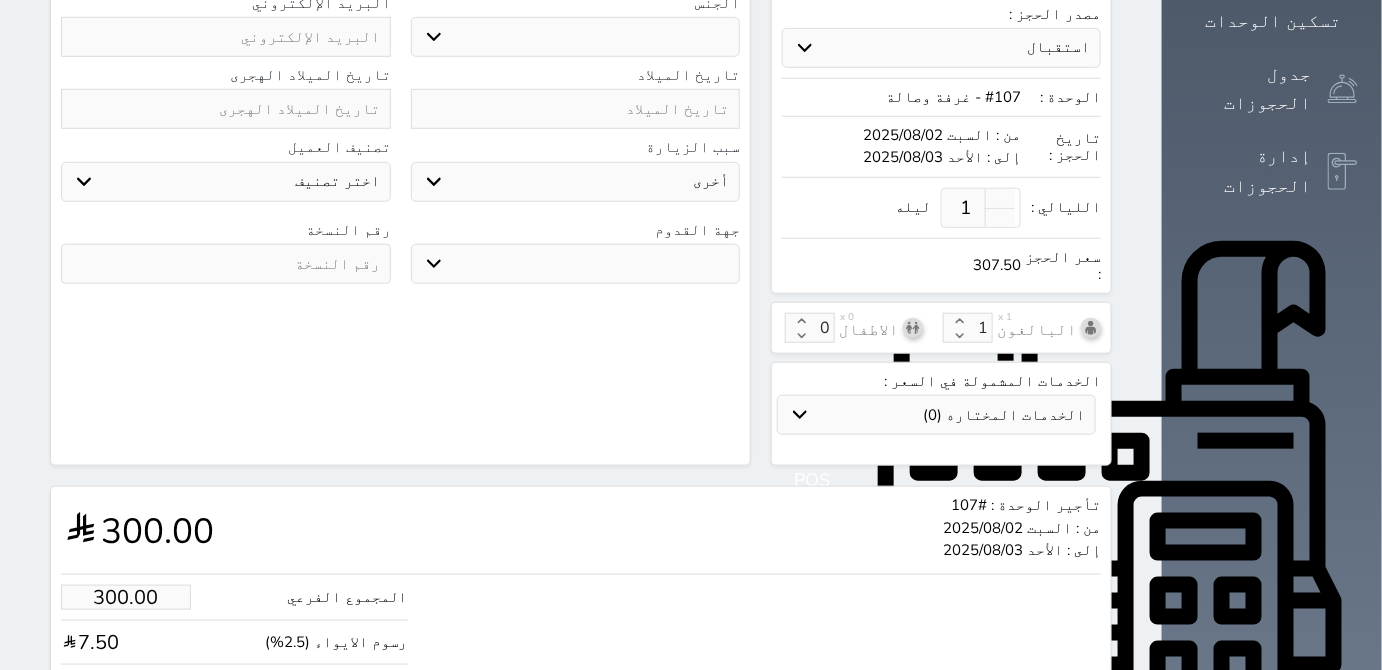 scroll, scrollTop: 515, scrollLeft: 0, axis: vertical 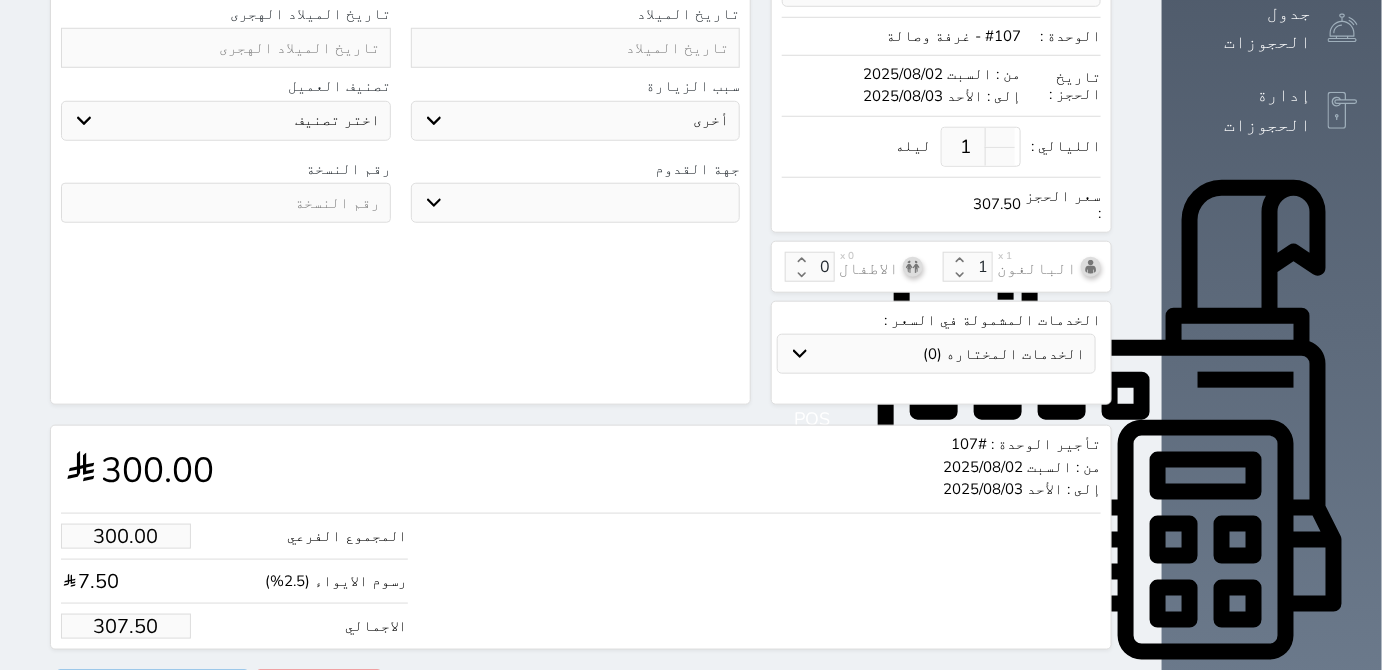 type on "[ACCOUNT_NUMBER]" 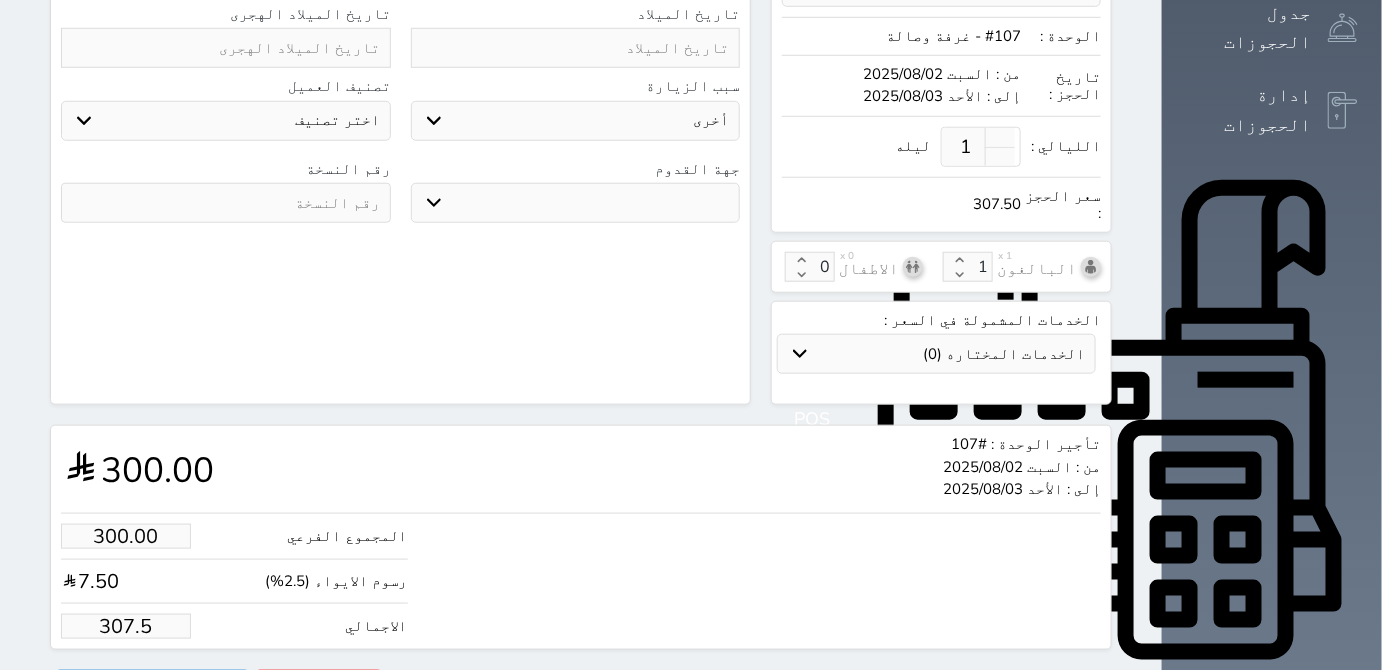 type on "299.51" 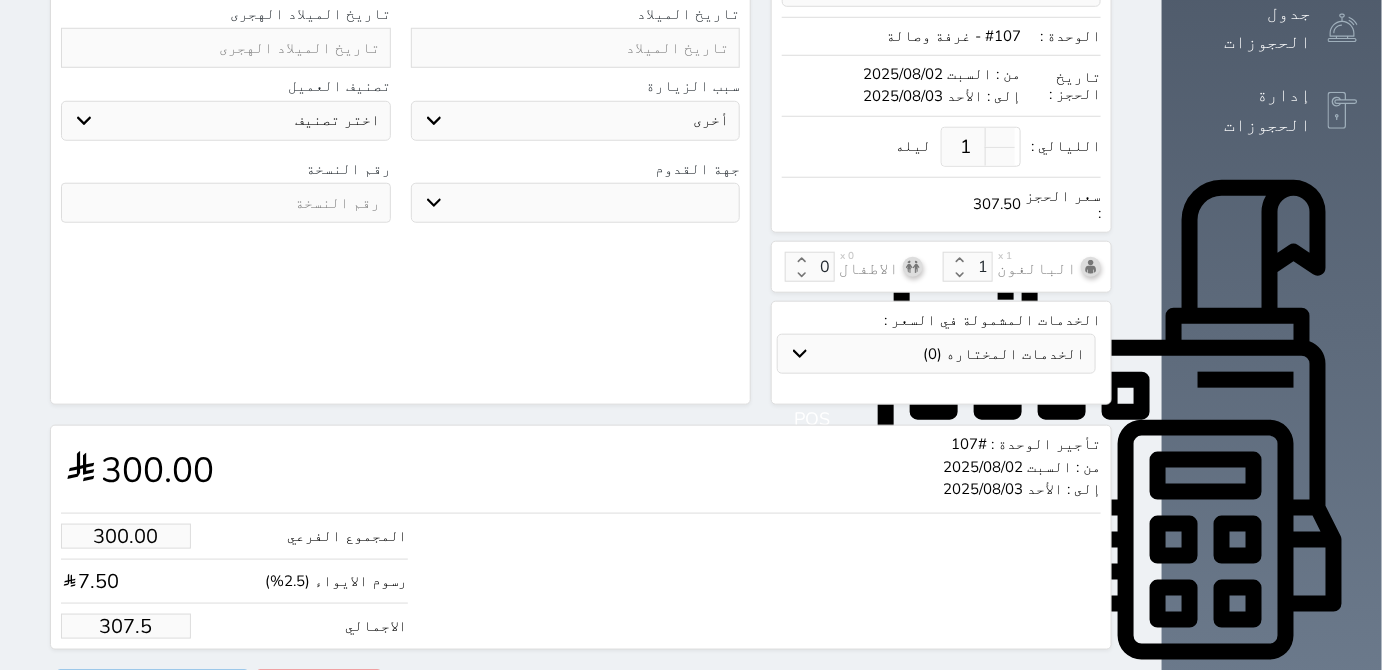 type on "307" 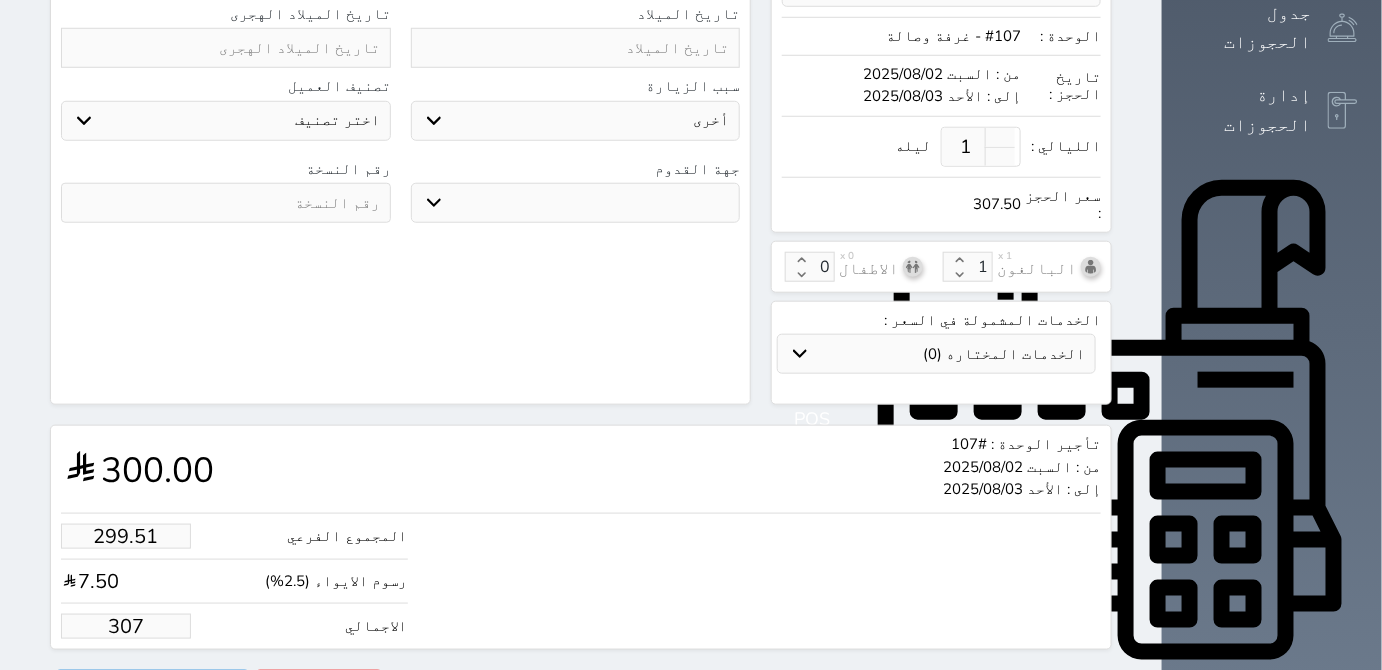 type on "29.27" 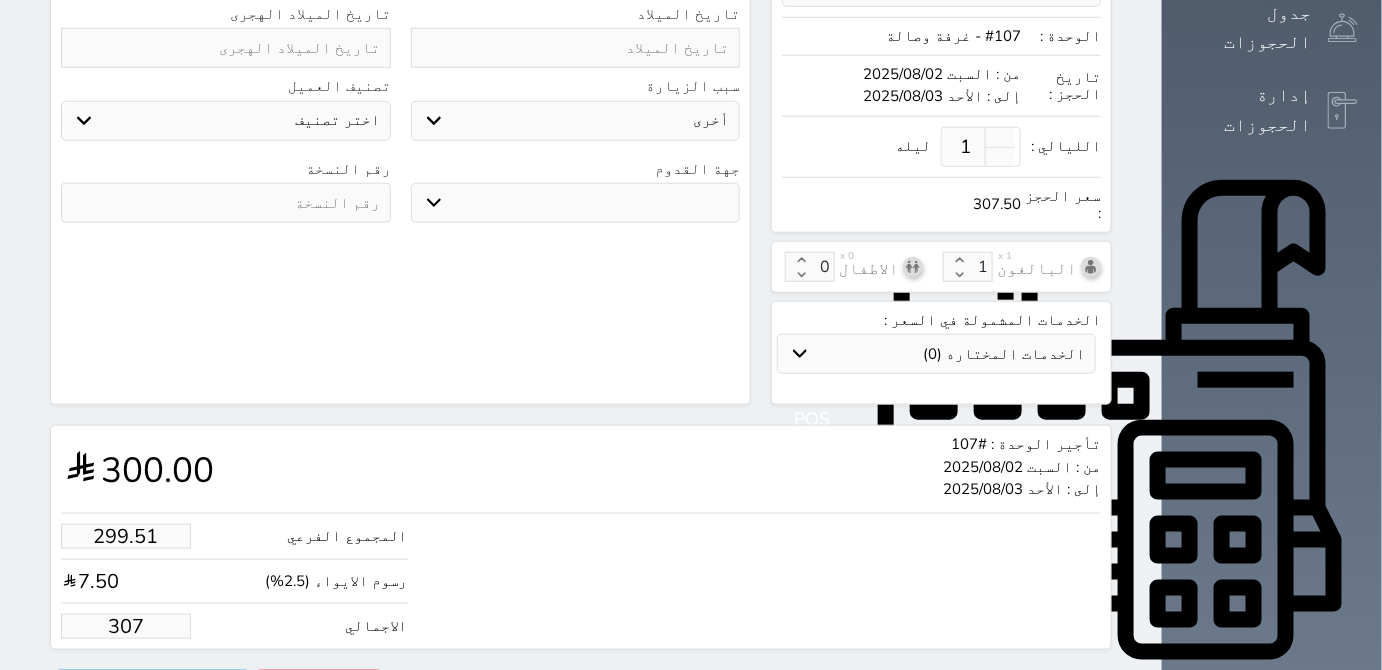 type on "30" 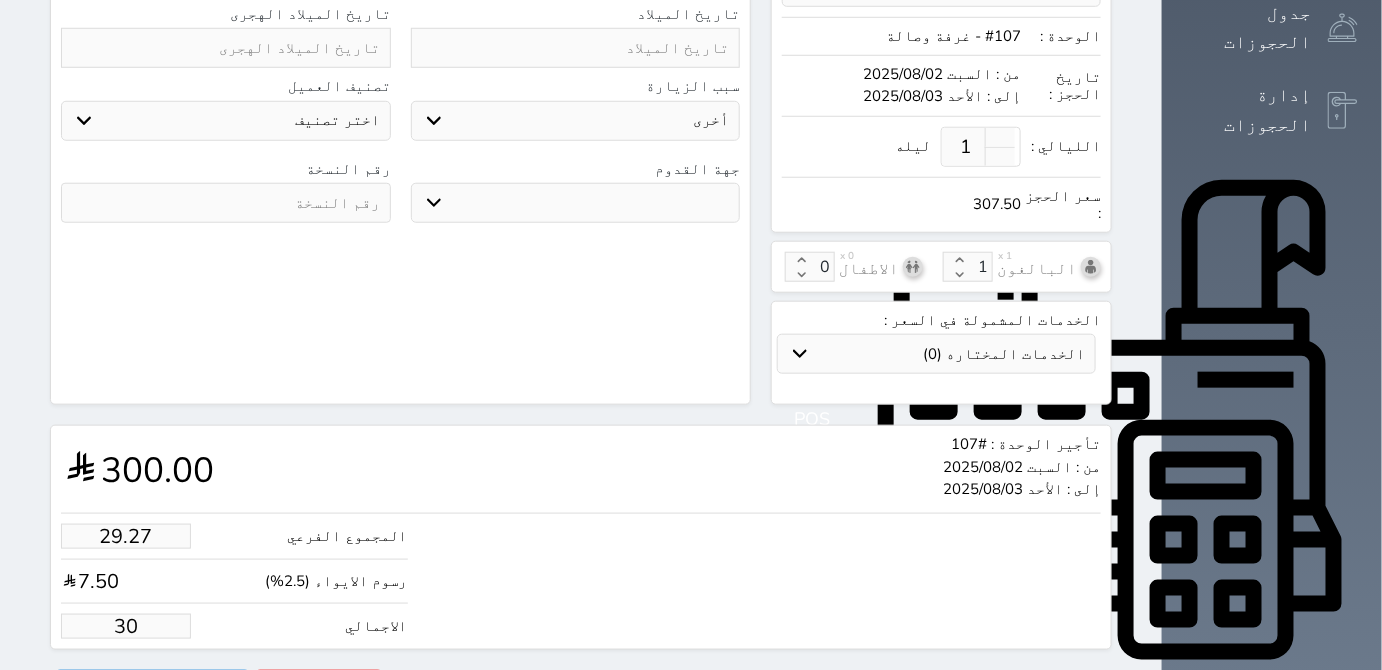 type on "2.93" 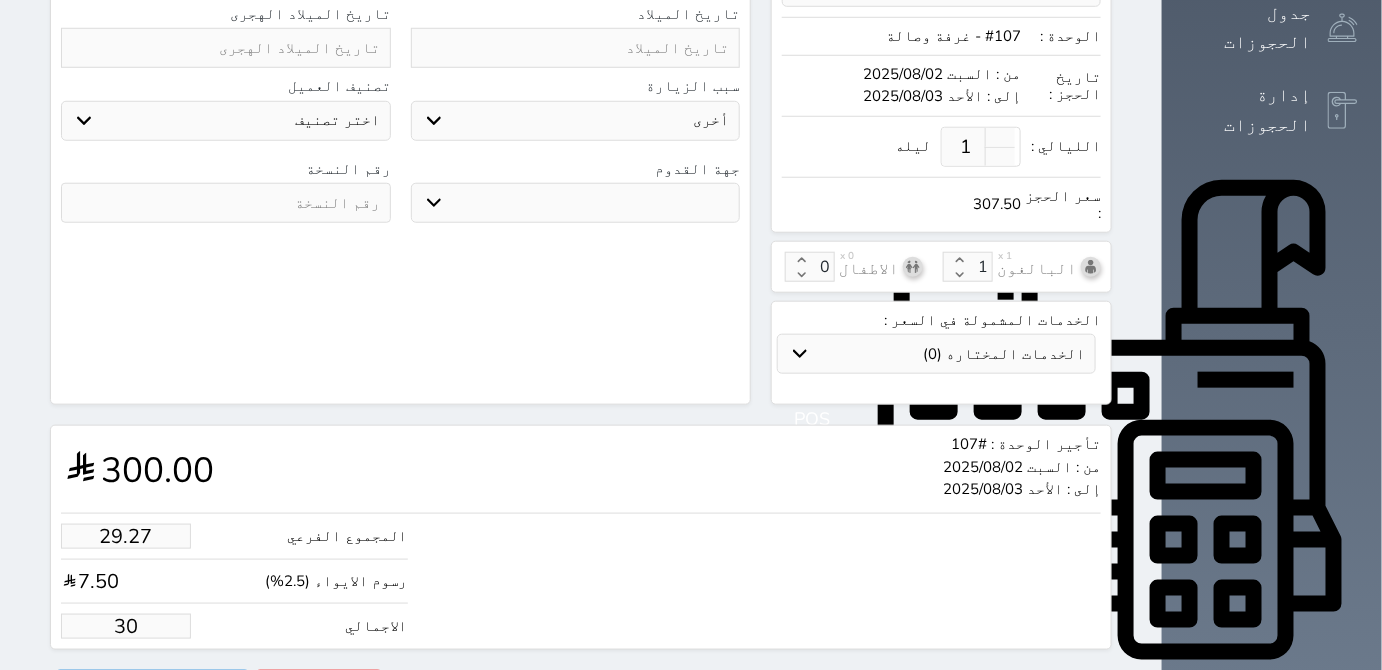 type on "3" 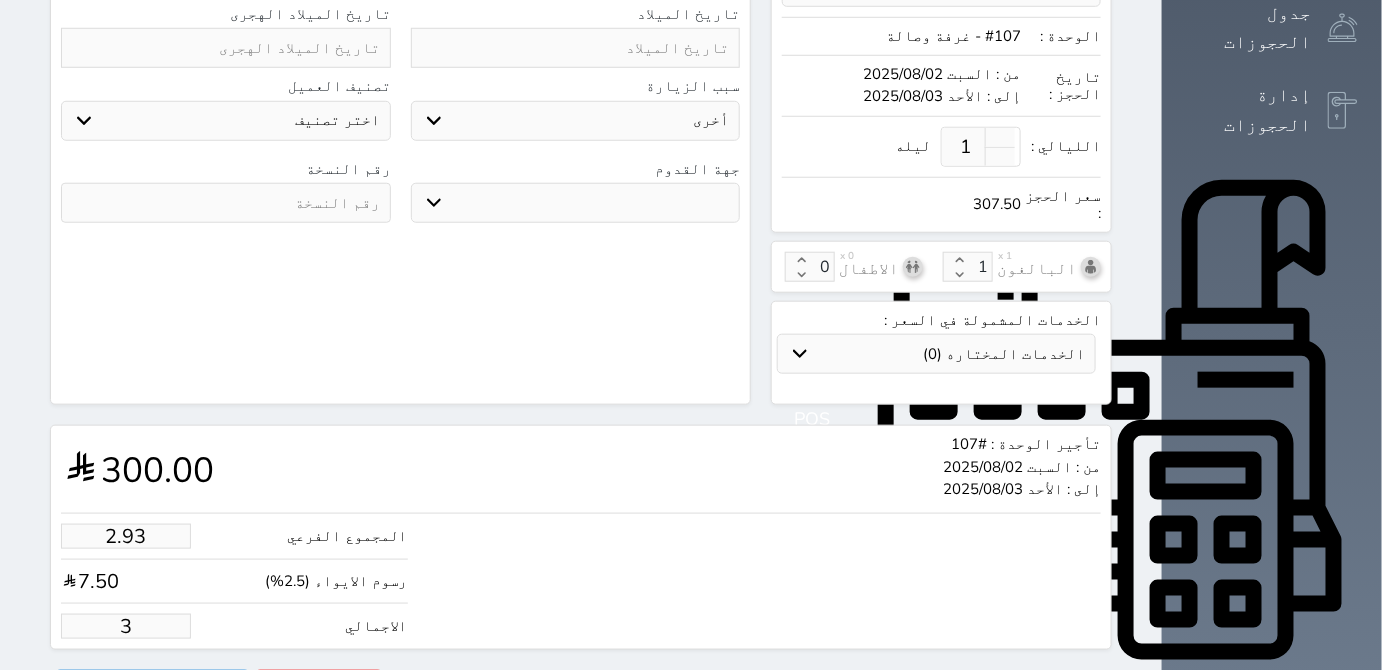 type on "1.00" 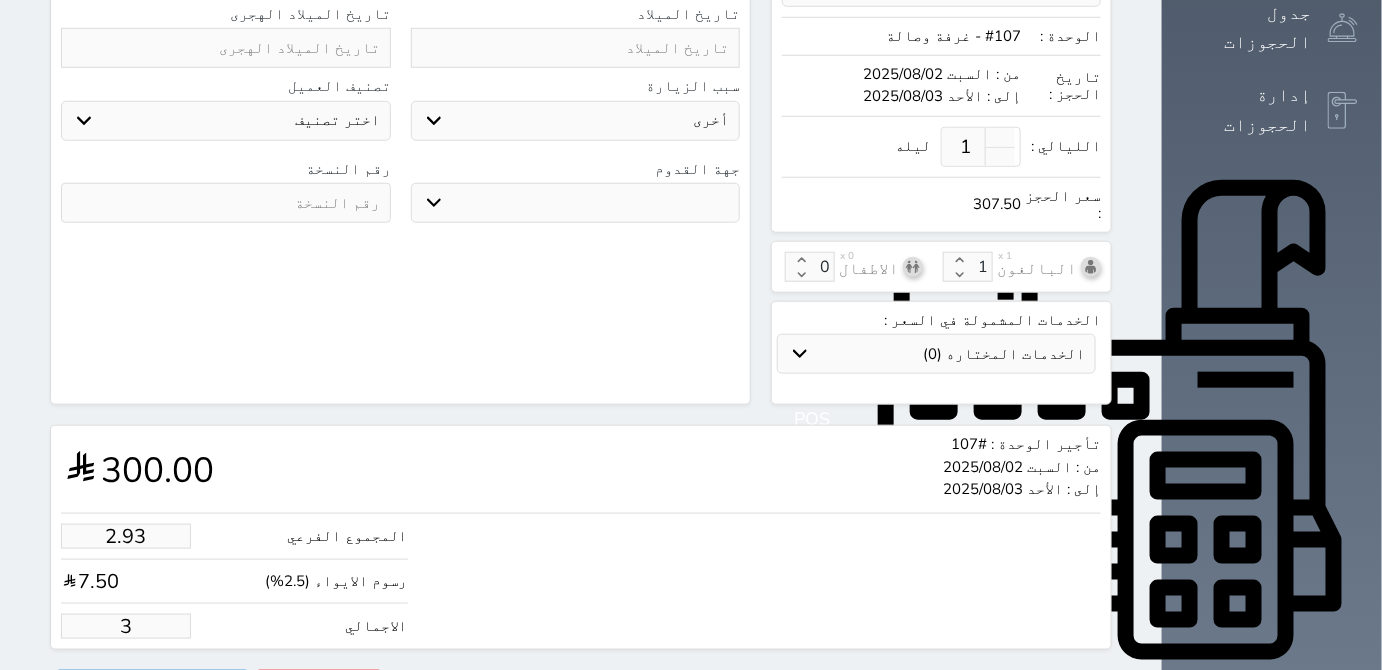 type on "1.025" 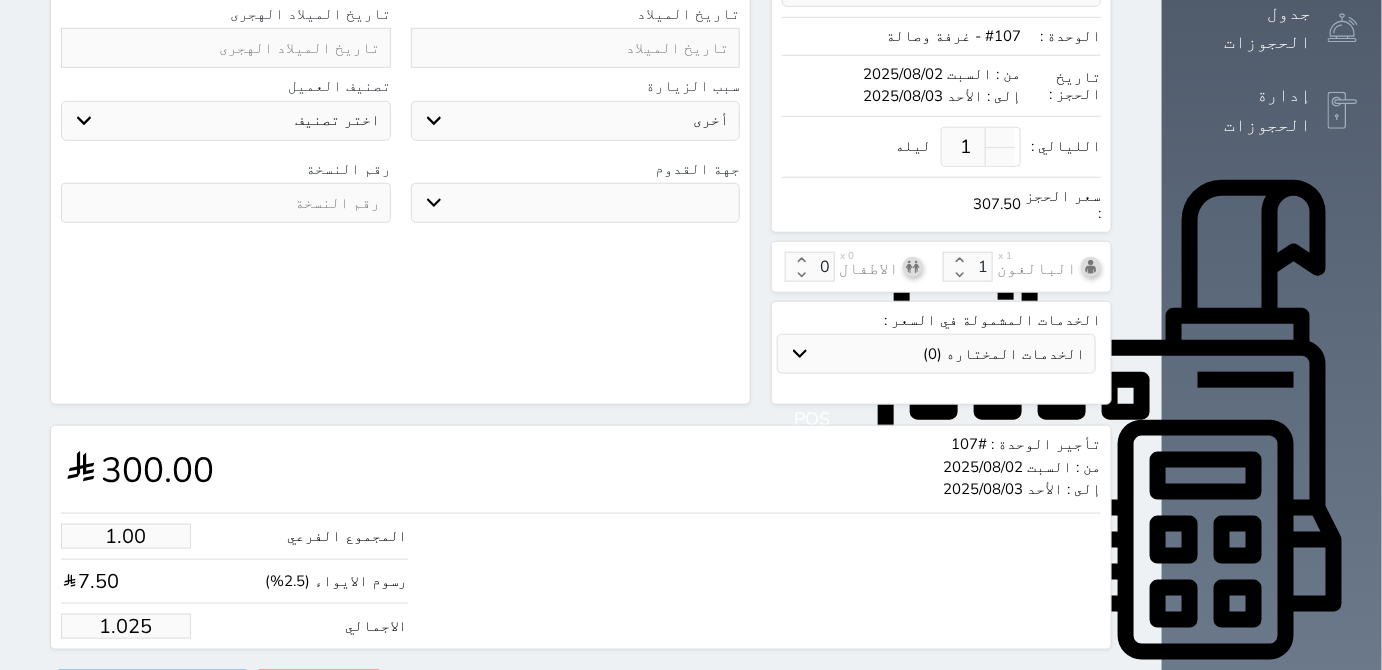 type on "1.02" 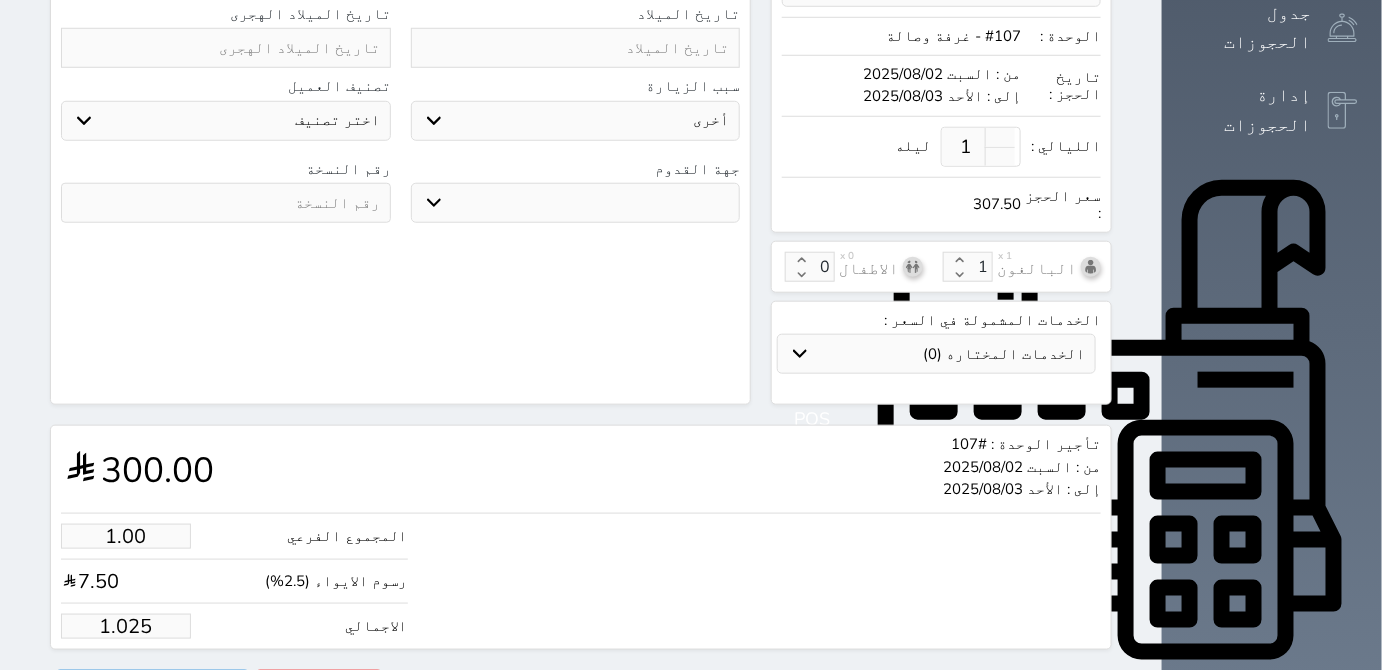 select 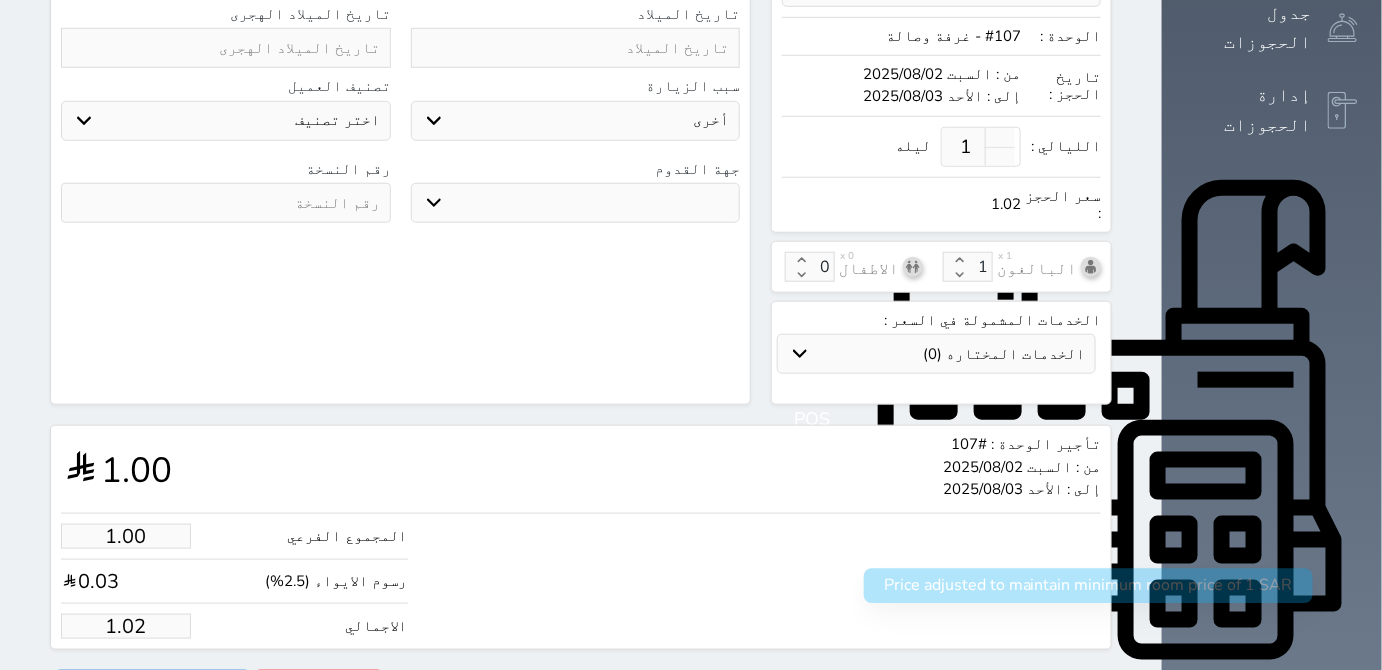 type on "1.0" 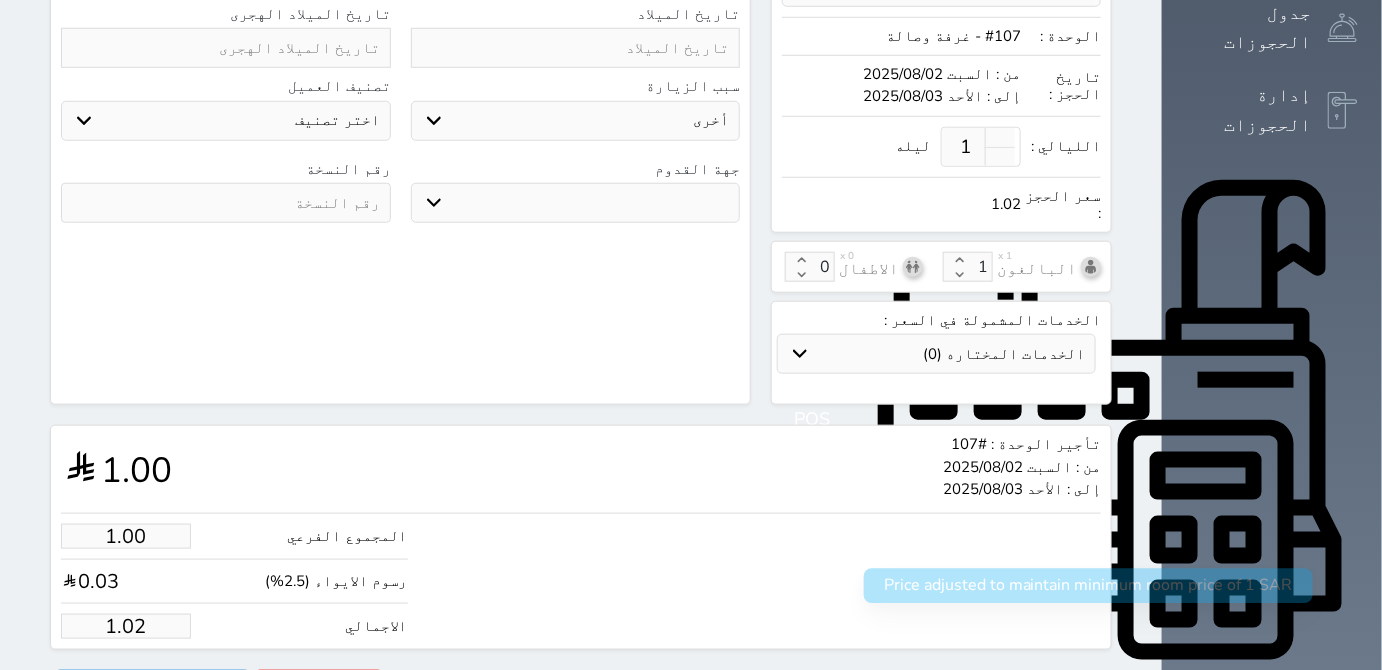 select 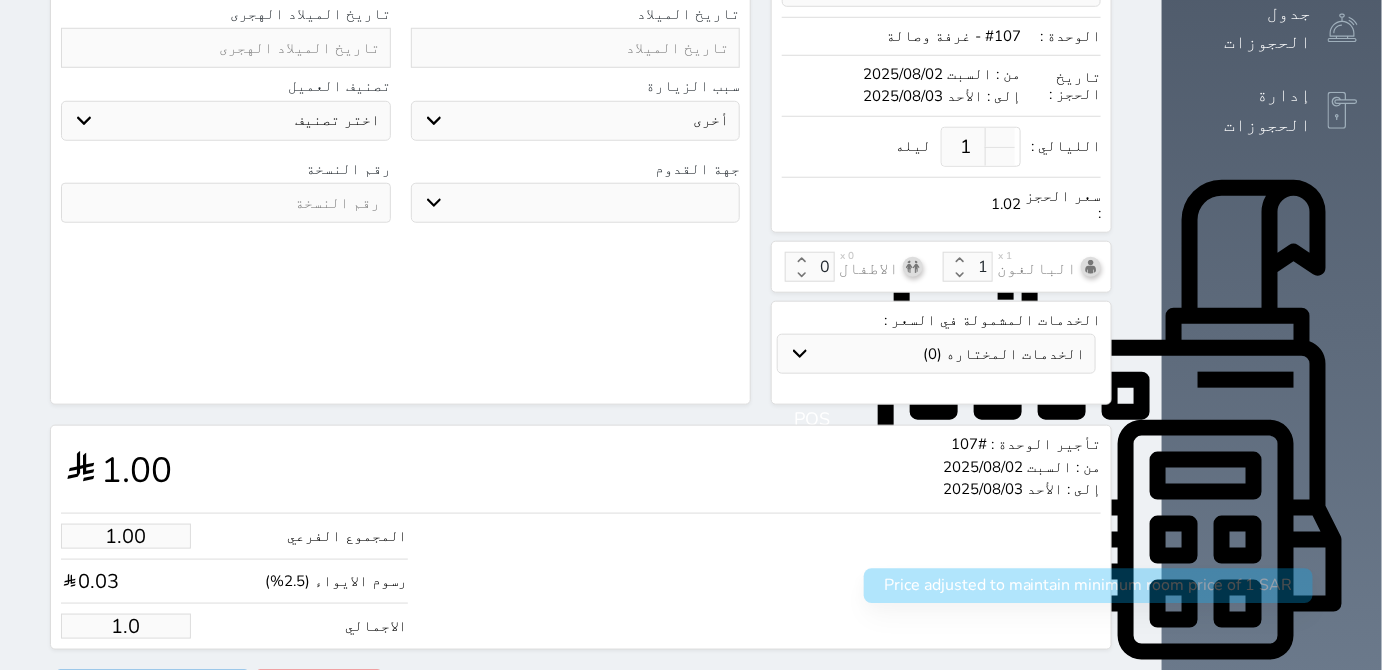 type on "1." 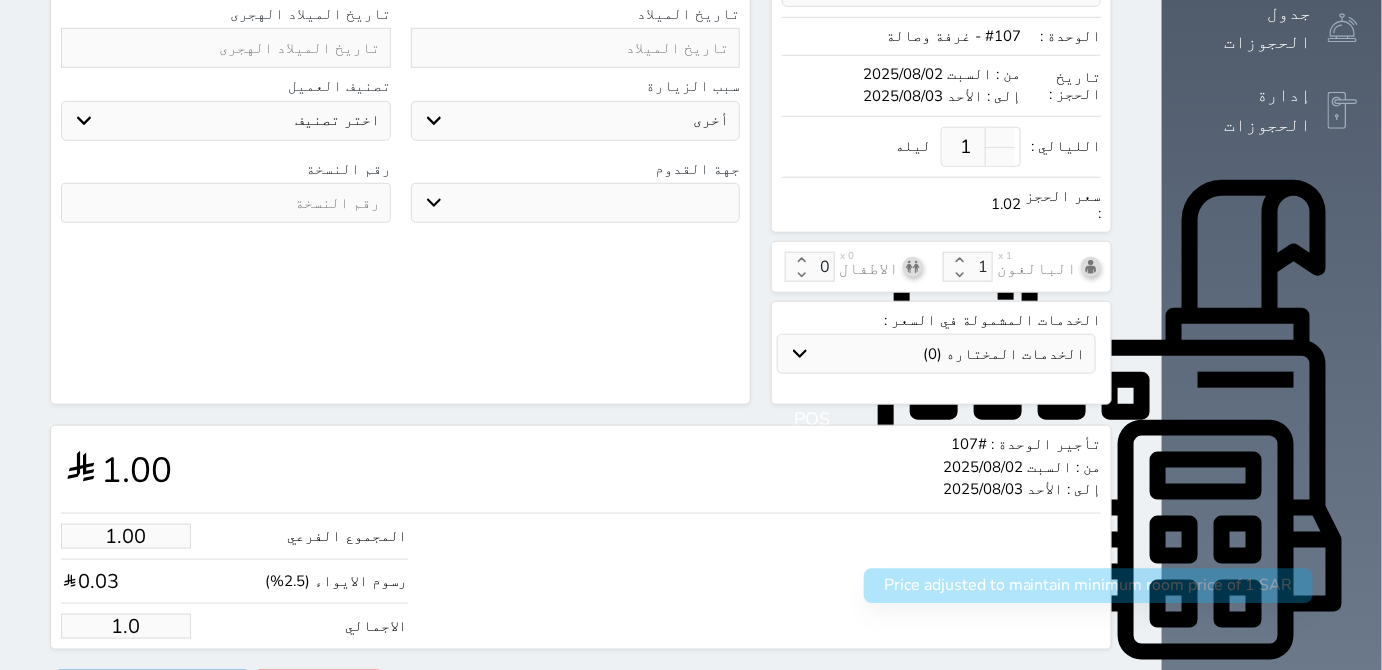 select 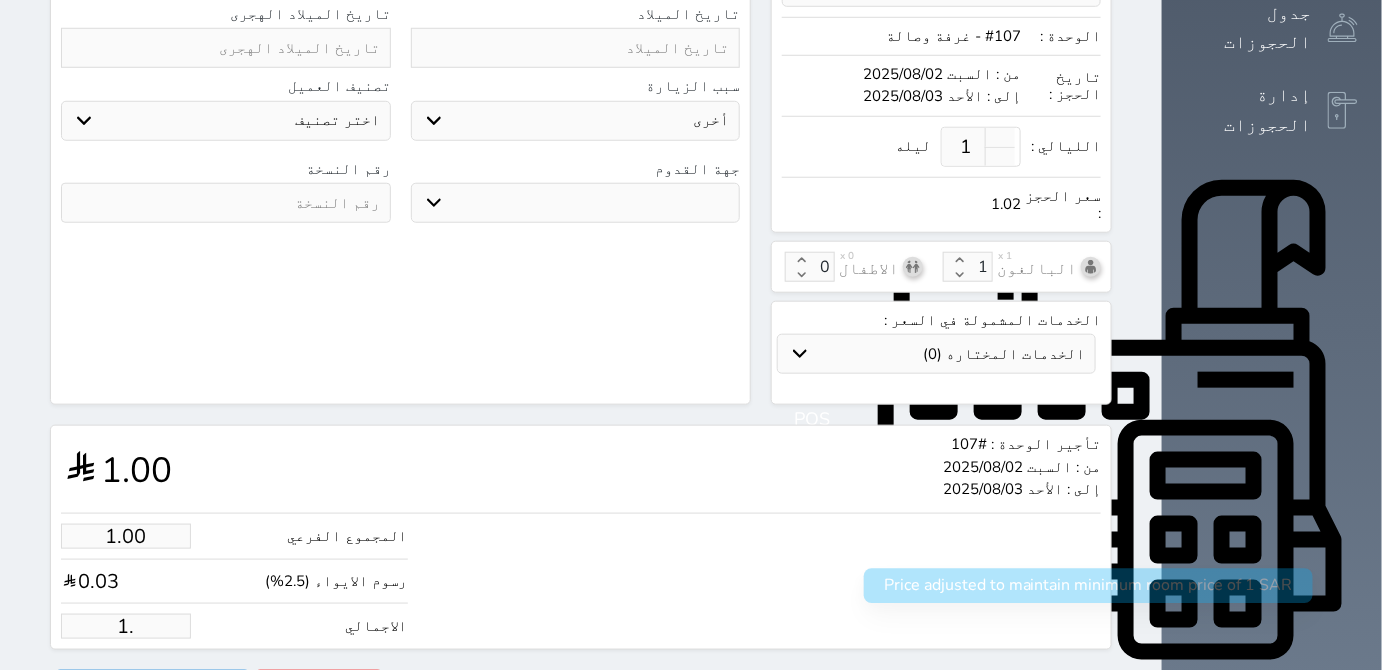 type on "1" 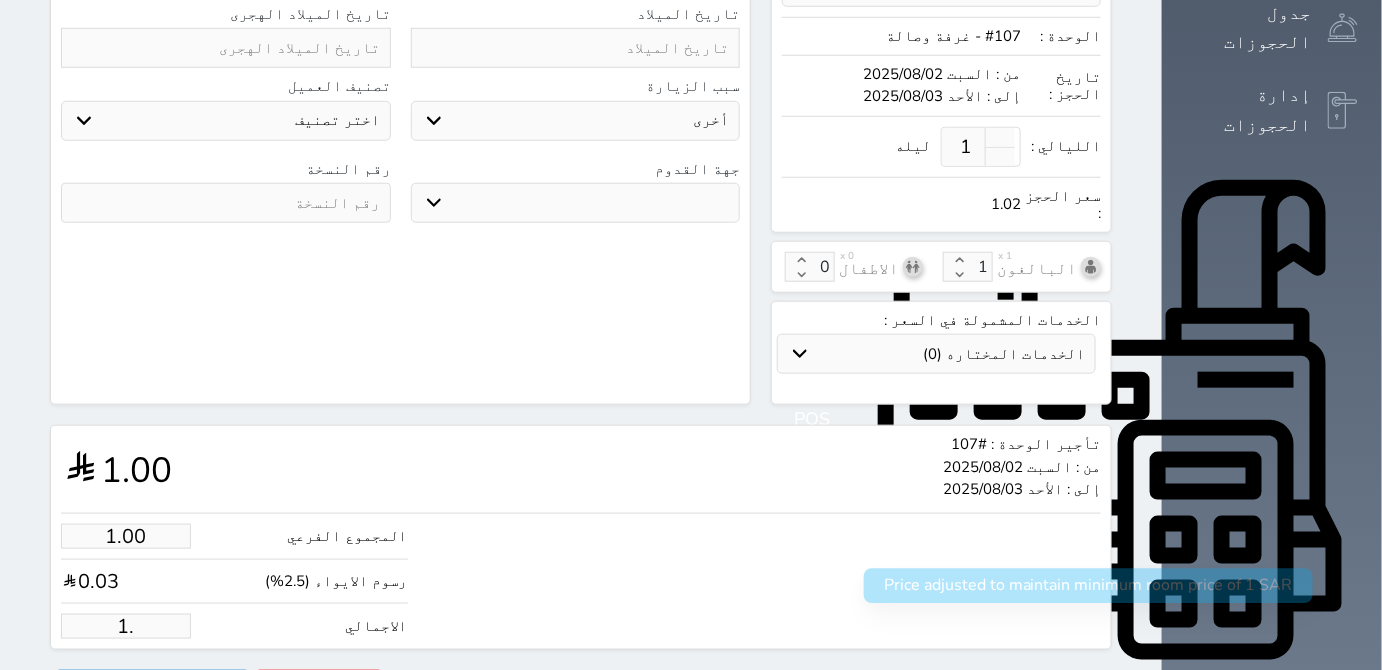 select 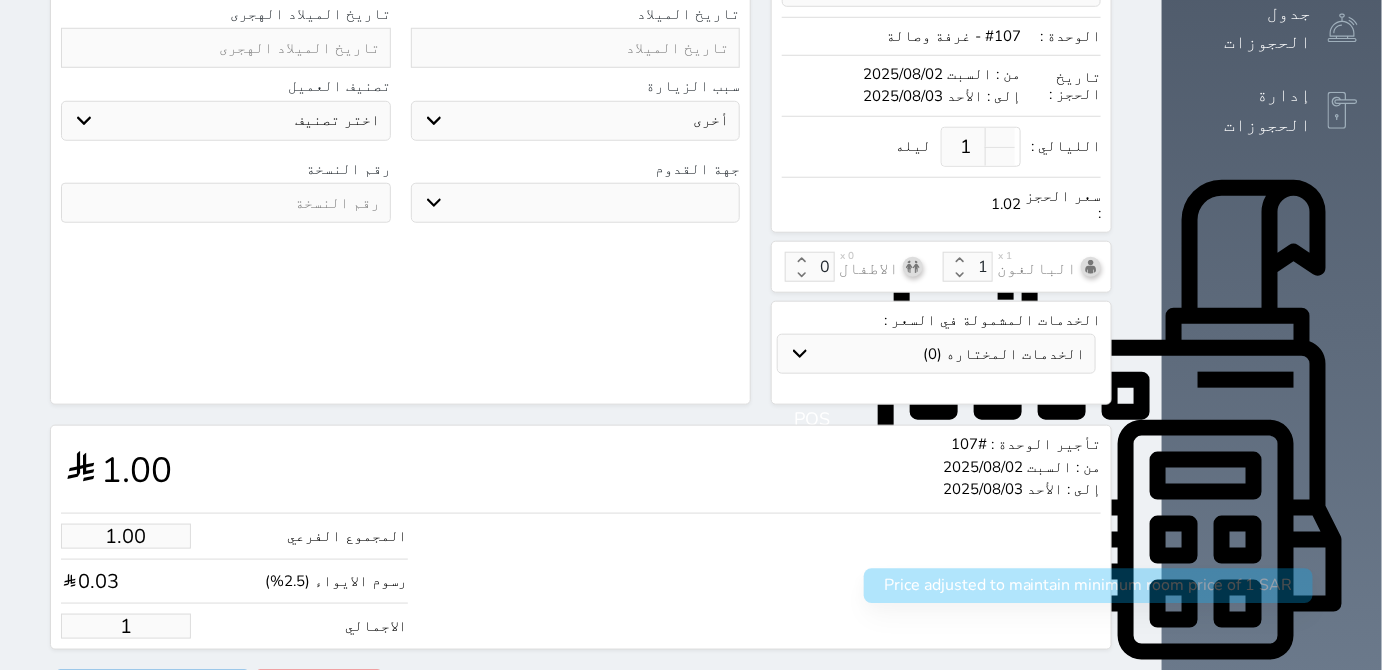 type 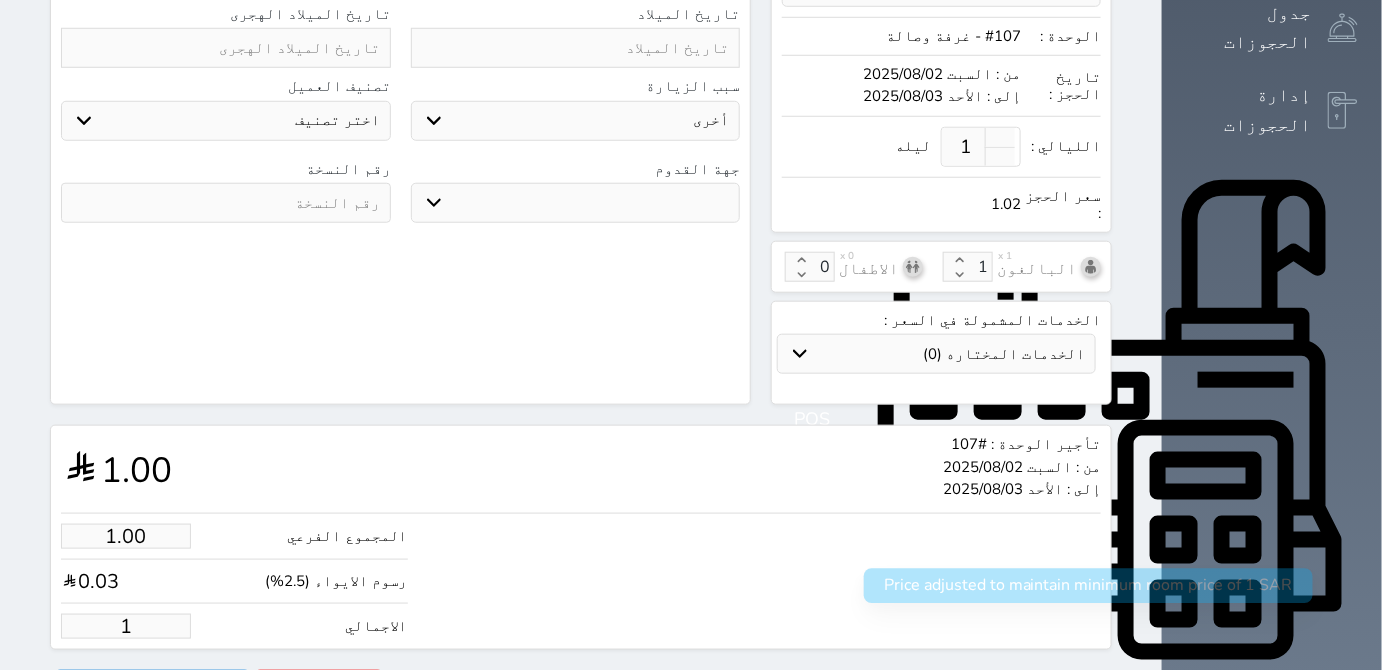 select 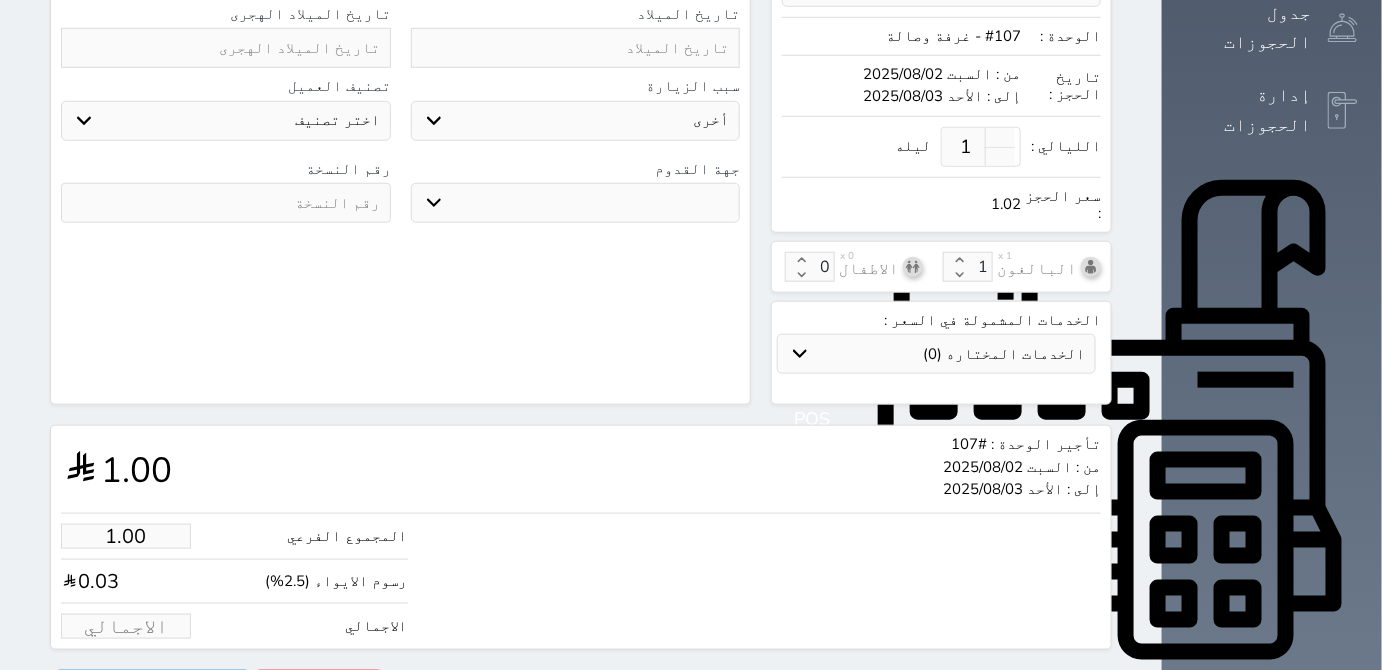 type on "7.80" 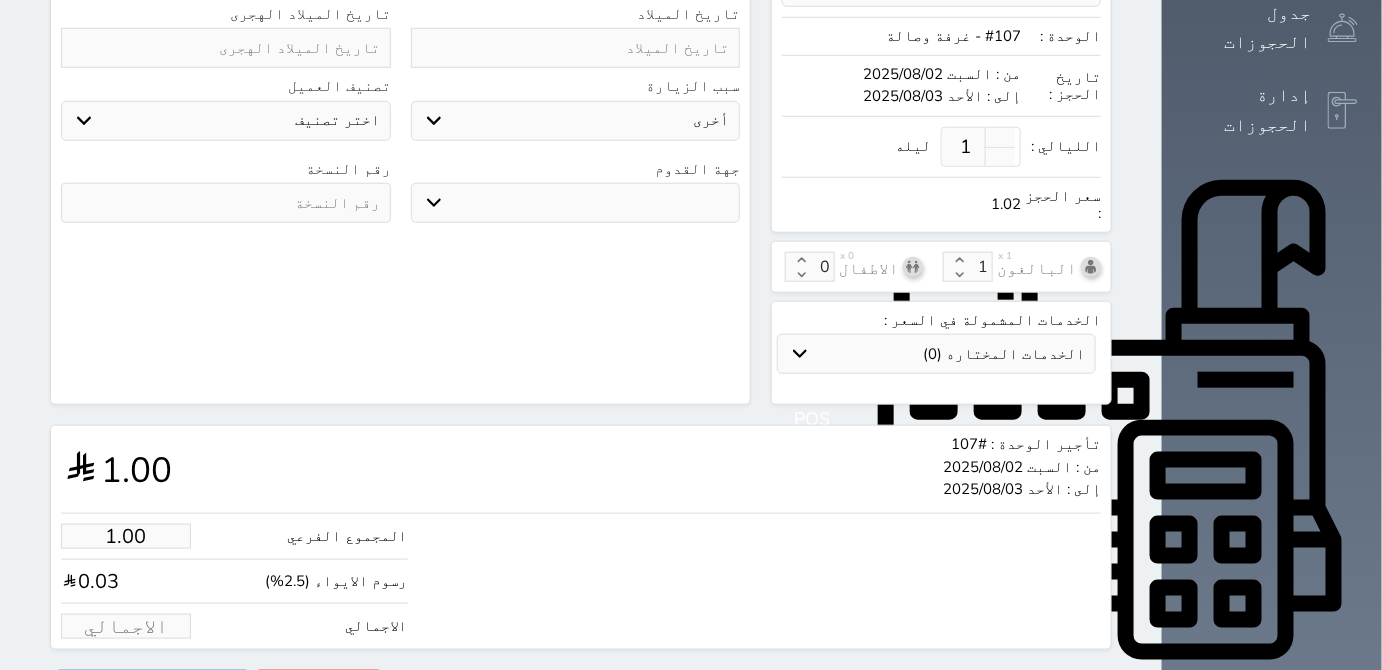 type on "8" 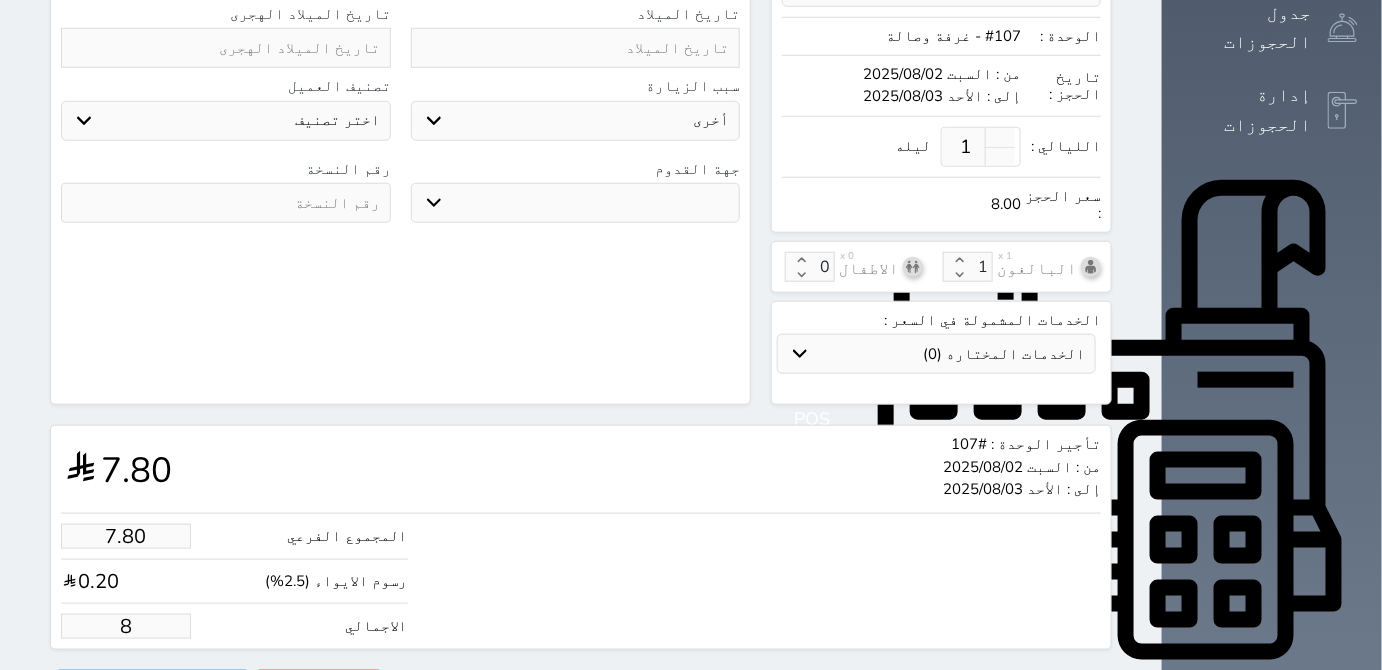 type on "78.05" 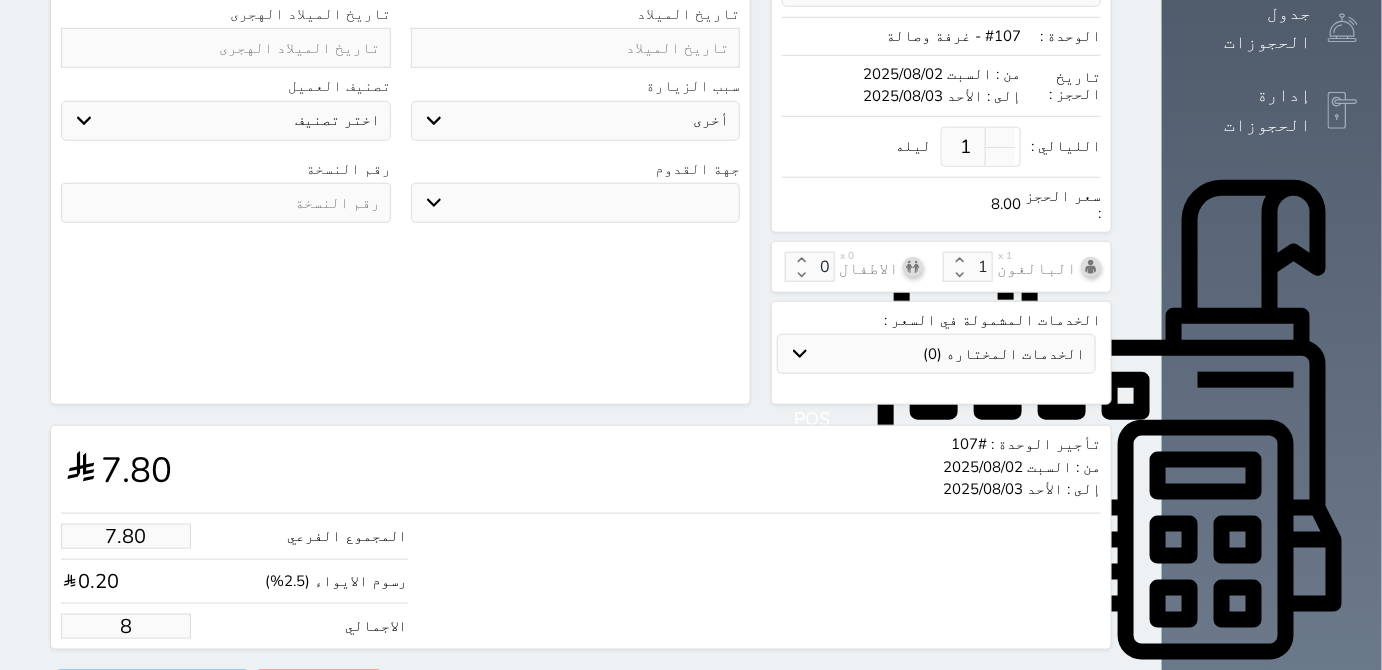 type on "80" 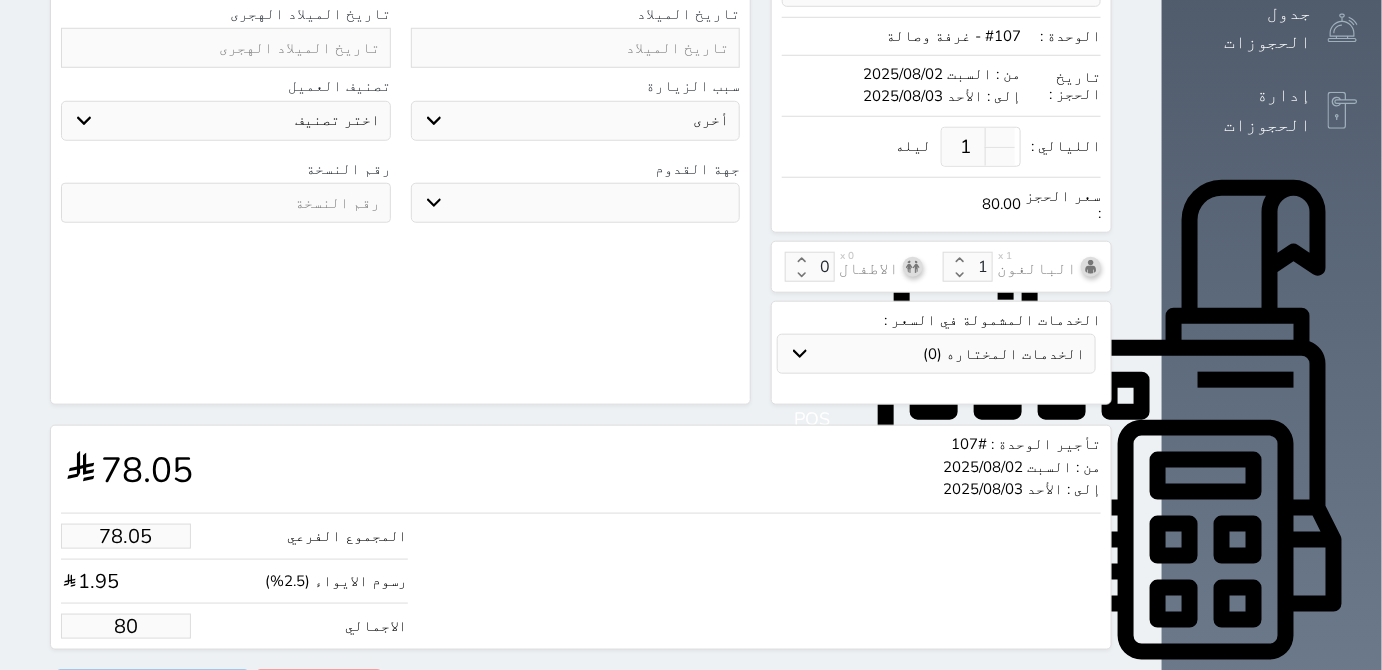 type on "780.49" 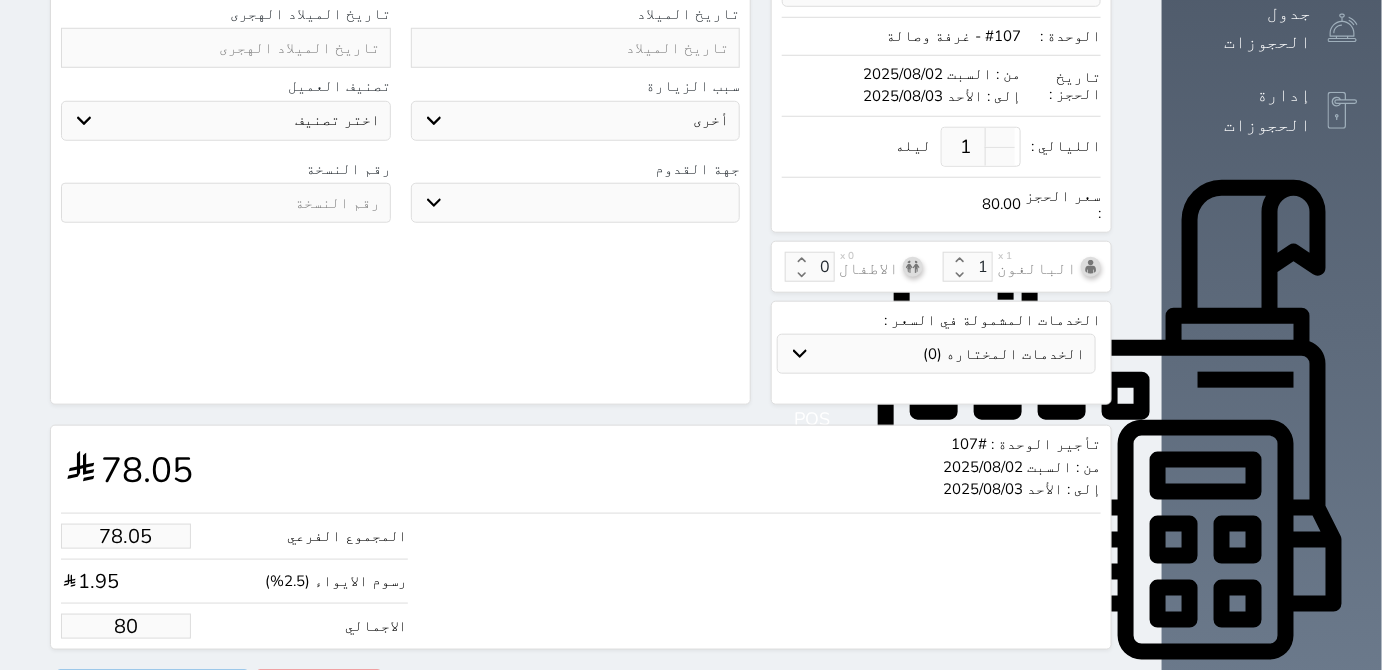 type on "800" 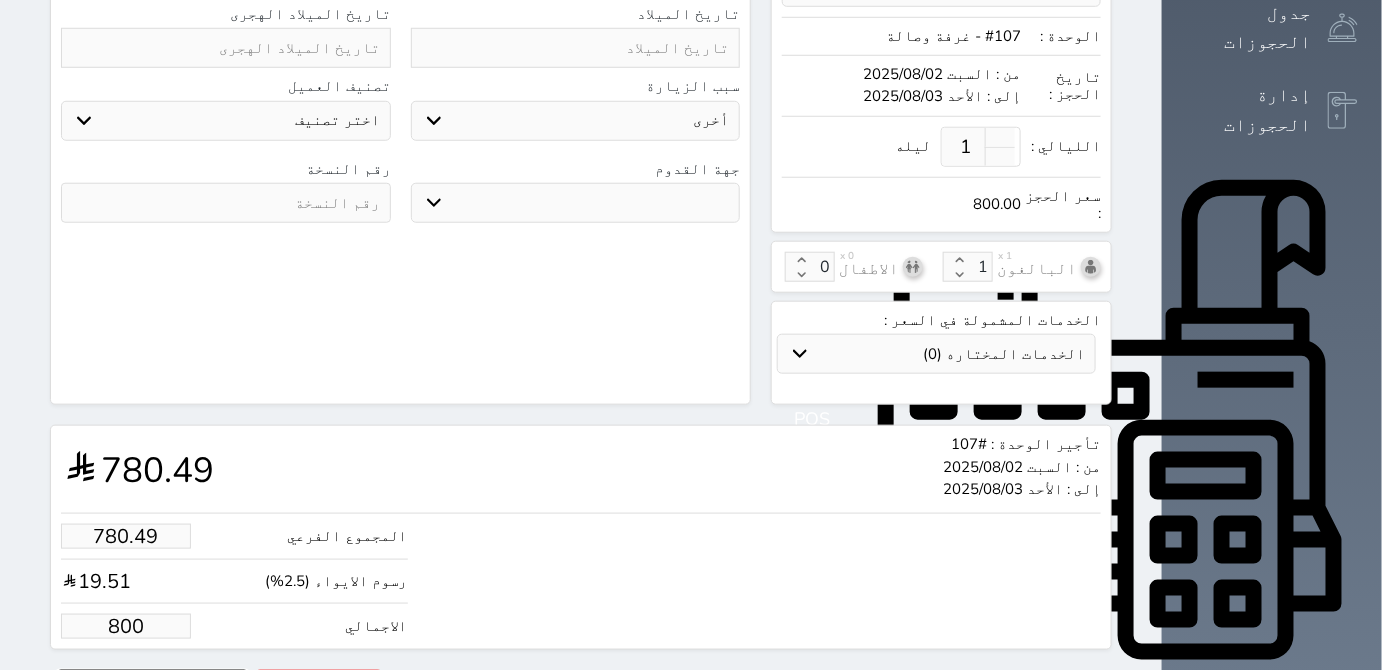 type on "800.00" 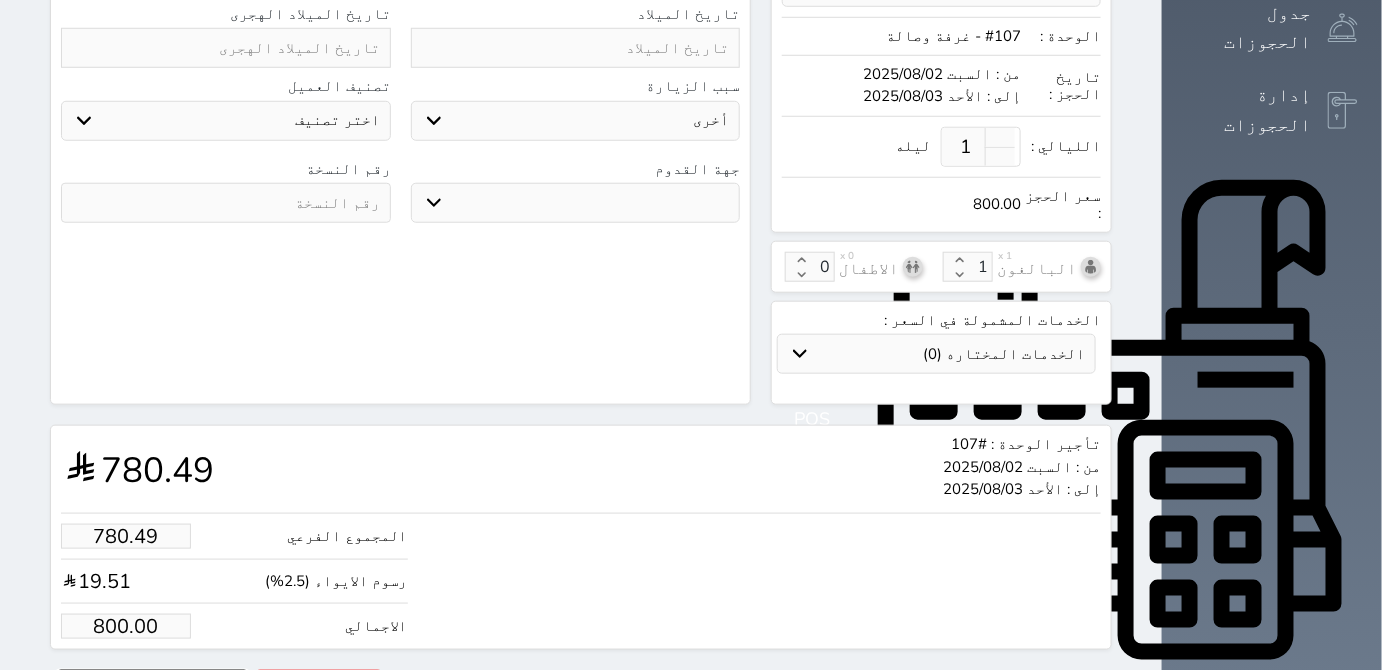 click on "حجز" at bounding box center (152, 687) 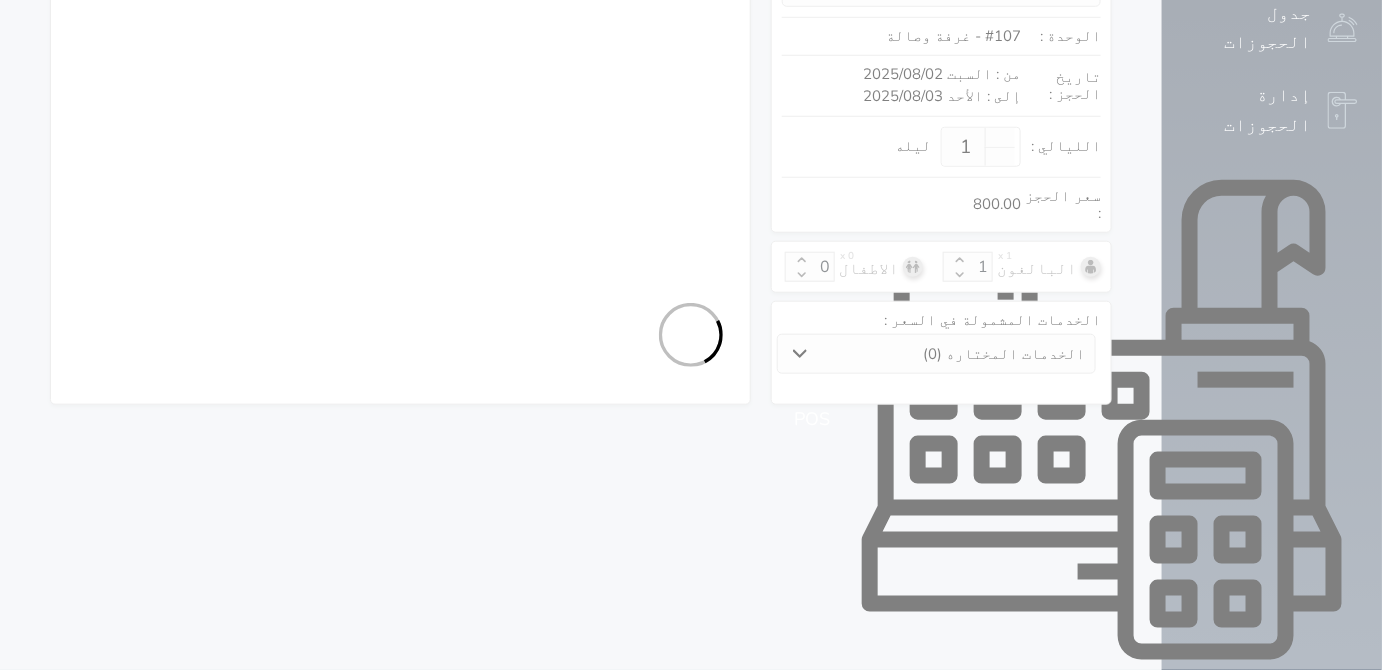 select on "1" 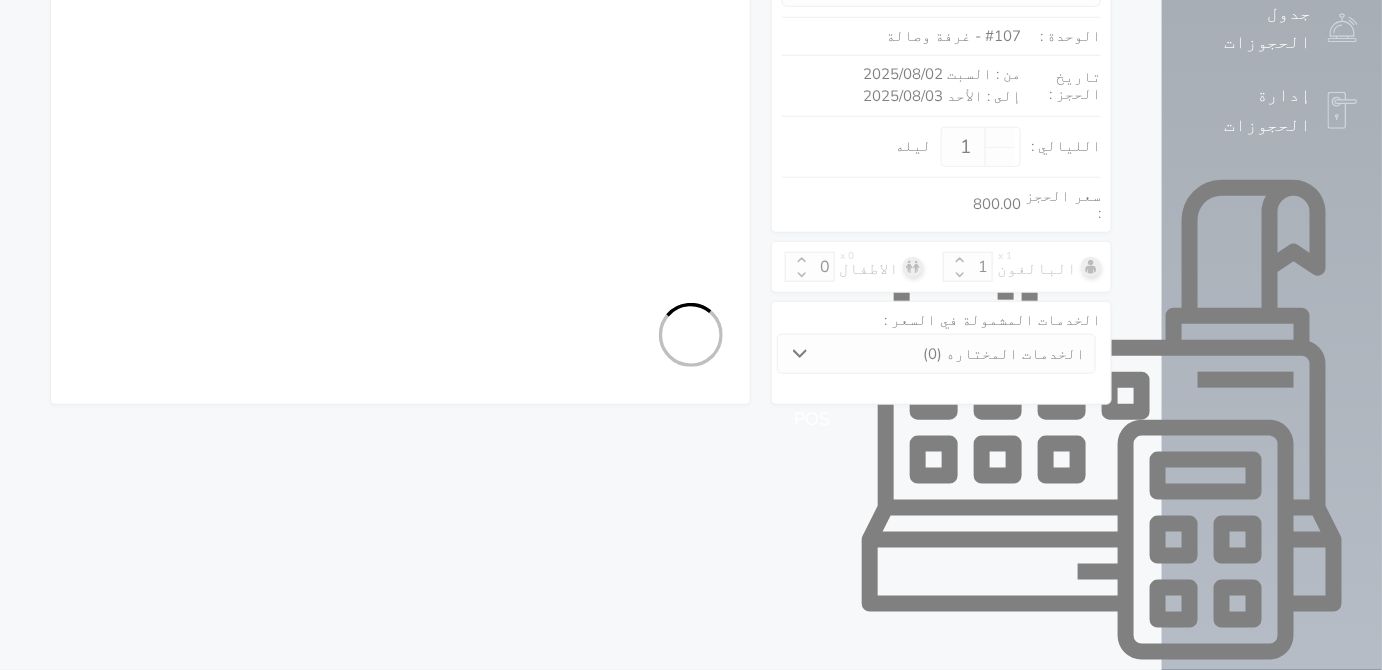 select on "113" 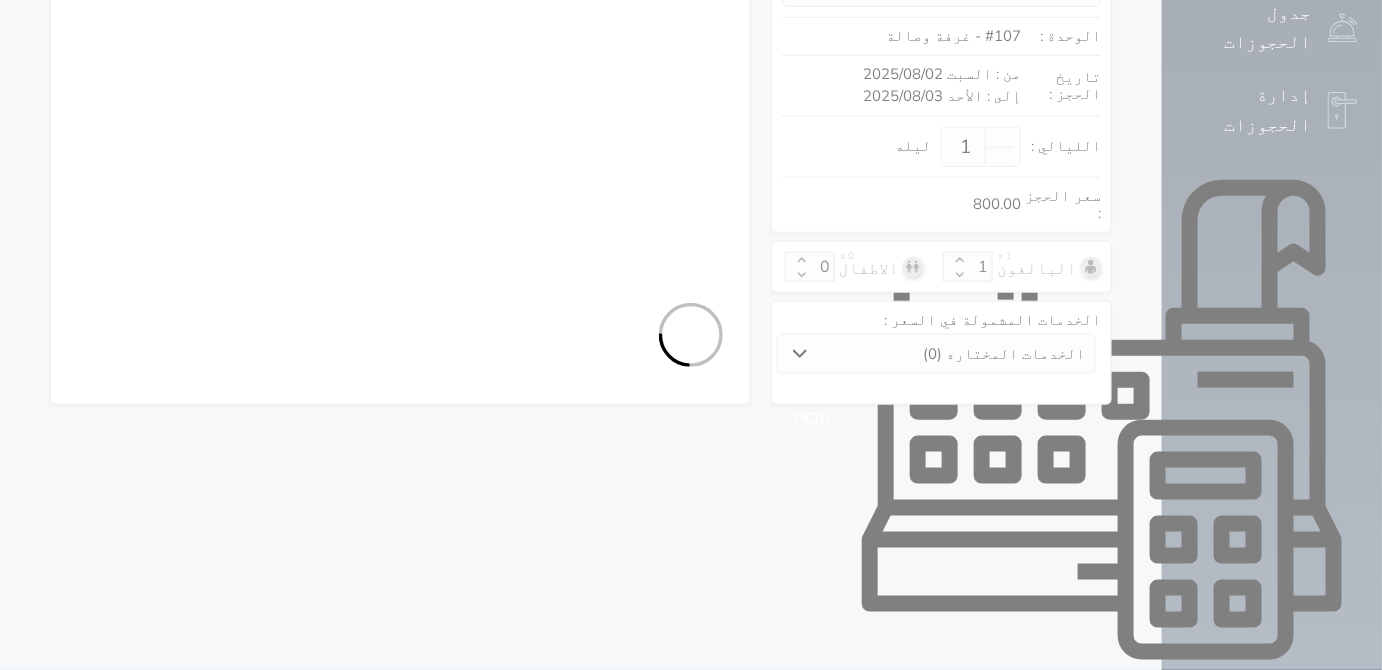 select on "1" 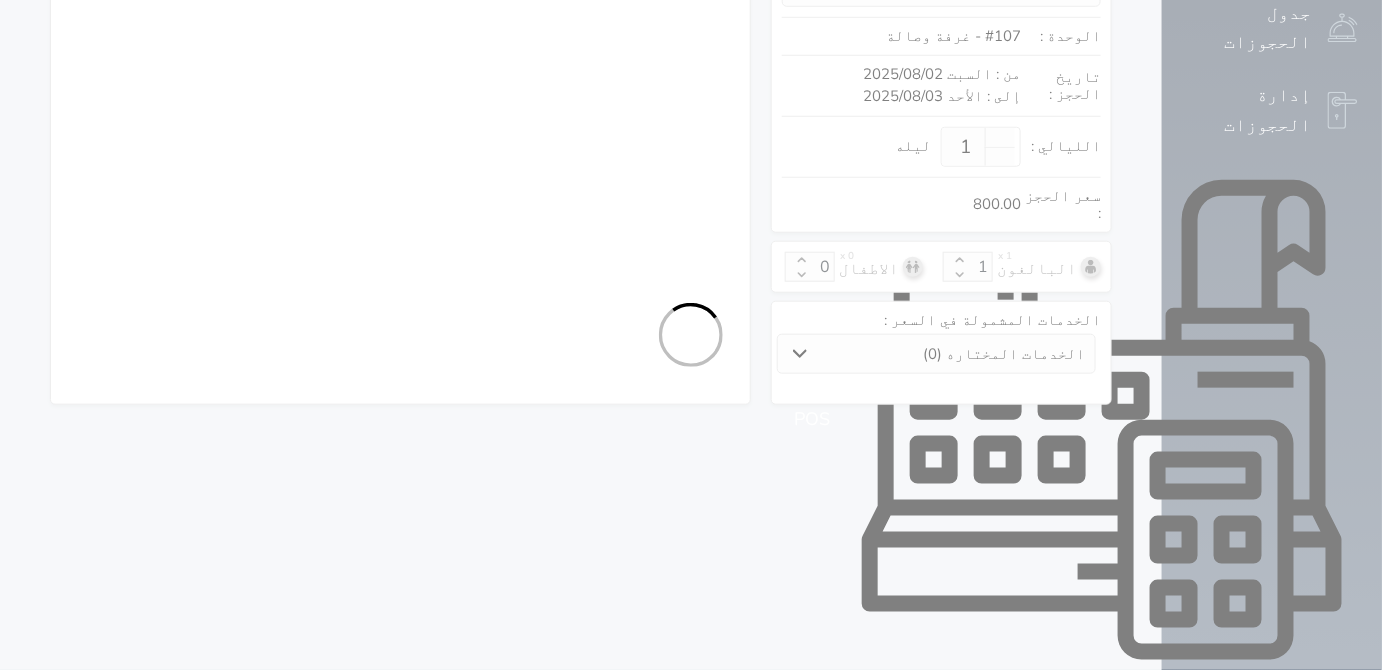 select 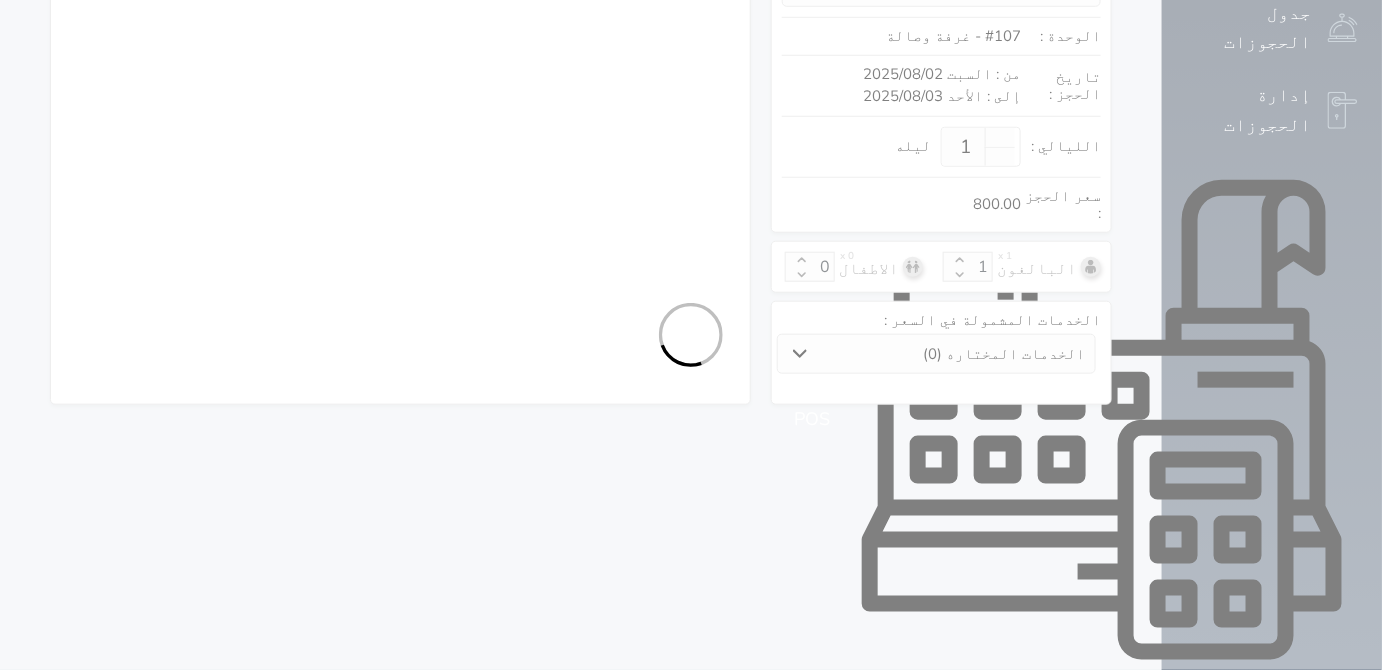select on "7" 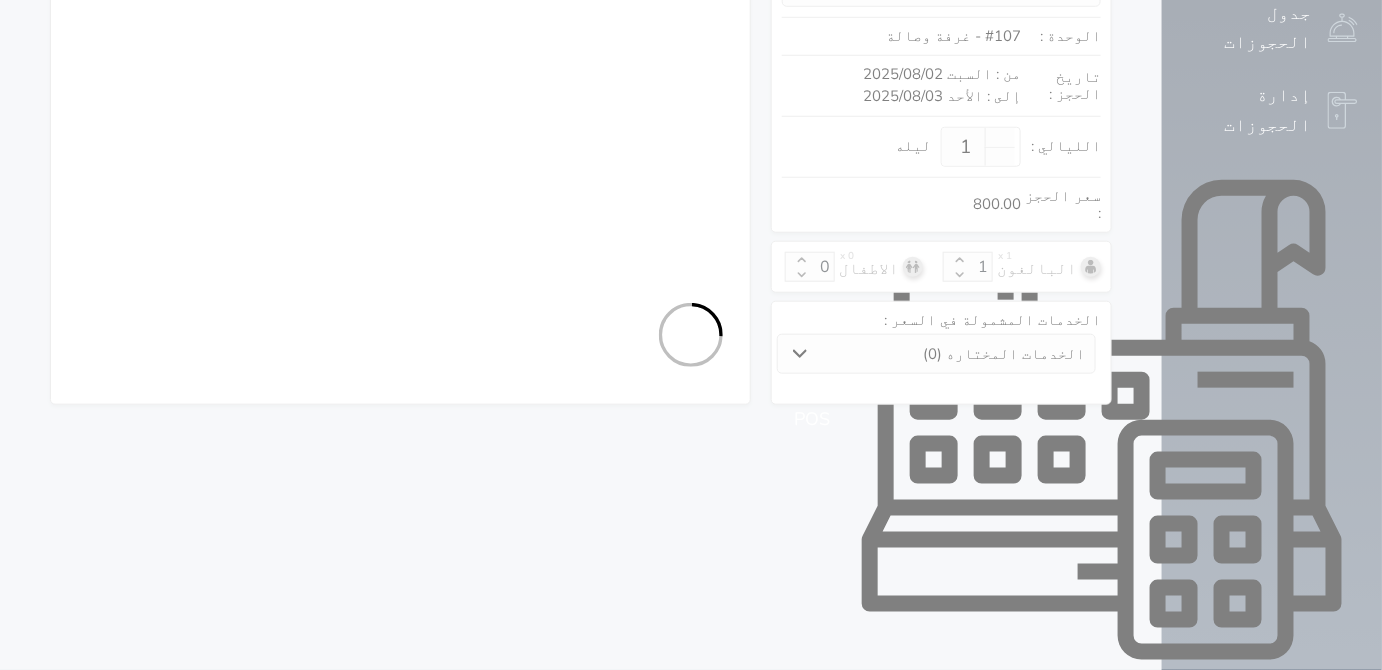 select 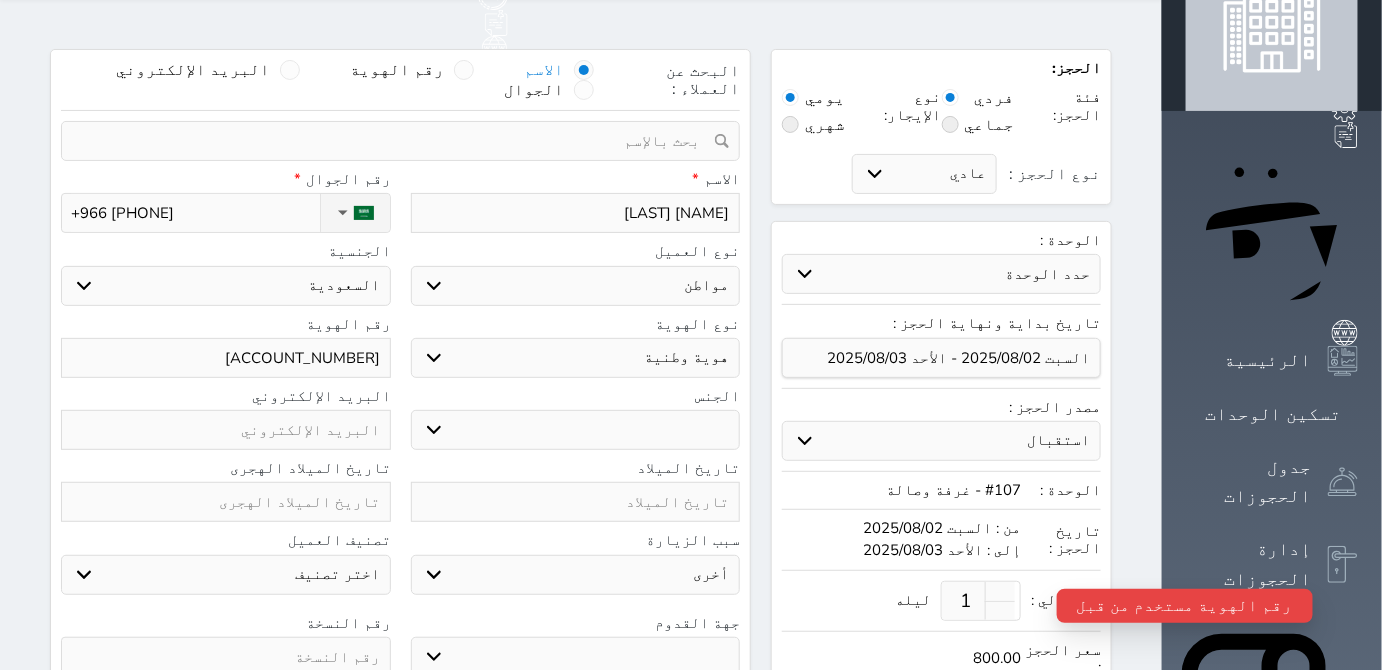 scroll, scrollTop: 0, scrollLeft: 0, axis: both 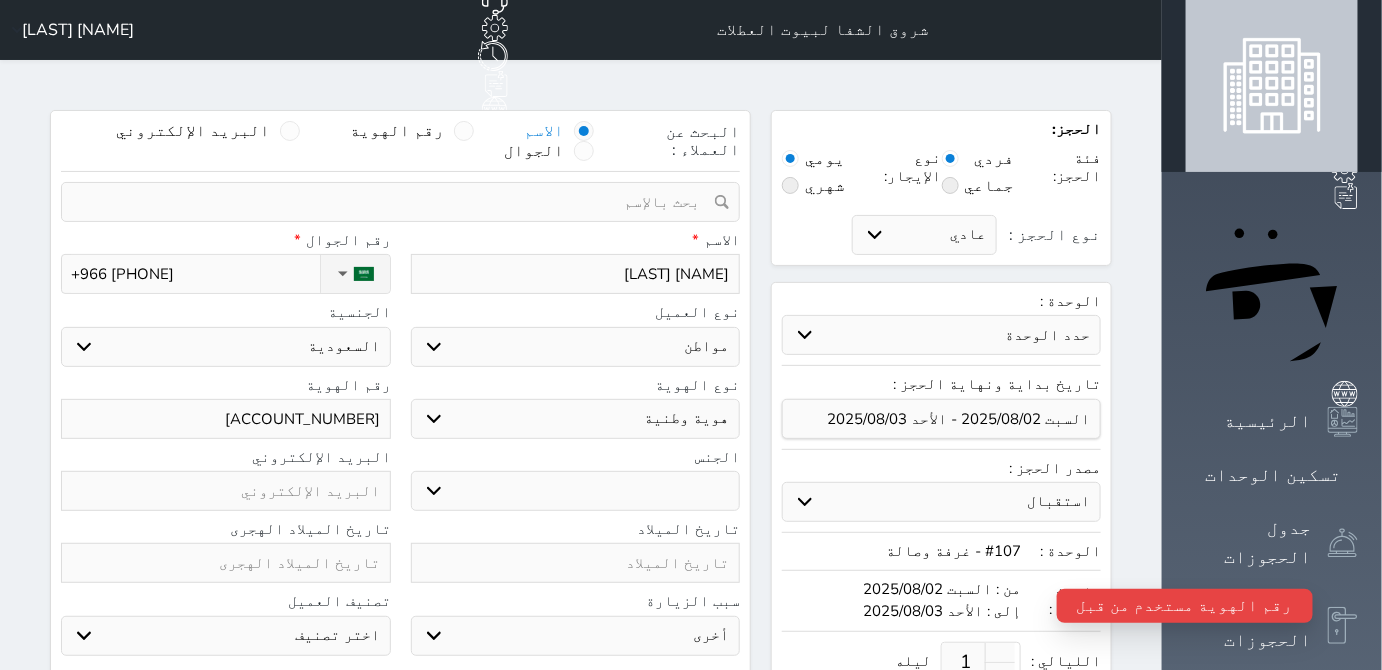 click on "[ACCOUNT_NUMBER]" at bounding box center [226, 419] 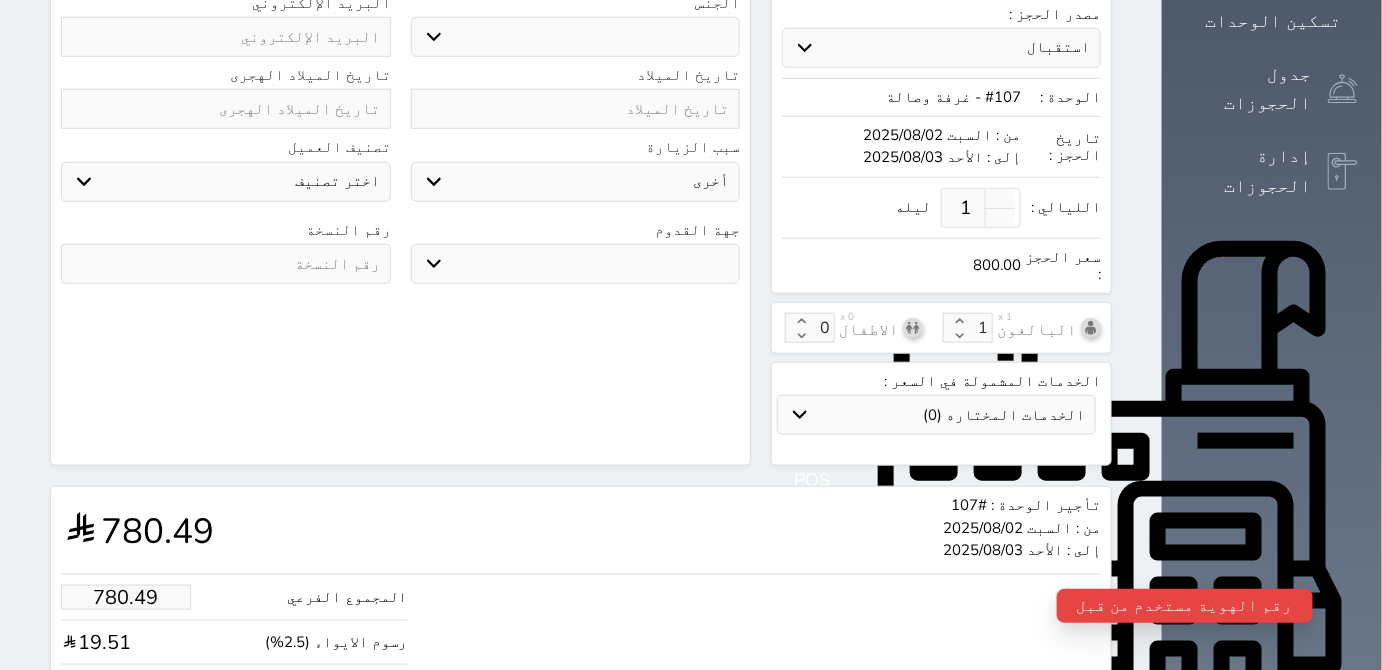 scroll, scrollTop: 515, scrollLeft: 0, axis: vertical 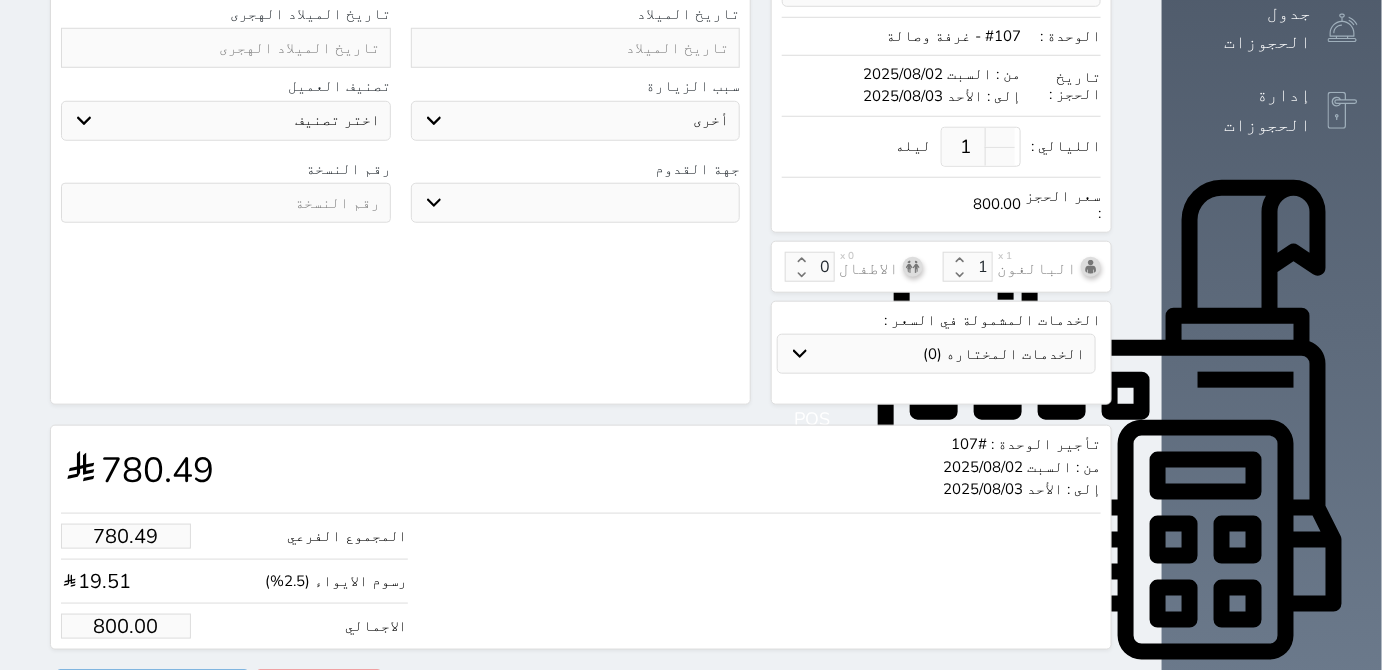 type on "[ACCOUNT_NUMBER]." 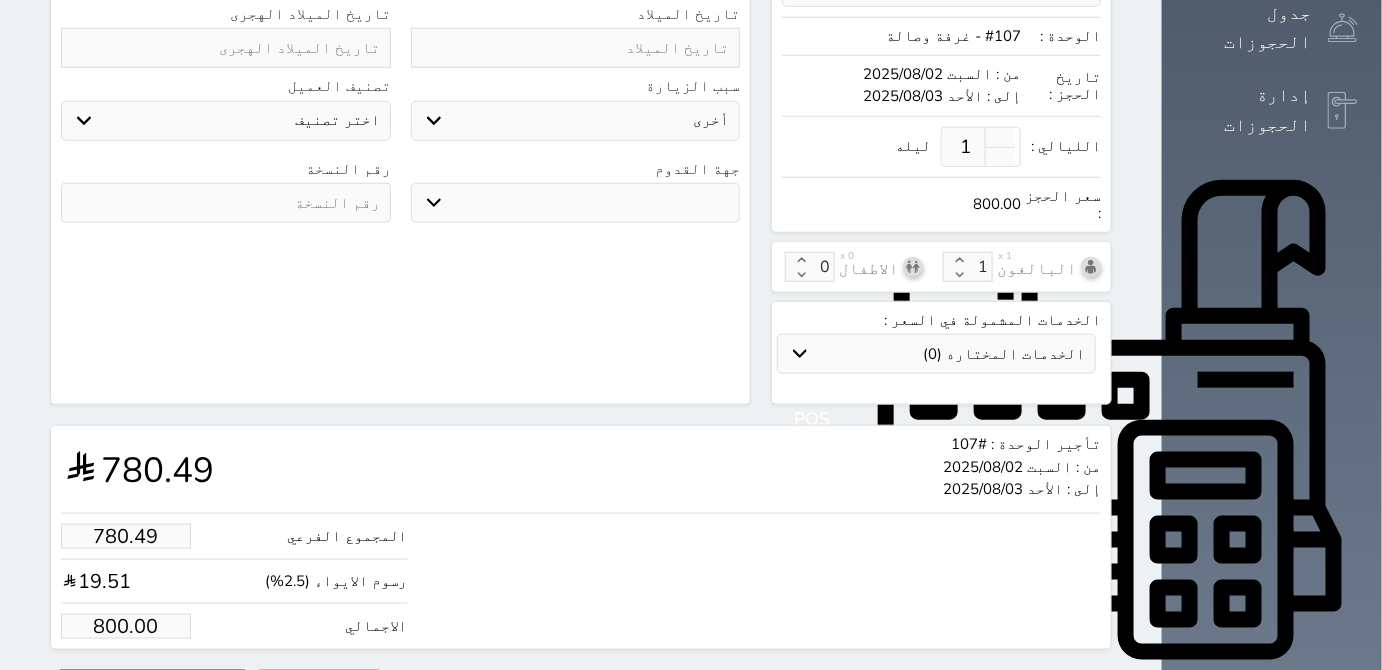 click on "حجز" at bounding box center (152, 687) 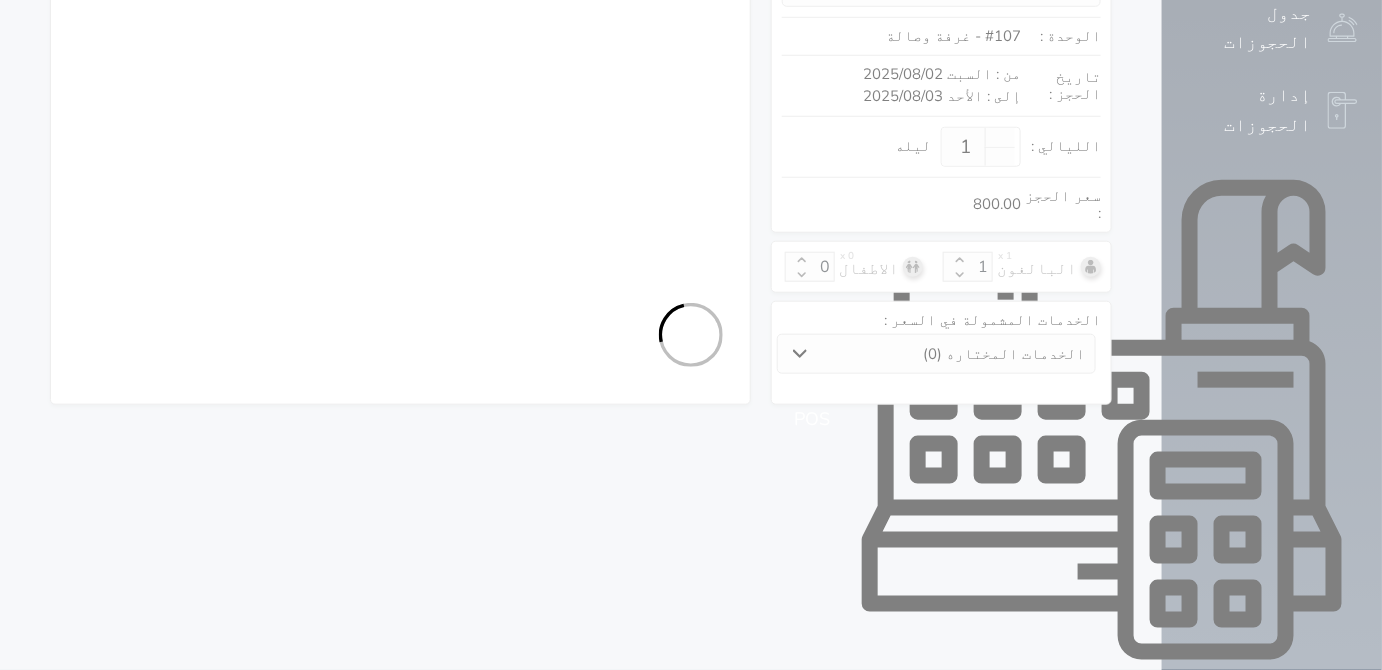 select on "1" 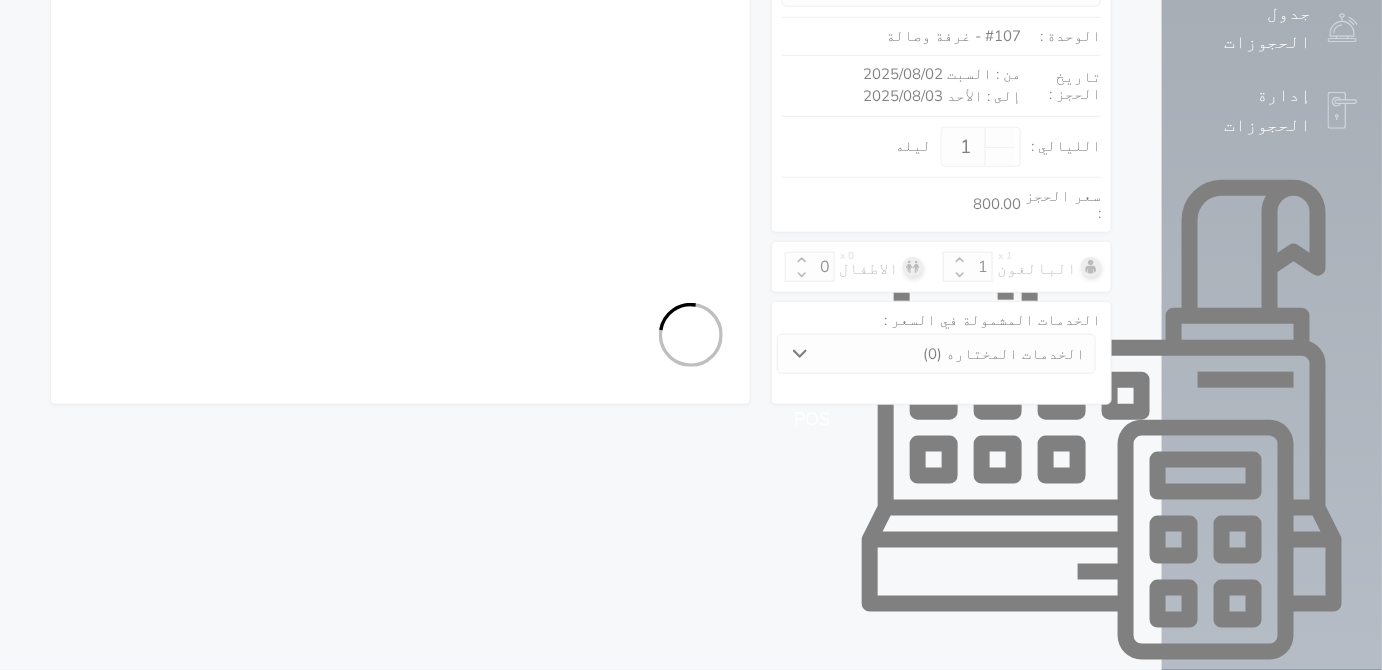 select on "113" 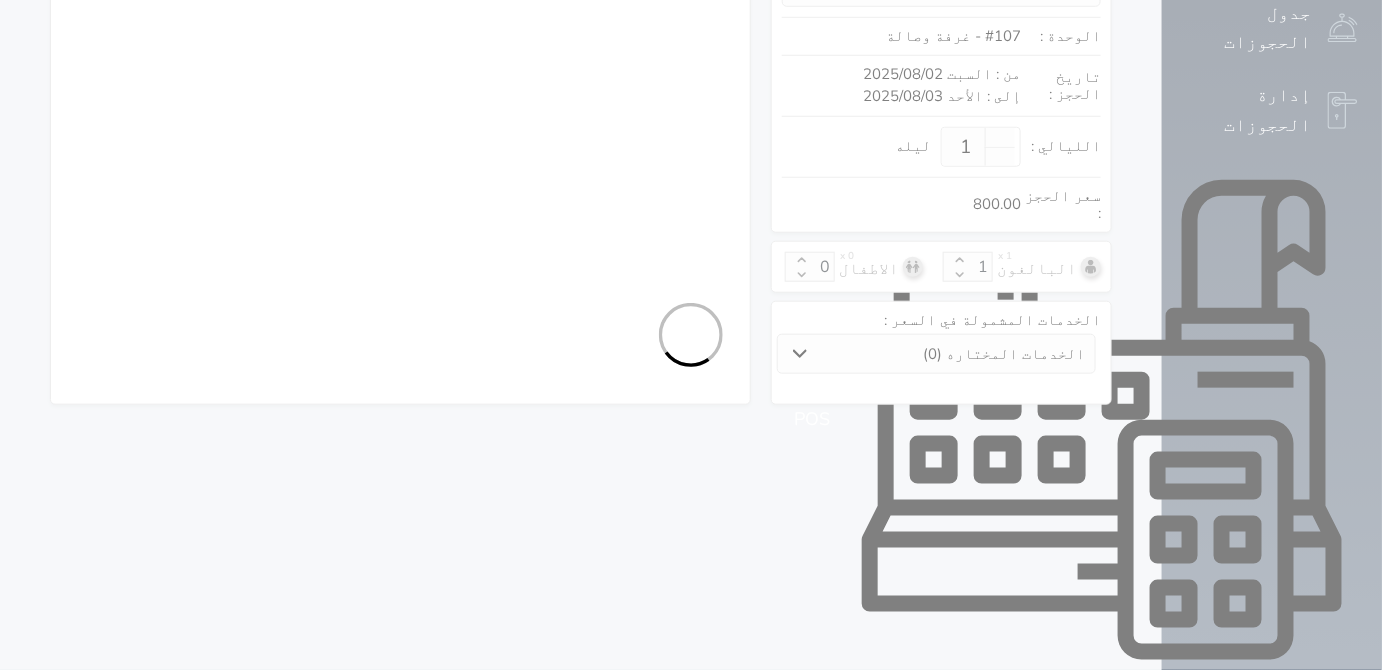 select on "1" 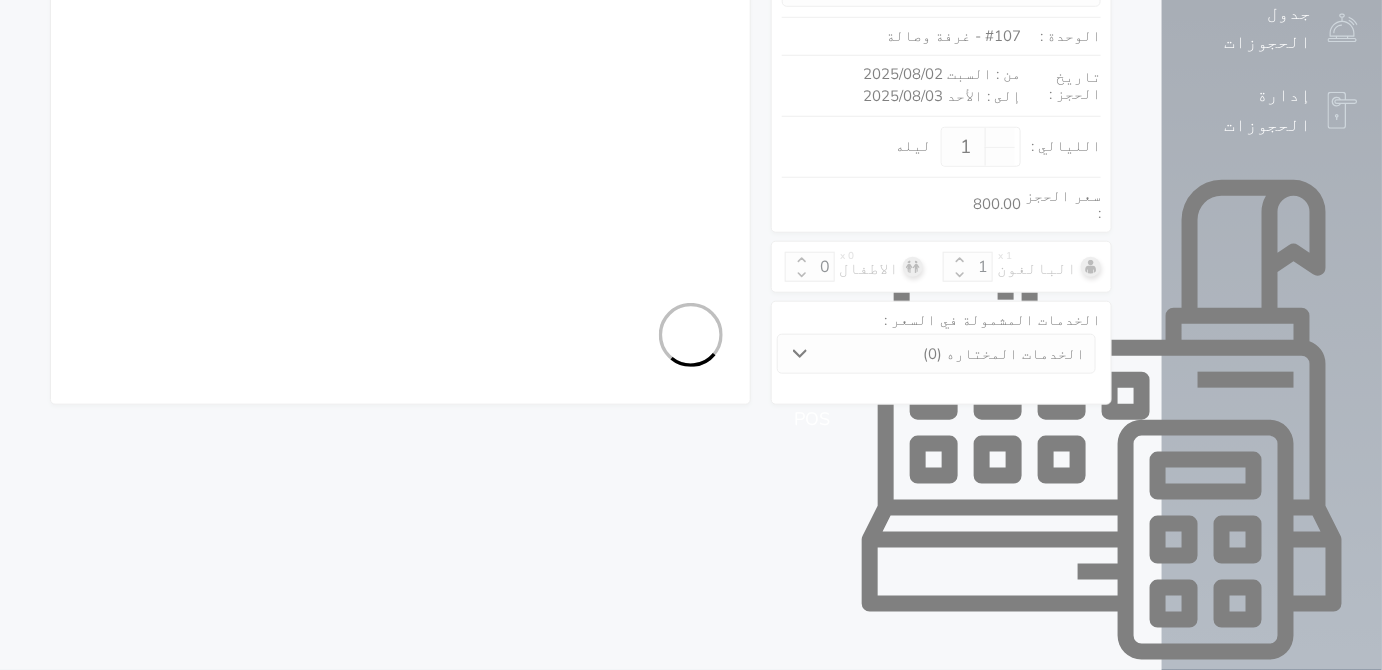 select 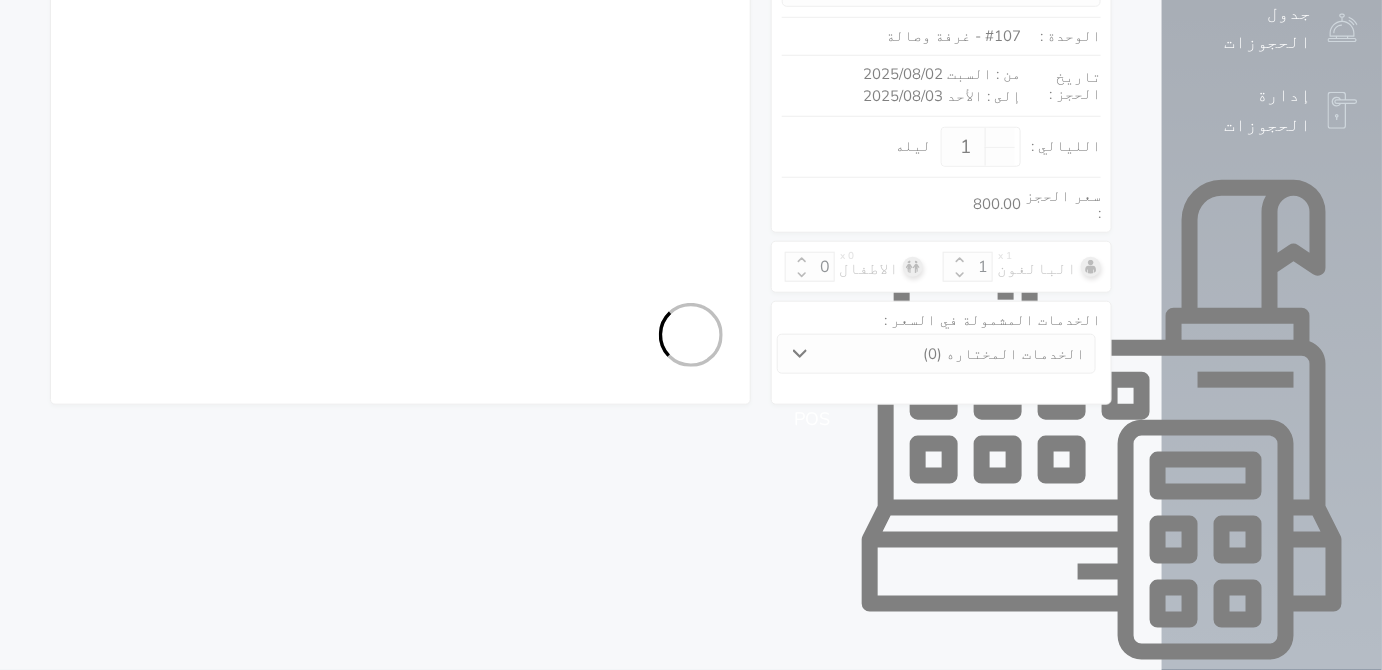 select on "7" 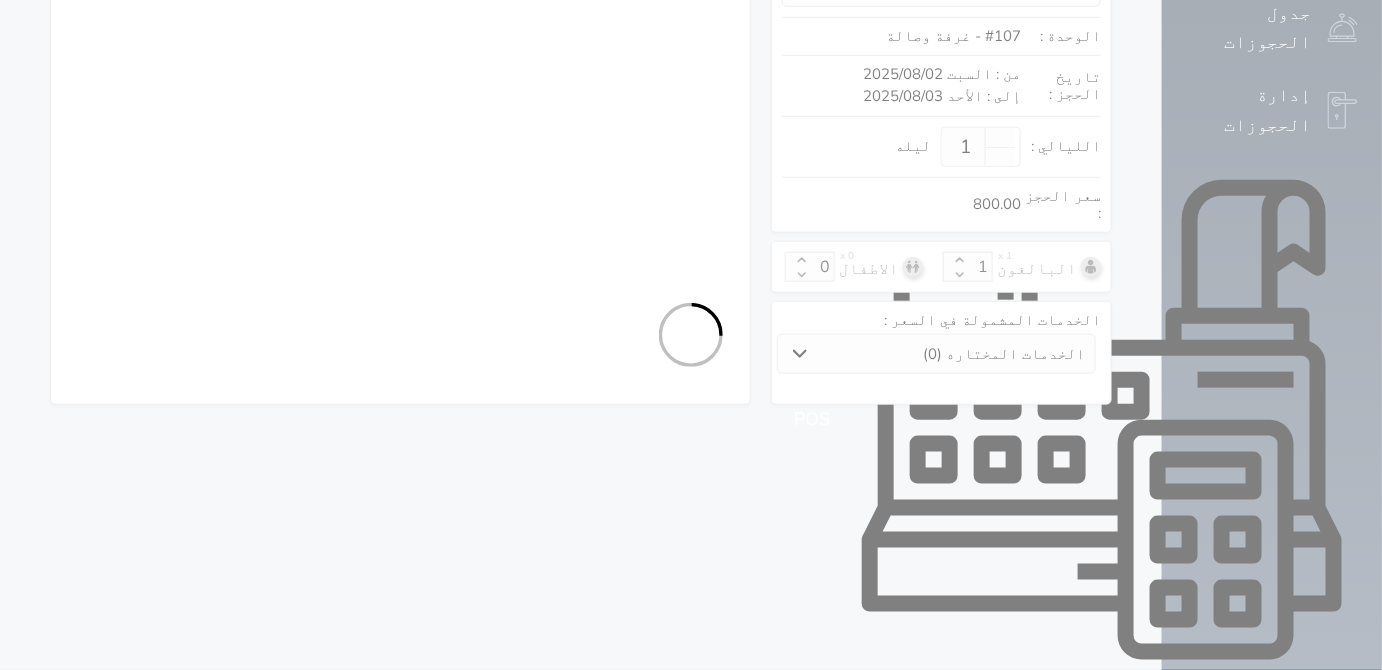 select 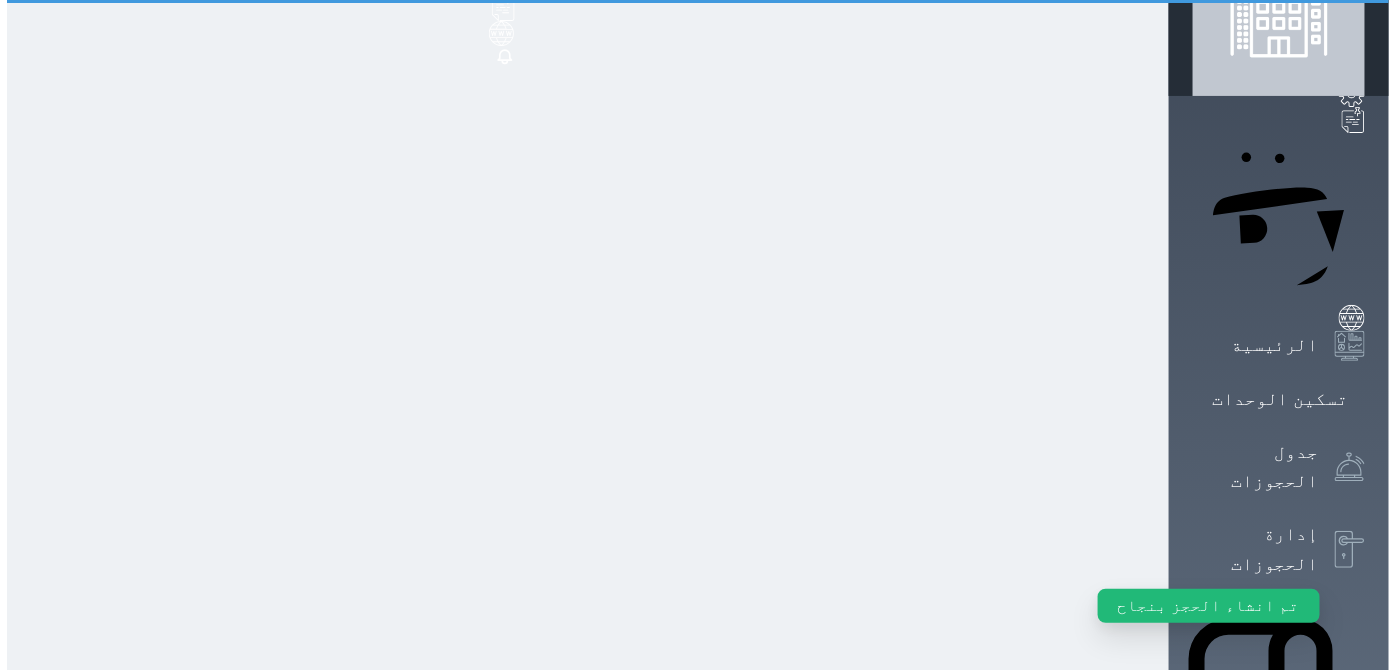 scroll, scrollTop: 0, scrollLeft: 0, axis: both 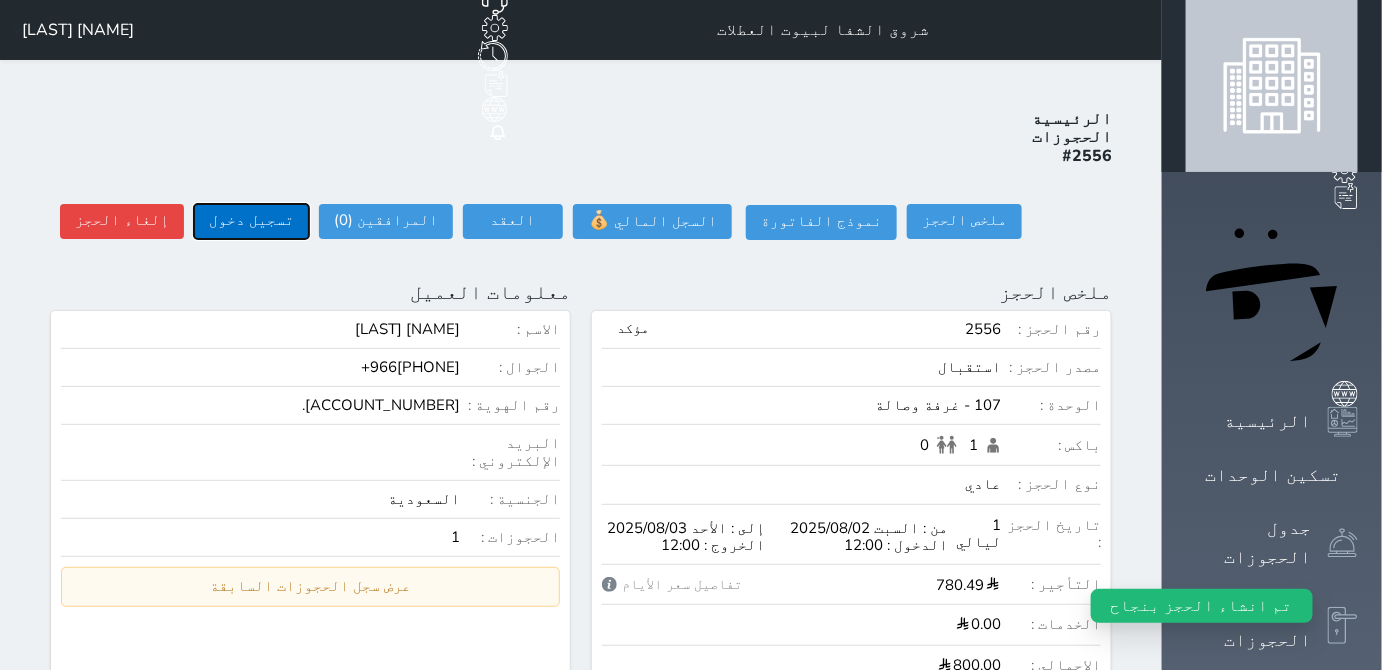 click on "تسجيل دخول" at bounding box center (251, 221) 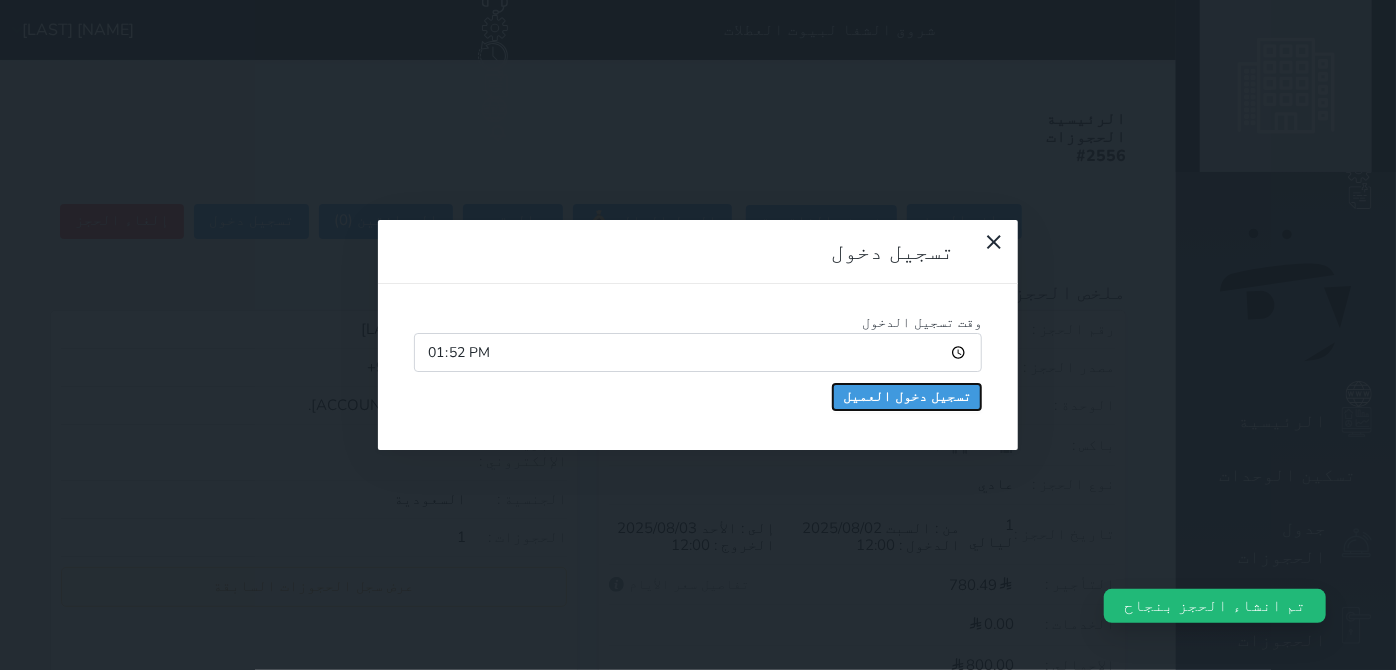 click on "تسجيل دخول العميل" at bounding box center [907, 397] 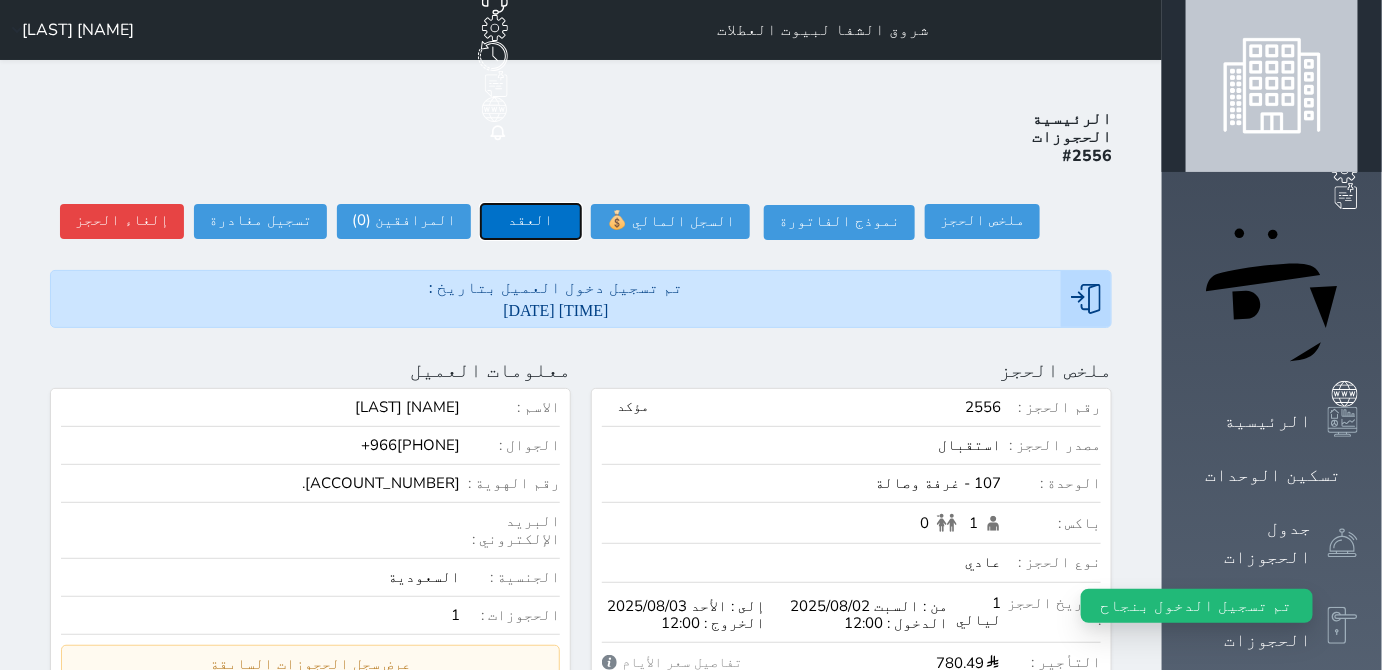 click on "العقد" at bounding box center [531, 221] 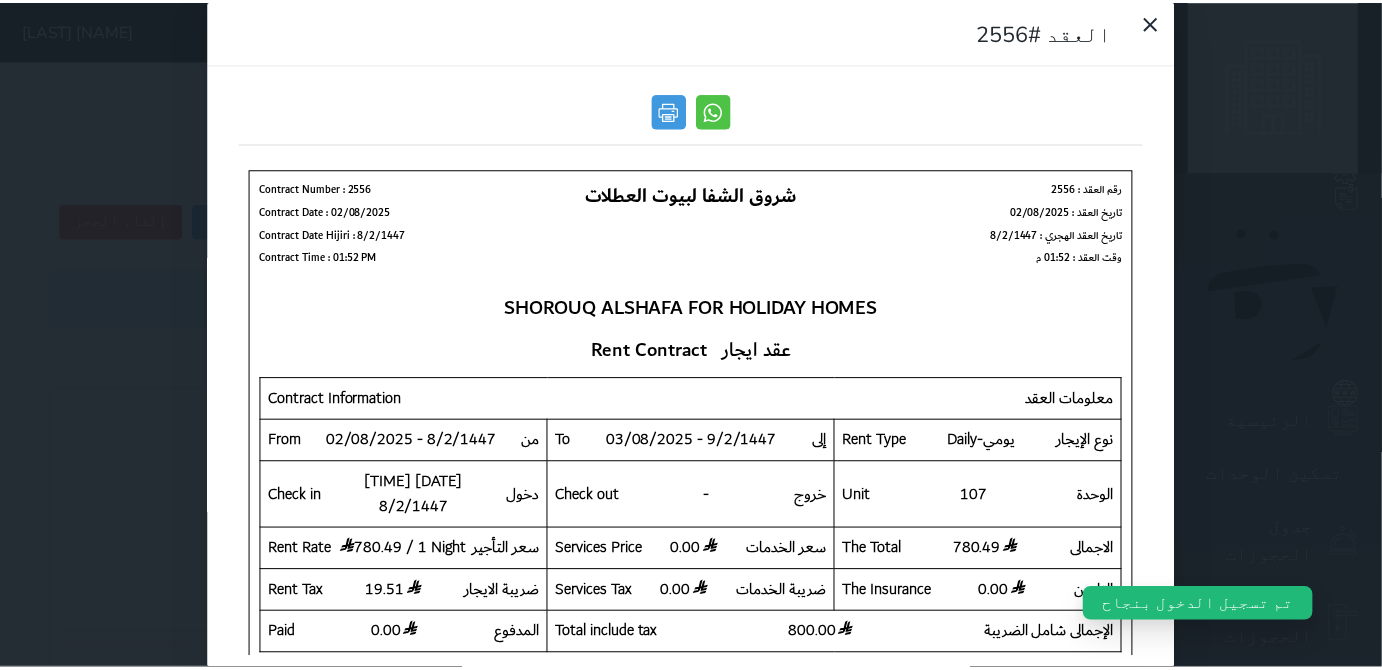 scroll, scrollTop: 0, scrollLeft: 0, axis: both 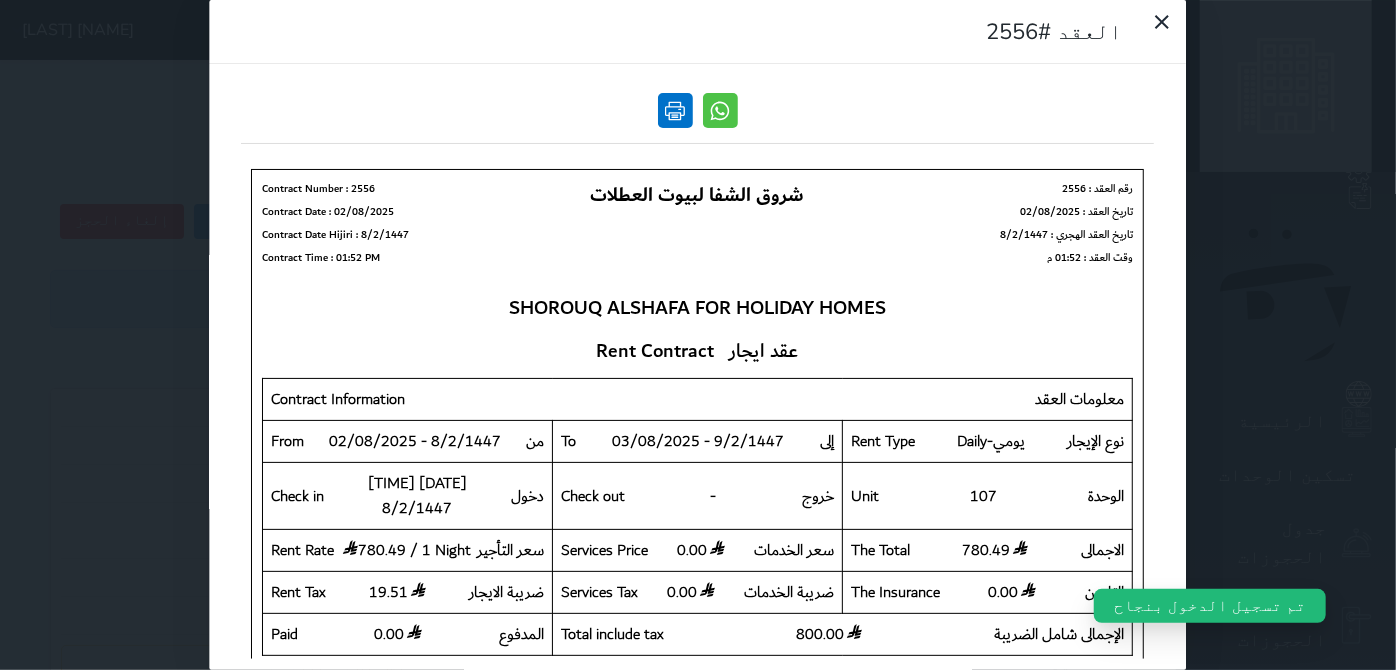 click at bounding box center (675, 110) 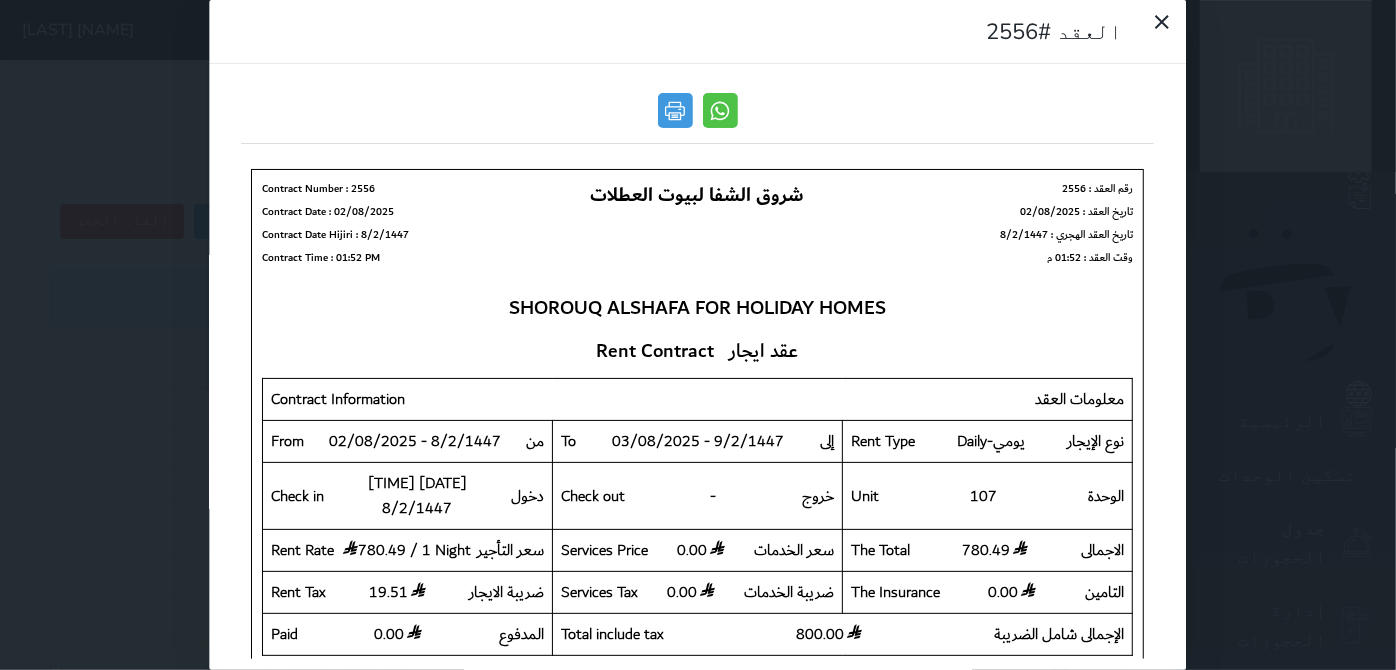 drag, startPoint x: 235, startPoint y: 43, endPoint x: 464, endPoint y: 35, distance: 229.1397 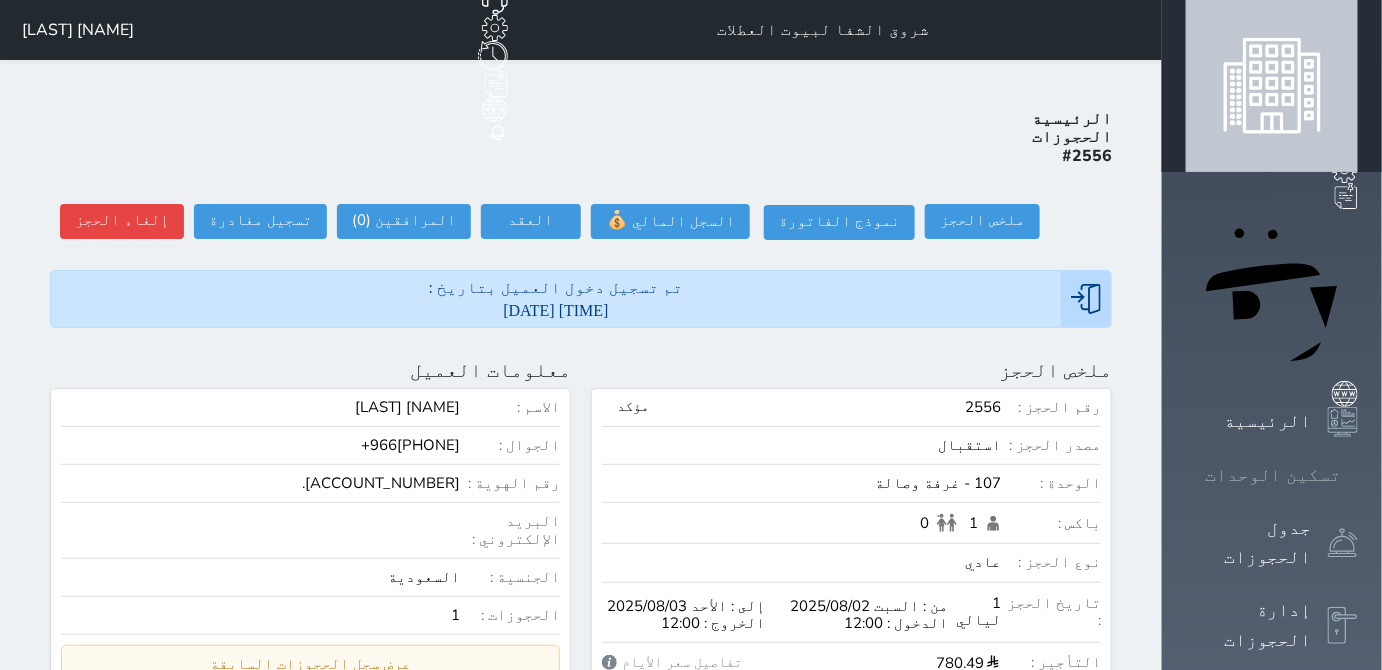 click on "تسكين الوحدات" at bounding box center [1273, 475] 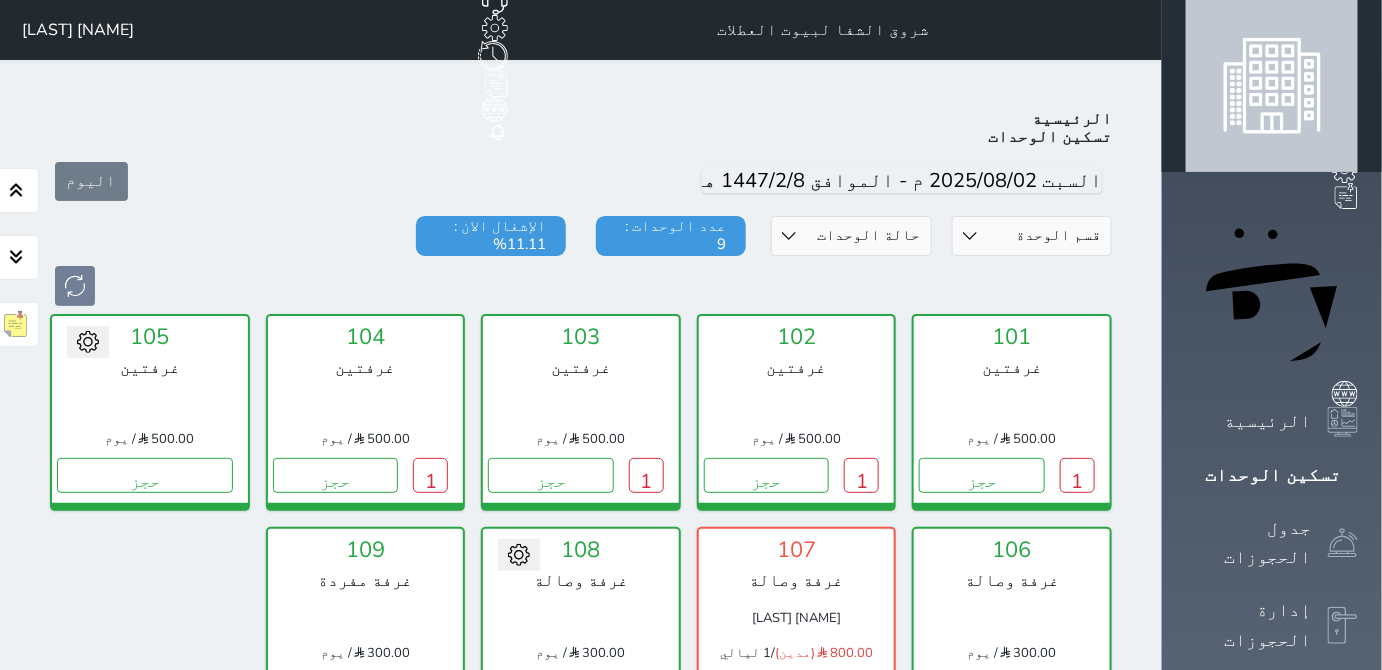scroll, scrollTop: 77, scrollLeft: 0, axis: vertical 